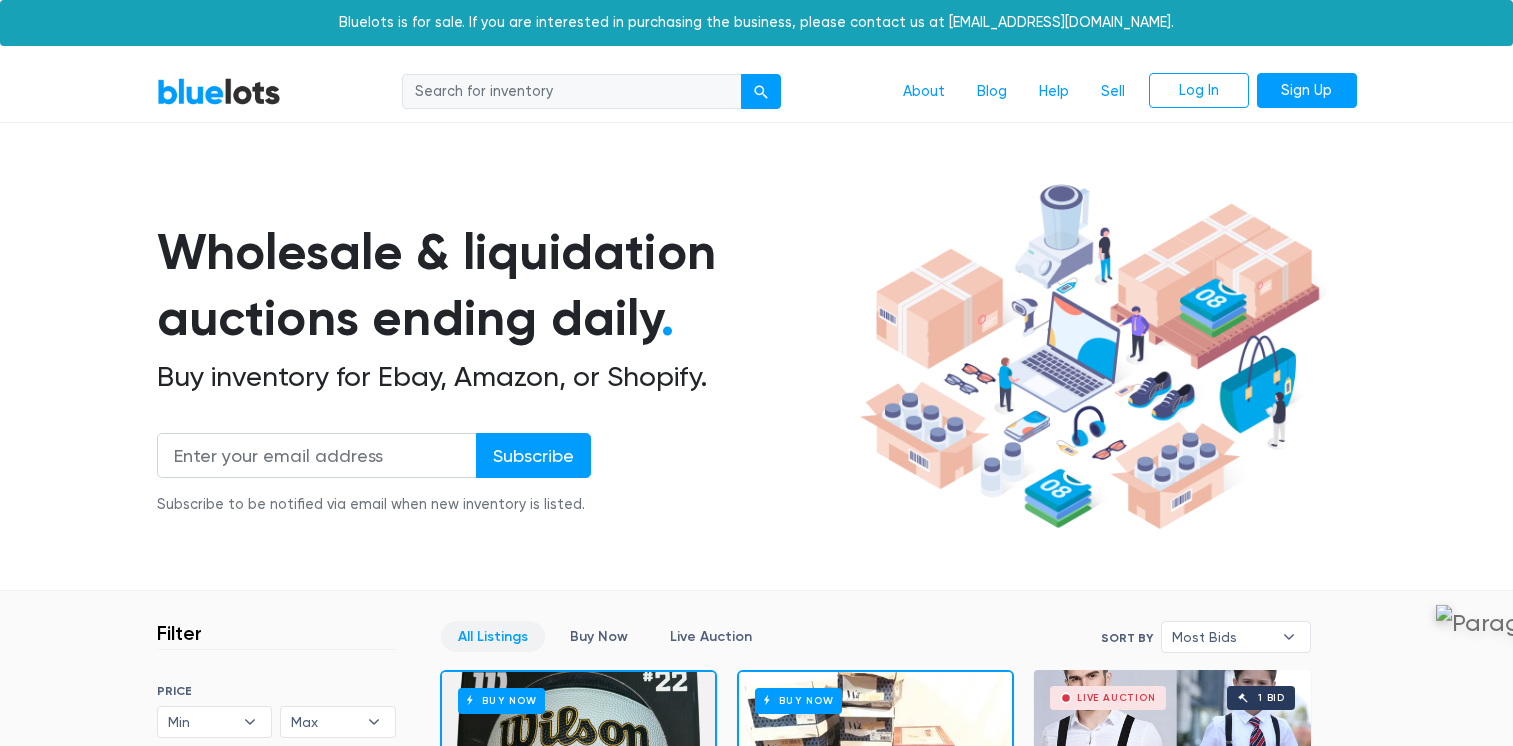 scroll, scrollTop: 0, scrollLeft: 0, axis: both 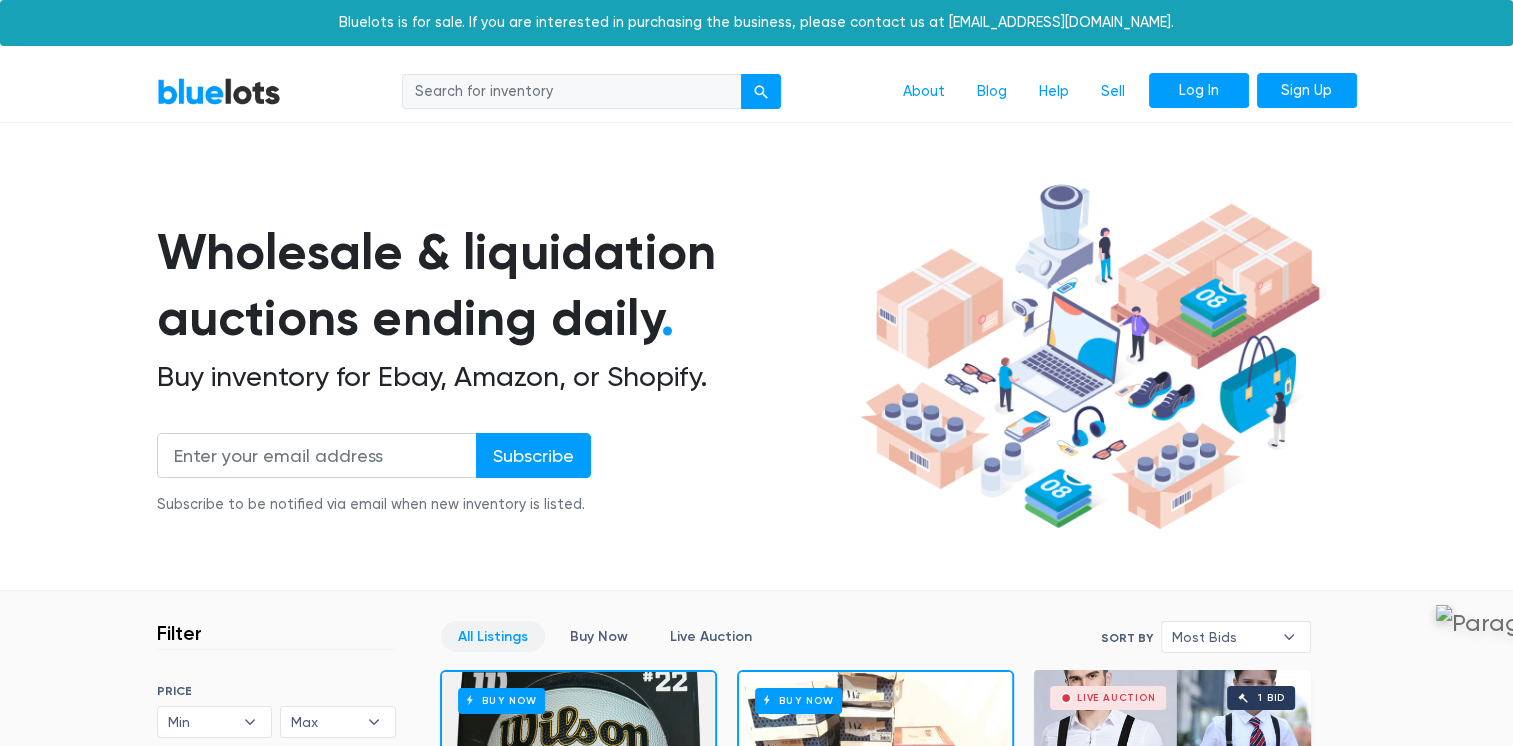 click on "Log In" at bounding box center (1199, 91) 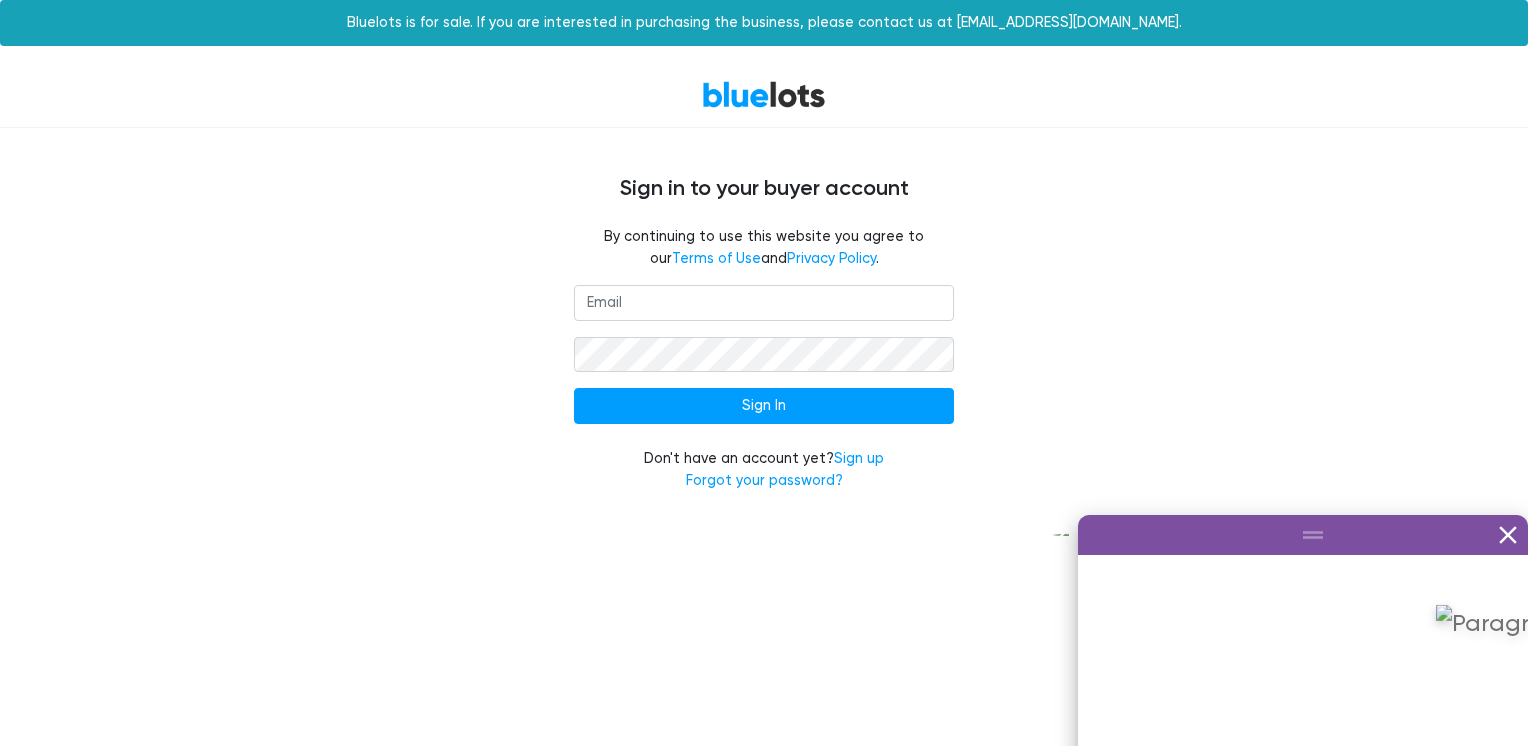 scroll, scrollTop: 0, scrollLeft: 0, axis: both 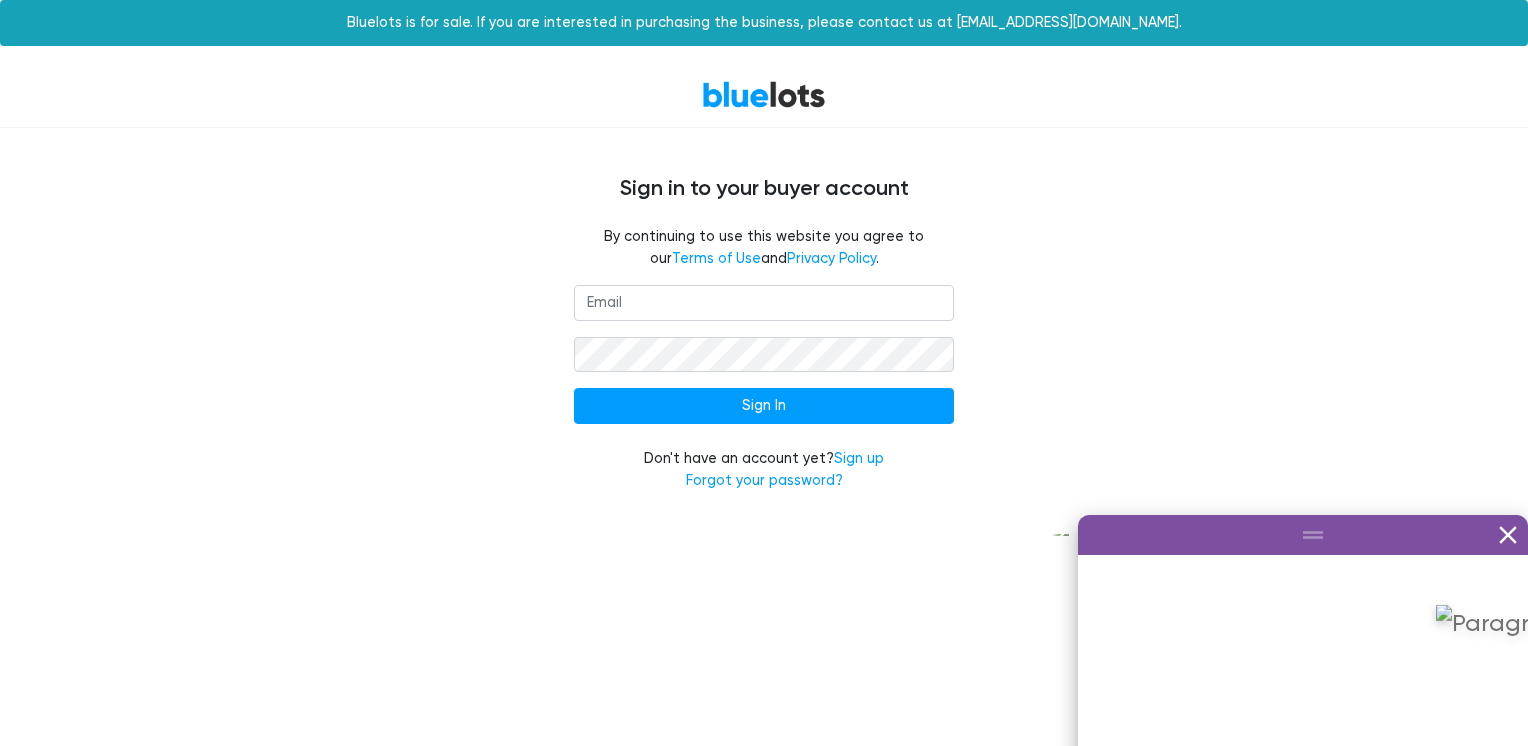click at bounding box center (764, 303) 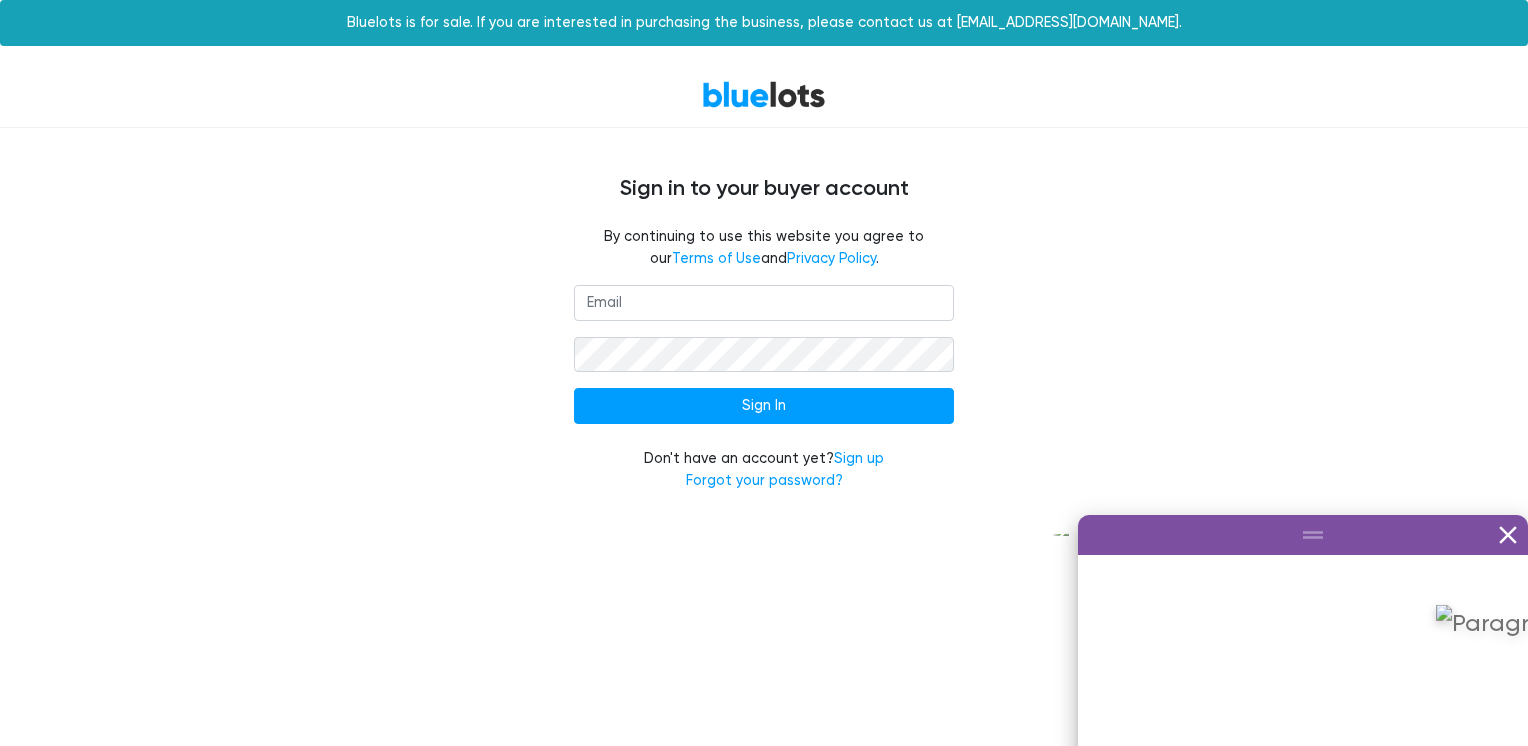 type on "zyneofficial7@gmail.com" 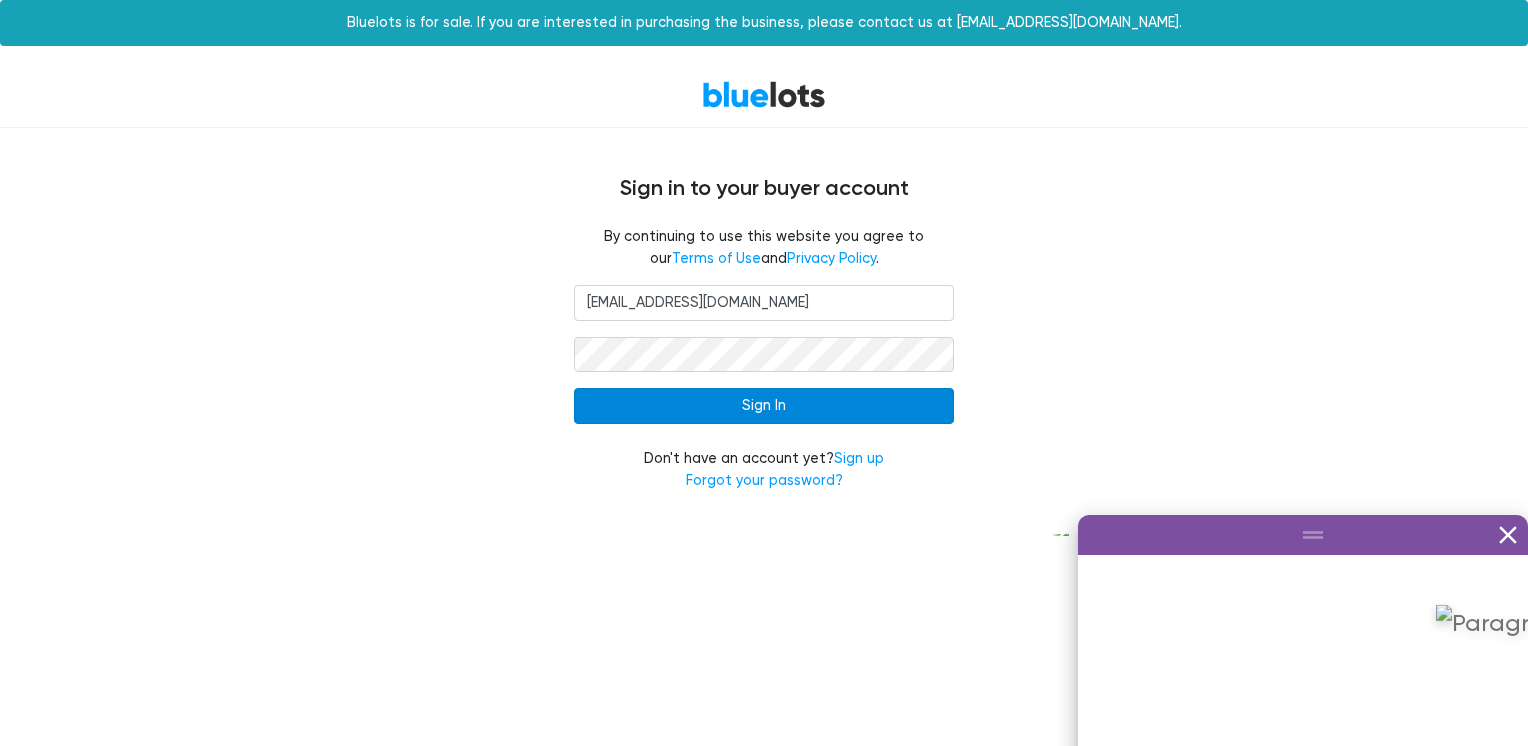click on "Sign In" at bounding box center (764, 406) 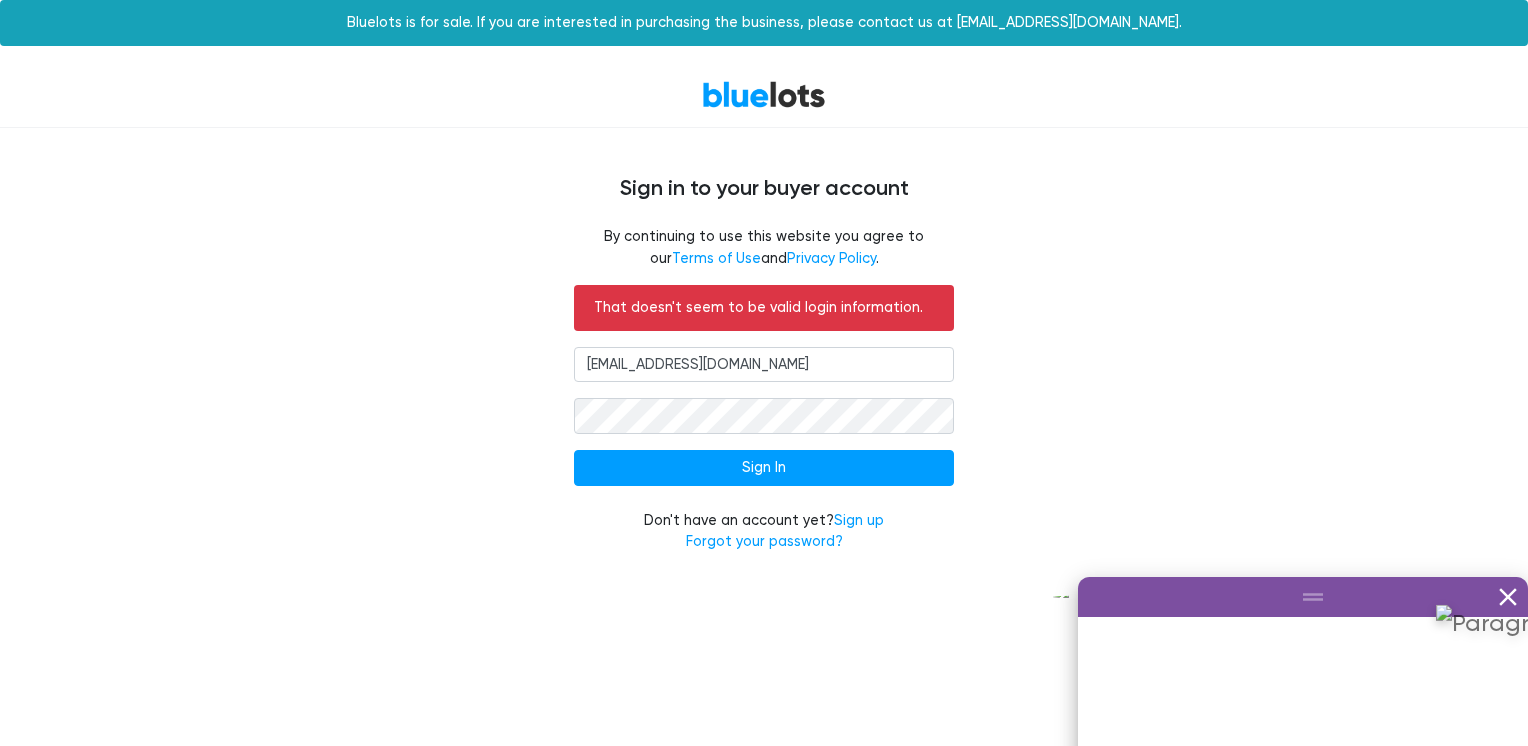scroll, scrollTop: 0, scrollLeft: 0, axis: both 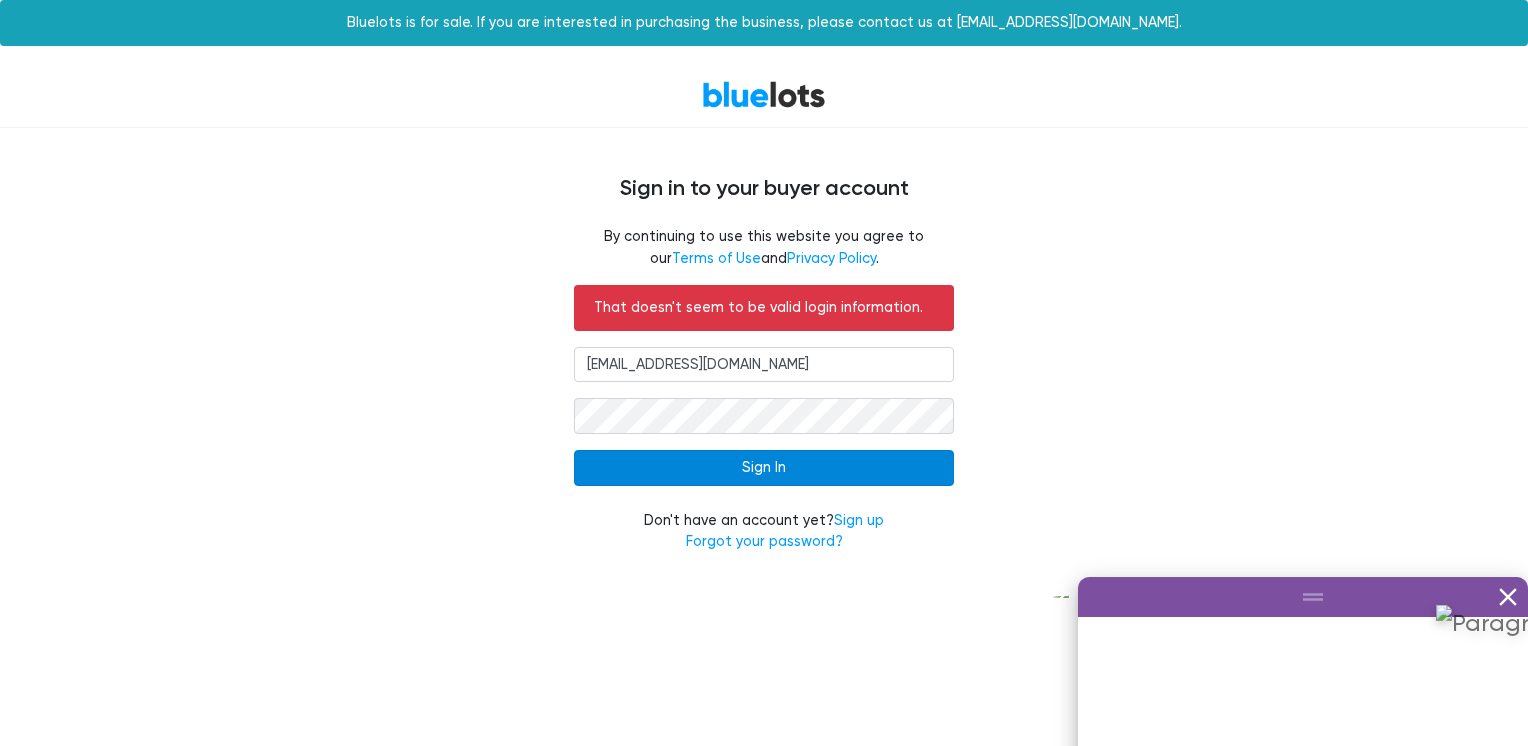 click on "Sign In" at bounding box center [764, 468] 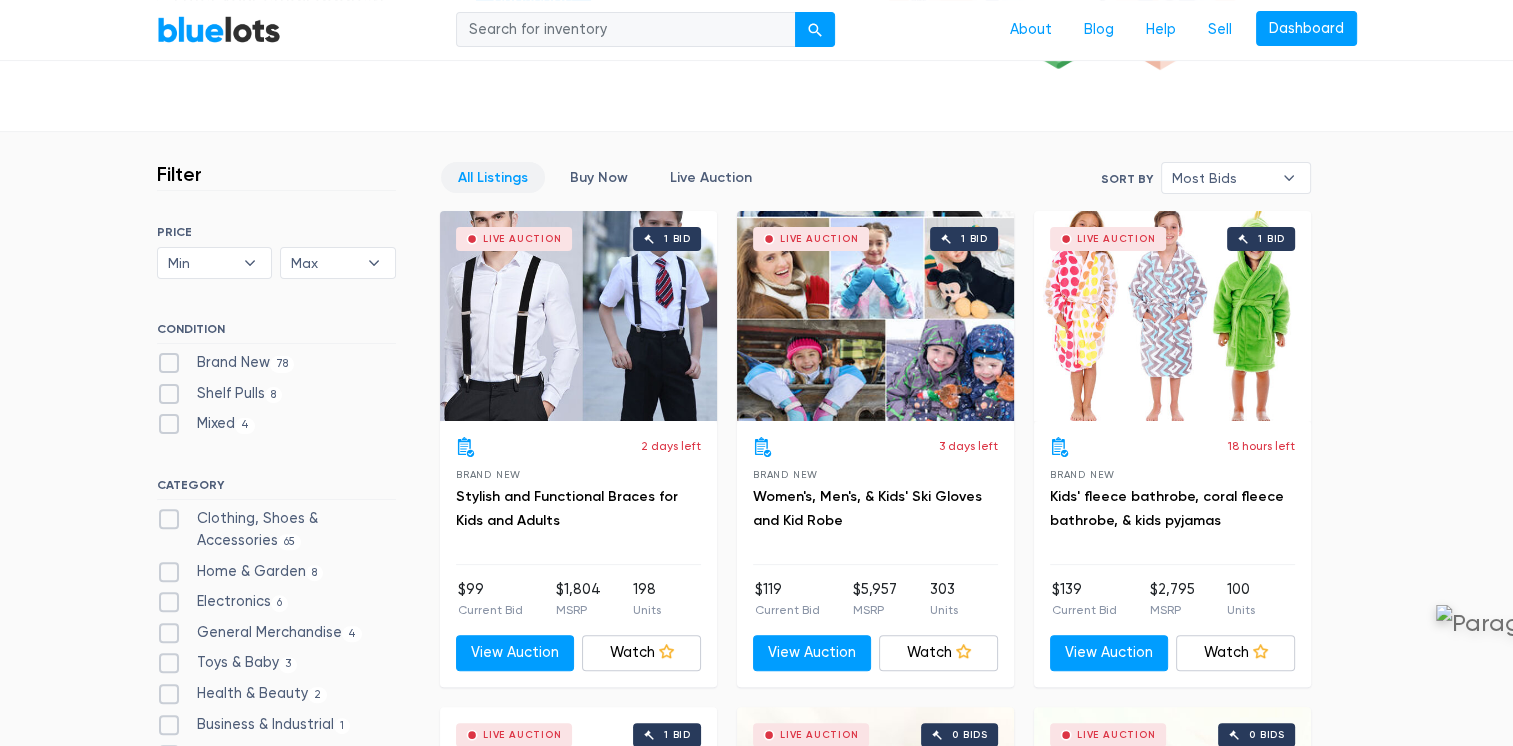 scroll, scrollTop: 458, scrollLeft: 0, axis: vertical 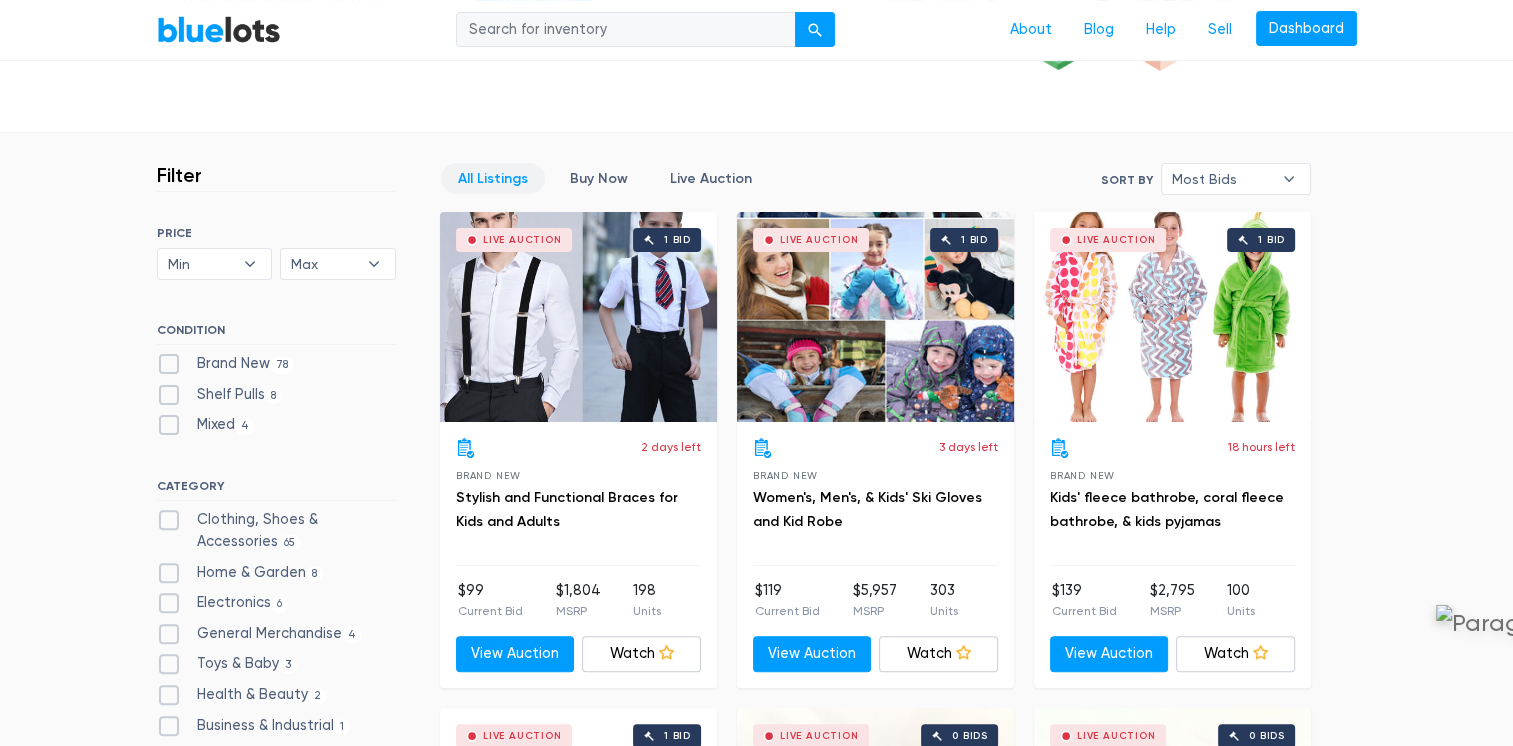 click on "Stylish and Functional Braces for Kids and Adults" at bounding box center (578, 510) 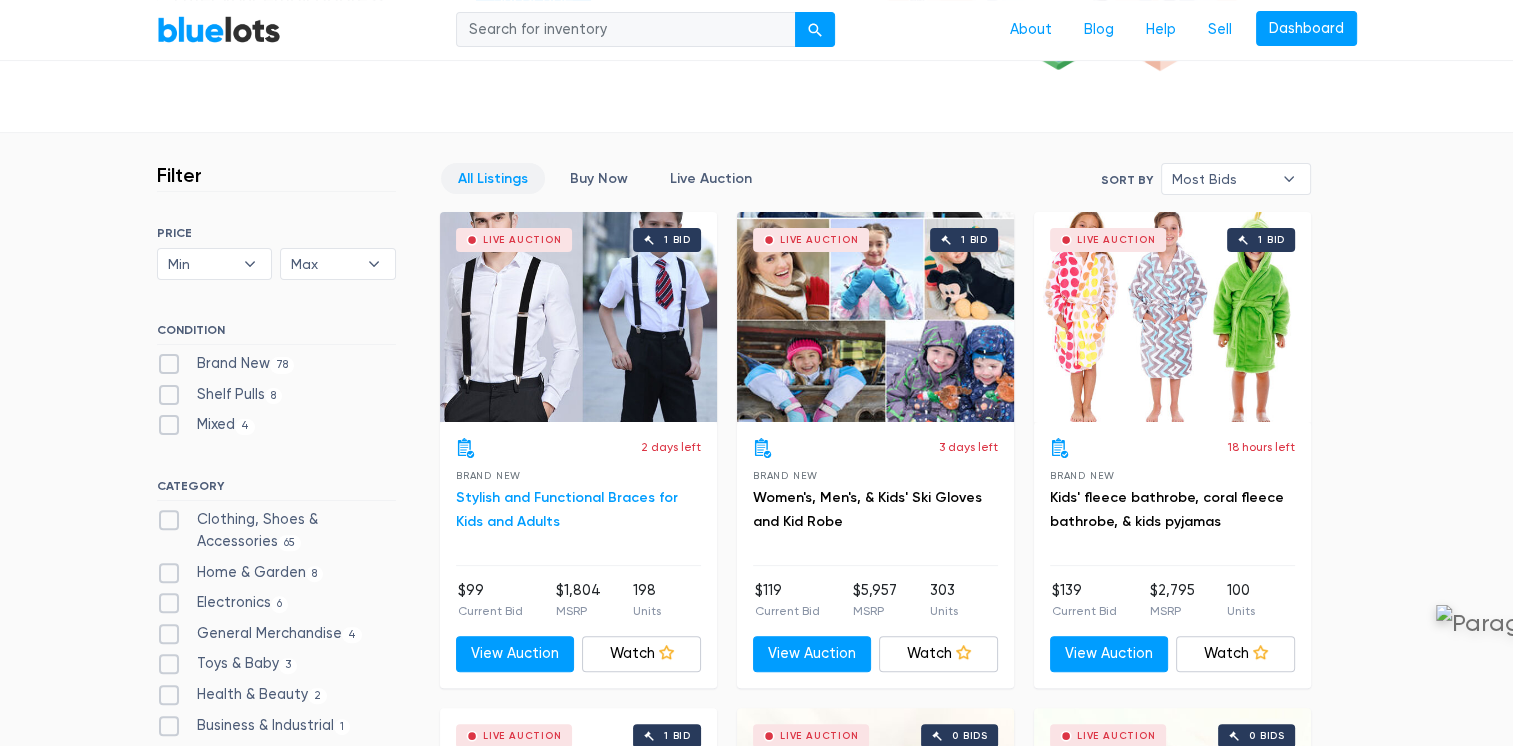 click on "Stylish and Functional Braces for Kids and Adults" at bounding box center [567, 509] 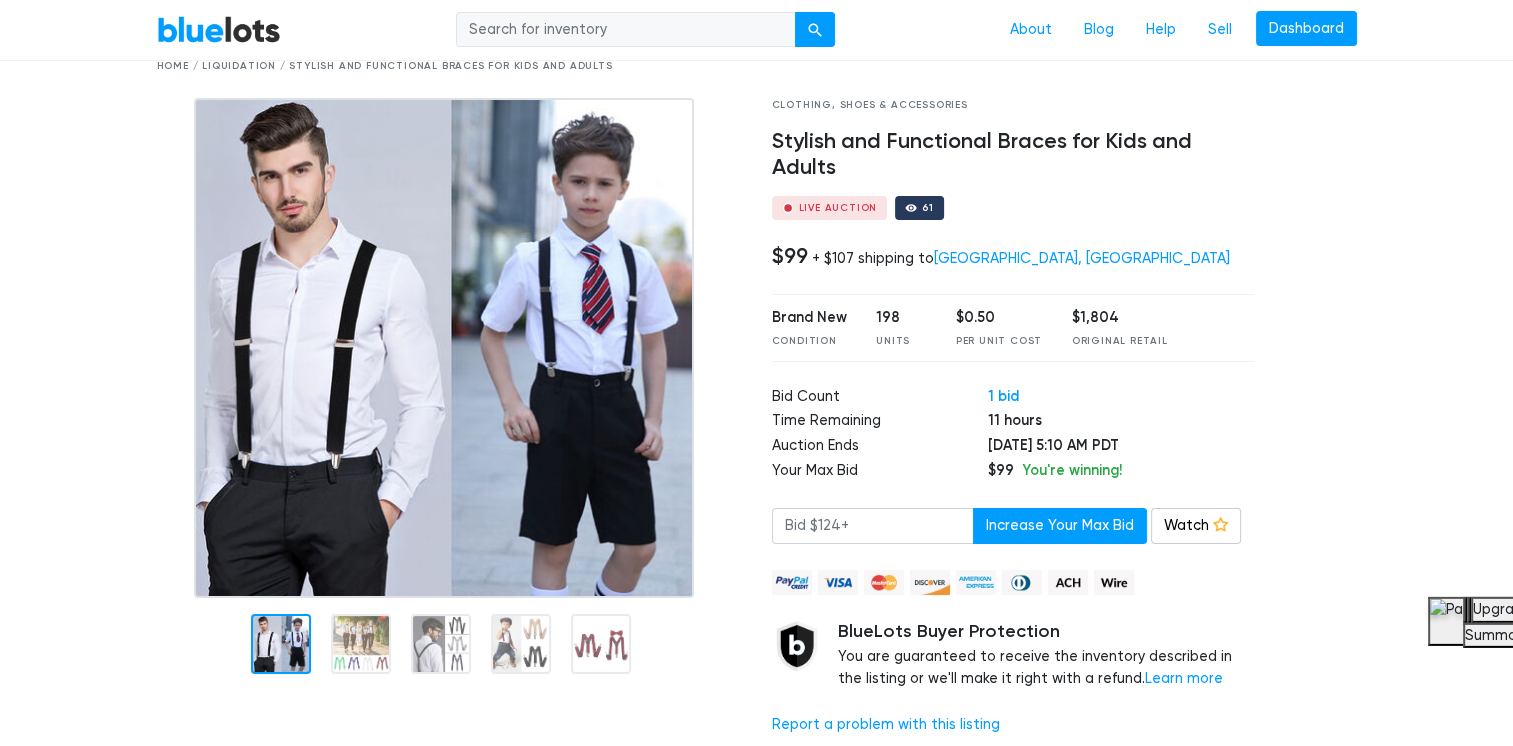 scroll, scrollTop: 90, scrollLeft: 0, axis: vertical 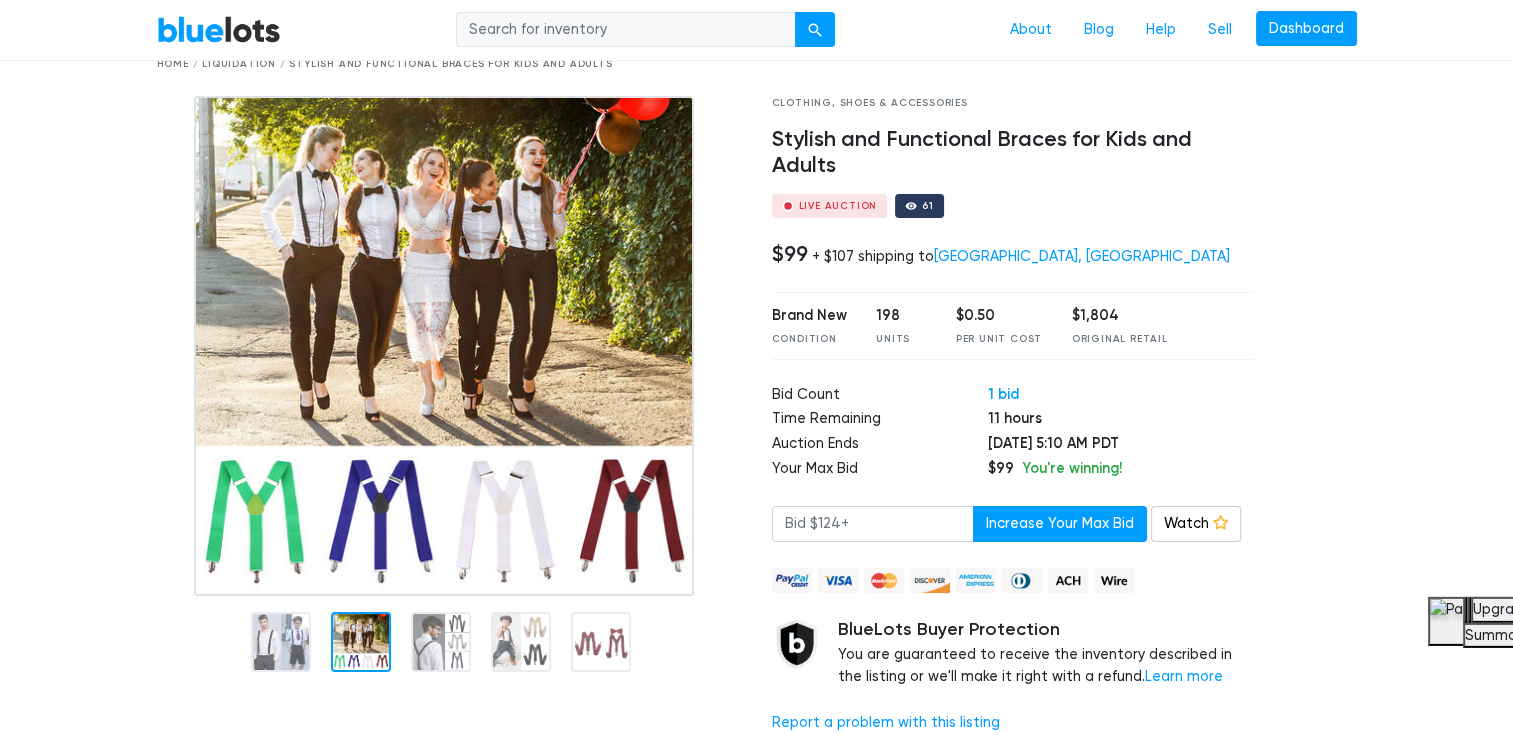 click at bounding box center (361, 642) 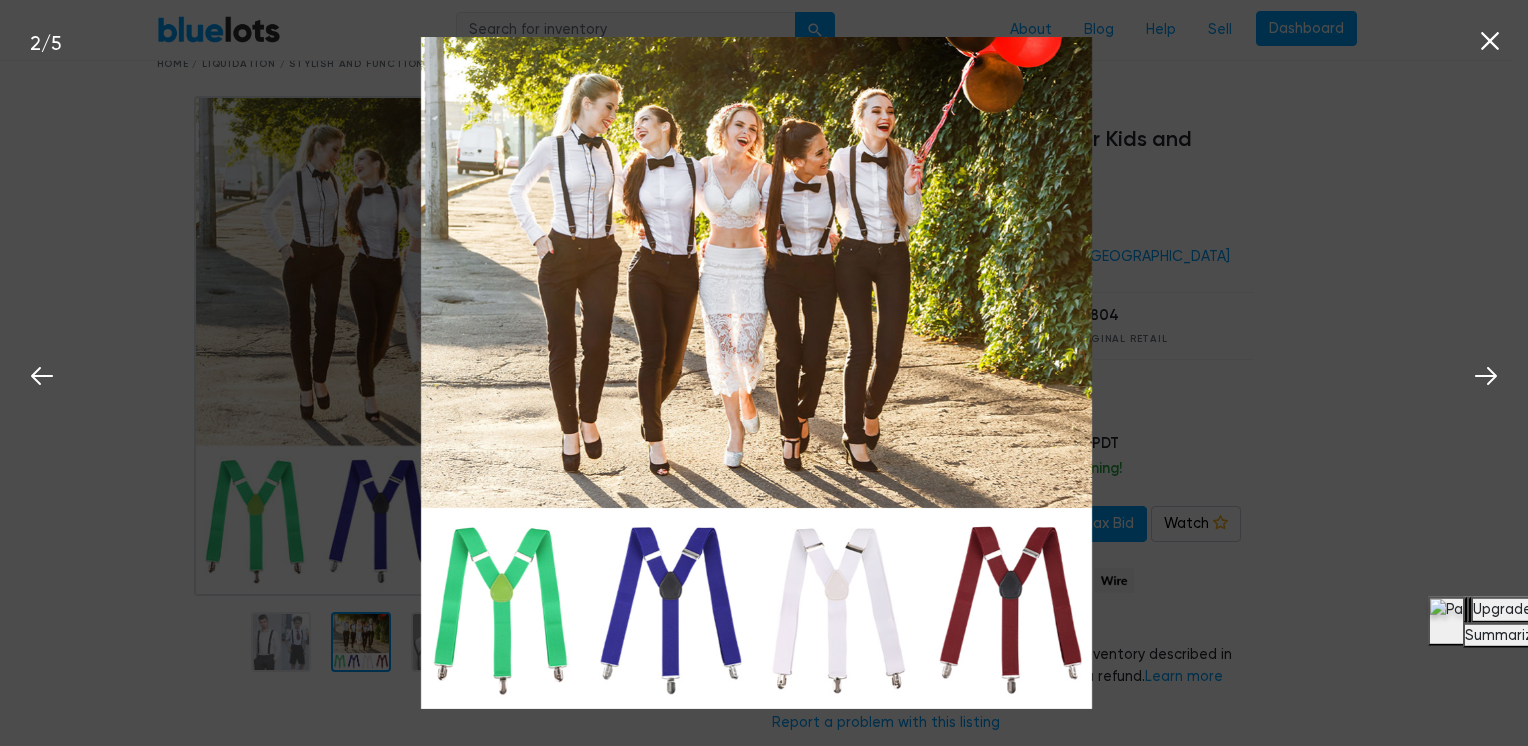 click on "2 / 5" at bounding box center [764, 373] 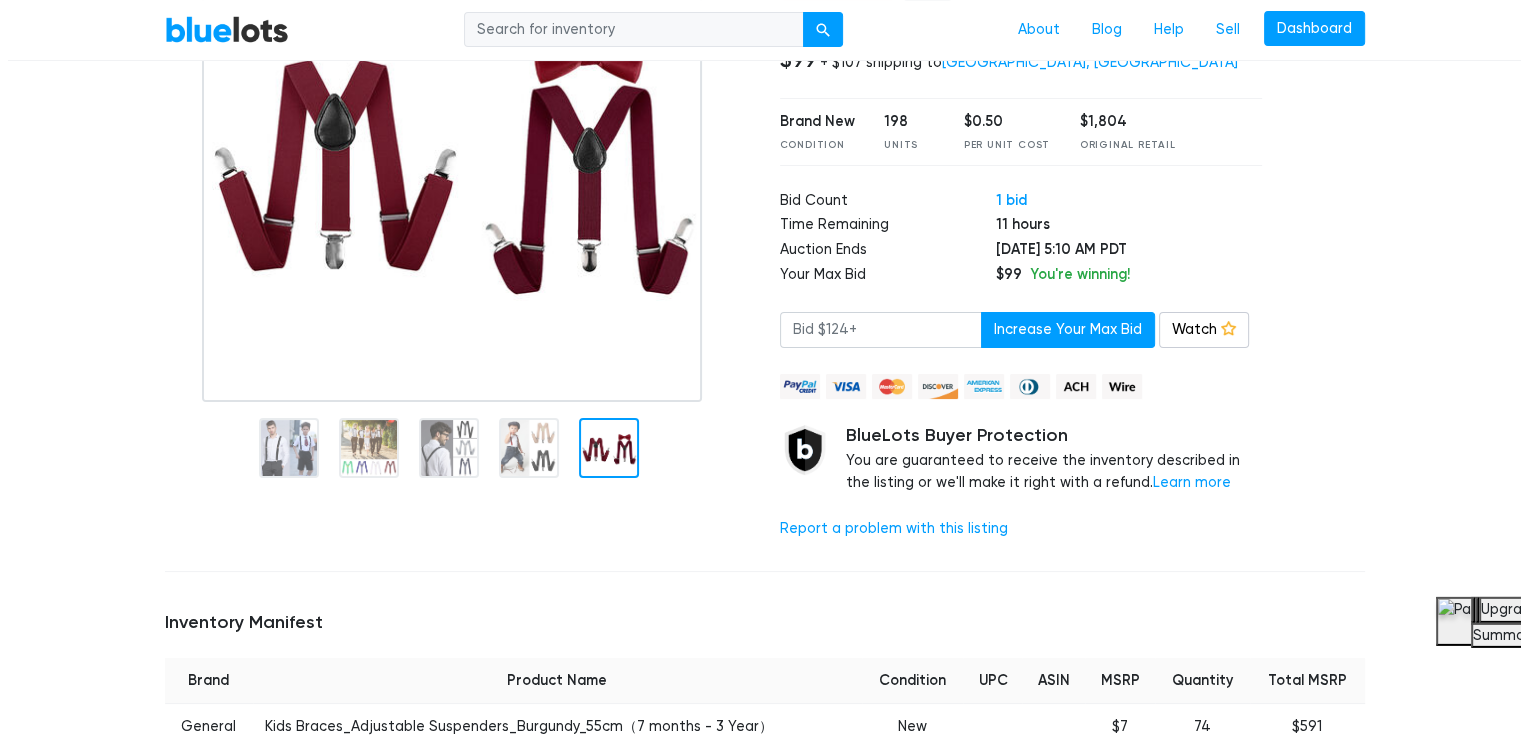 scroll, scrollTop: 286, scrollLeft: 0, axis: vertical 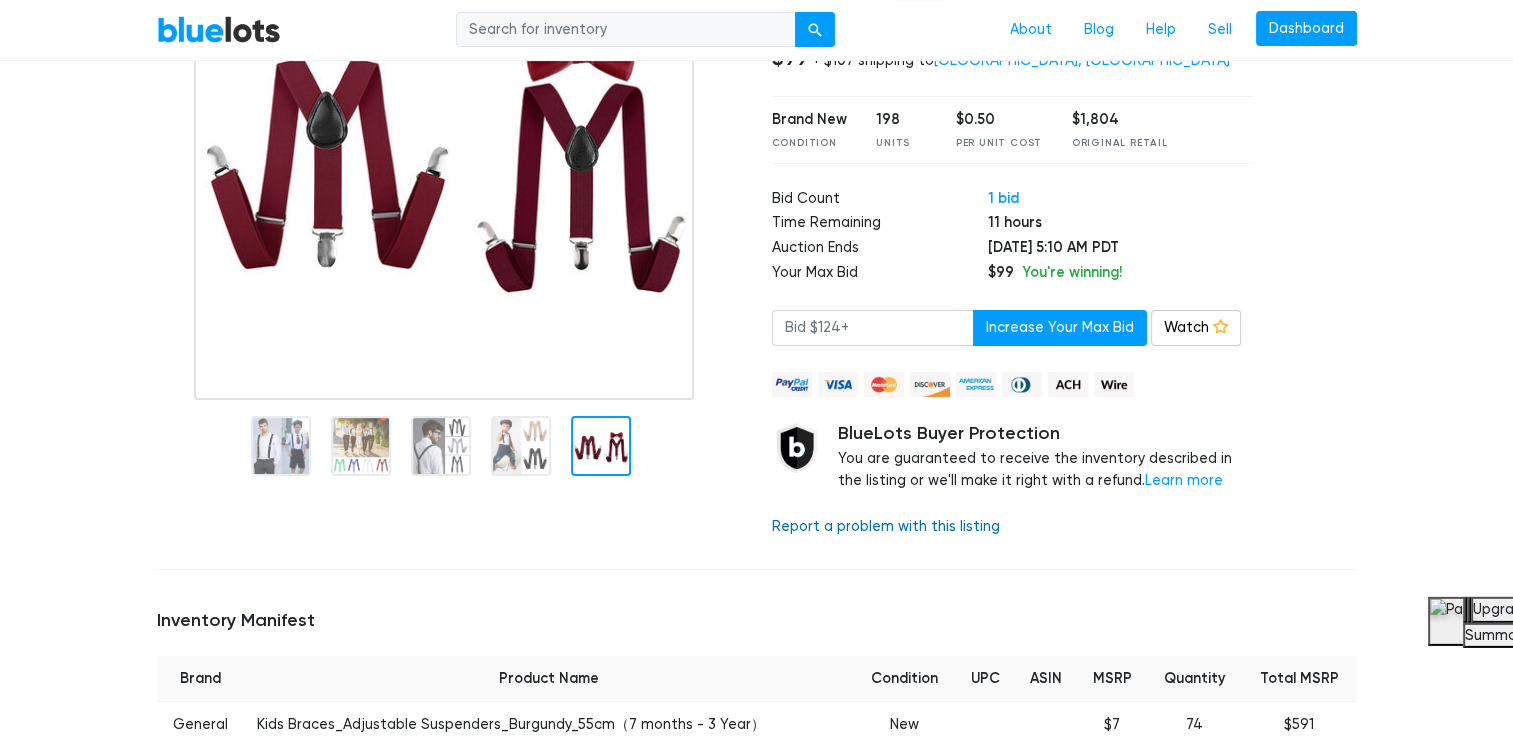 click on "Report a problem with this listing" at bounding box center (886, 526) 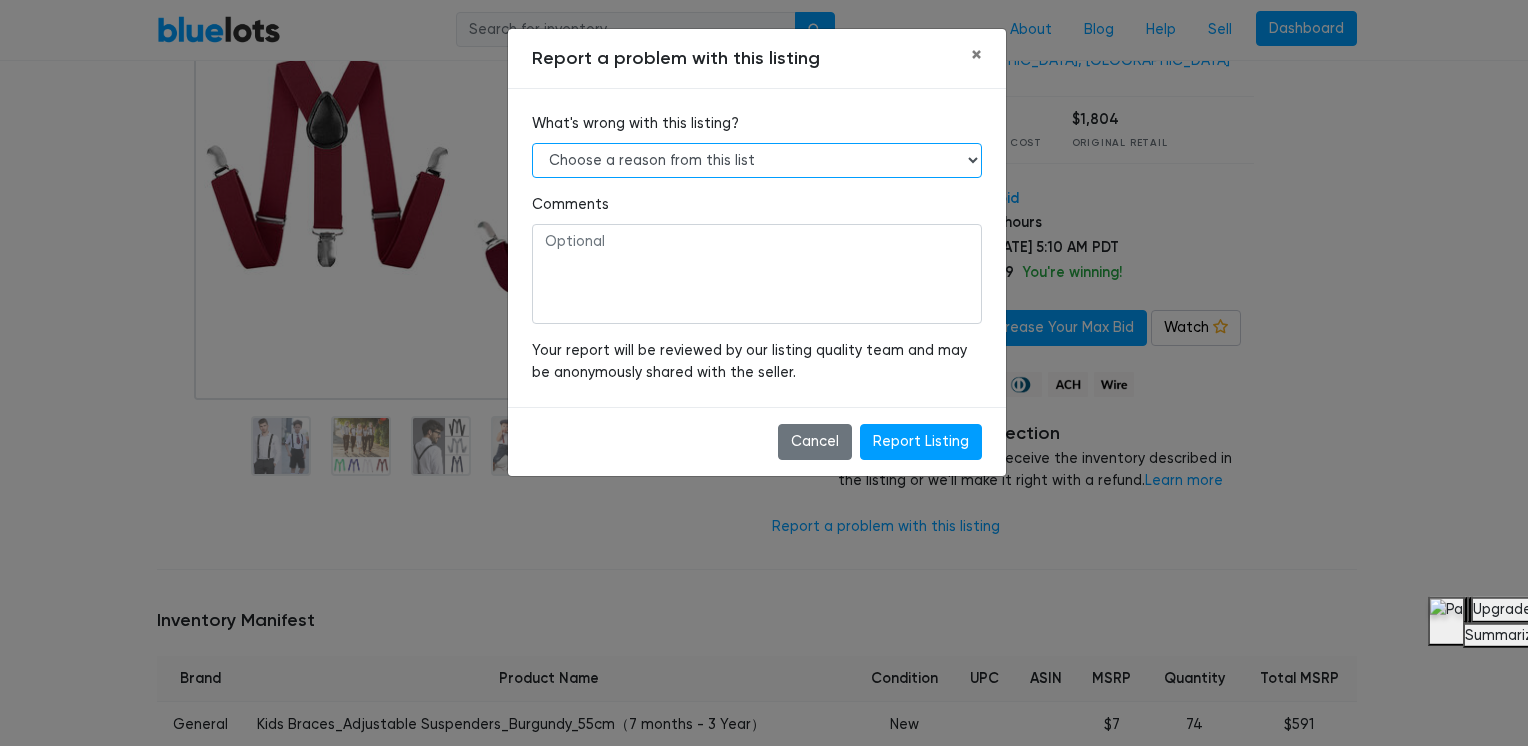 click on "Choose a reason from this list
Manifest data is wrong (original retail value, UPC, etc)
Deceptive listing practices
Listing price seems excessively high
Conflicting information in the listing
Important information missing from the listing
Problem with images or image quality
Copyright or trademark issue (including counterfit goods)
Other issue" at bounding box center (757, 161) 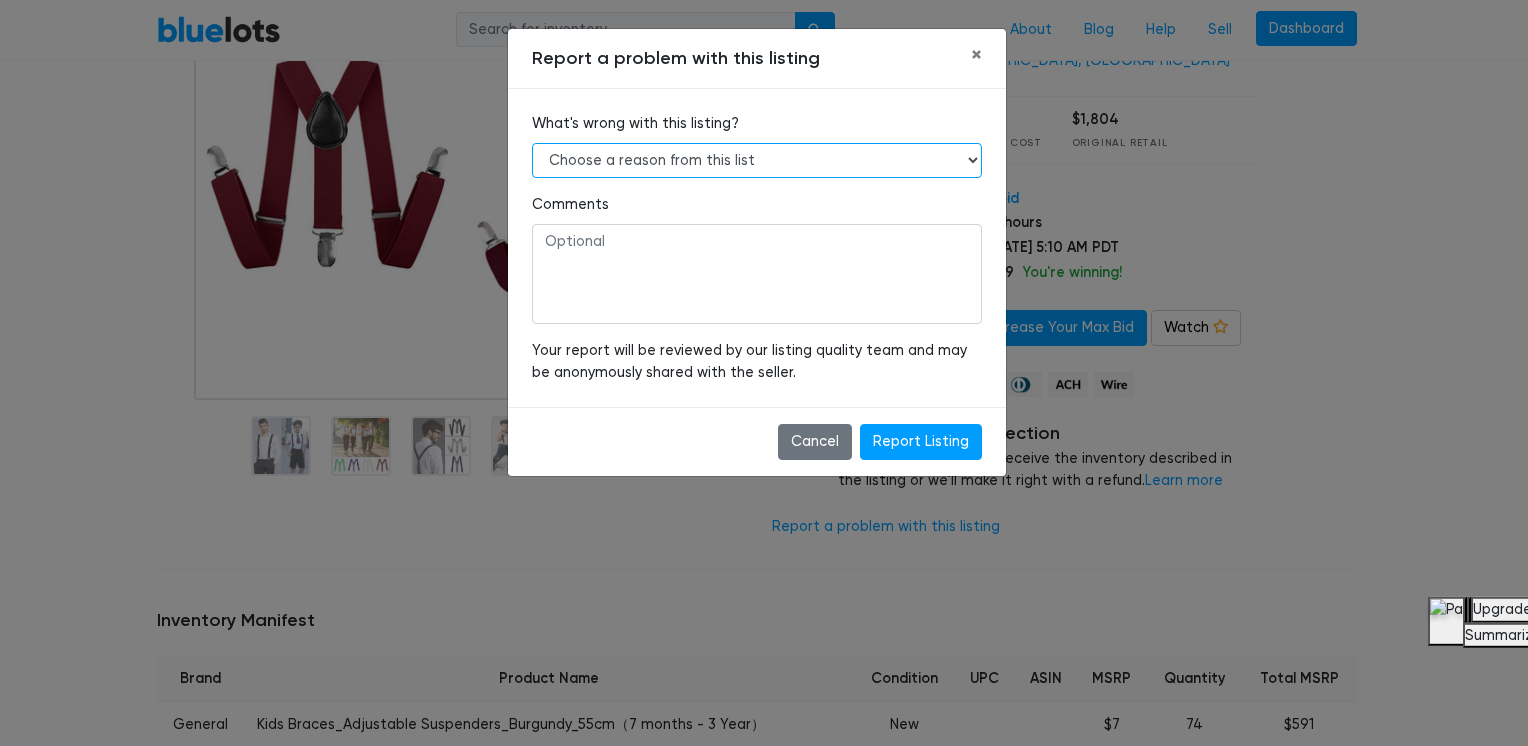 select on "other" 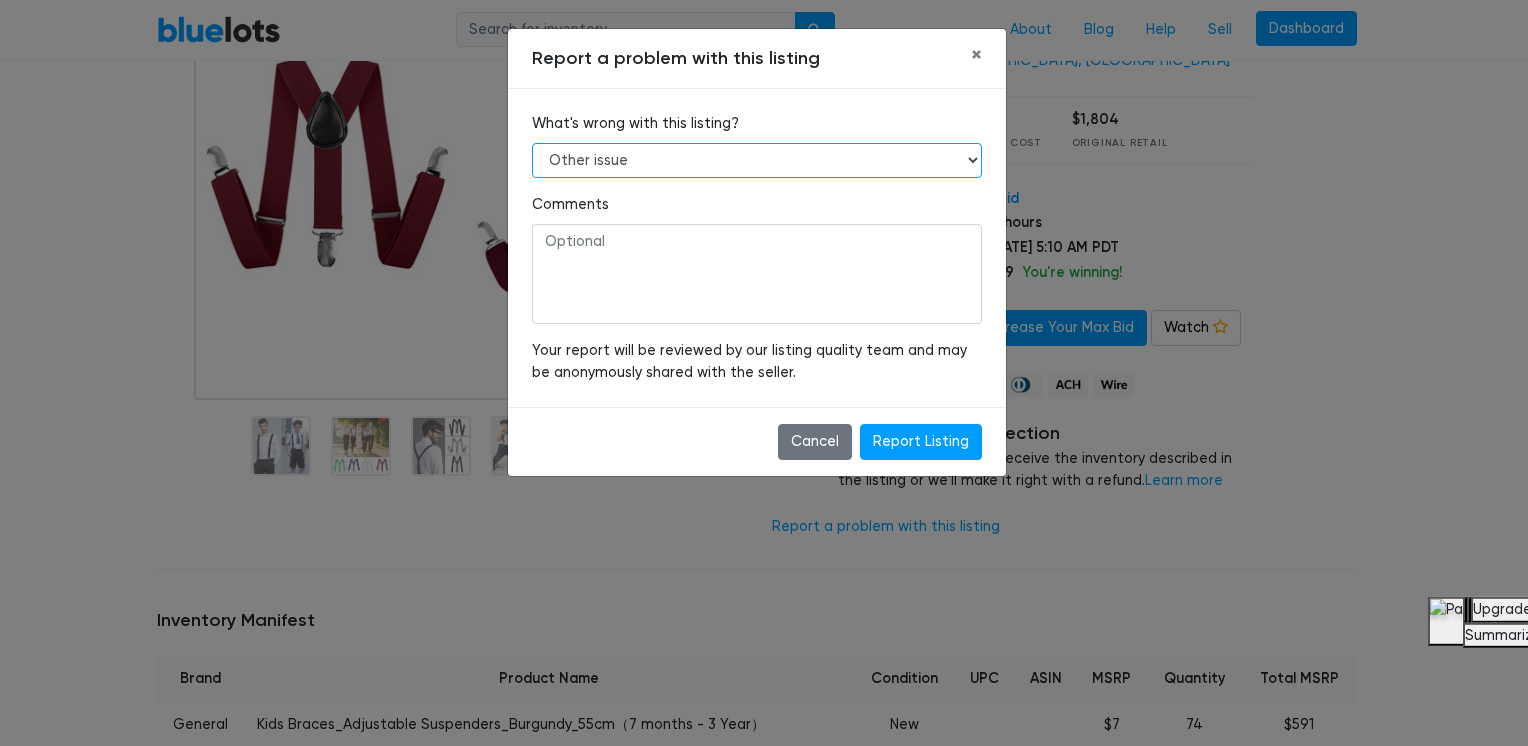 click on "Choose a reason from this list
Manifest data is wrong (original retail value, UPC, etc)
Deceptive listing practices
Listing price seems excessively high
Conflicting information in the listing
Important information missing from the listing
Problem with images or image quality
Copyright or trademark issue (including counterfit goods)
Other issue" at bounding box center [757, 161] 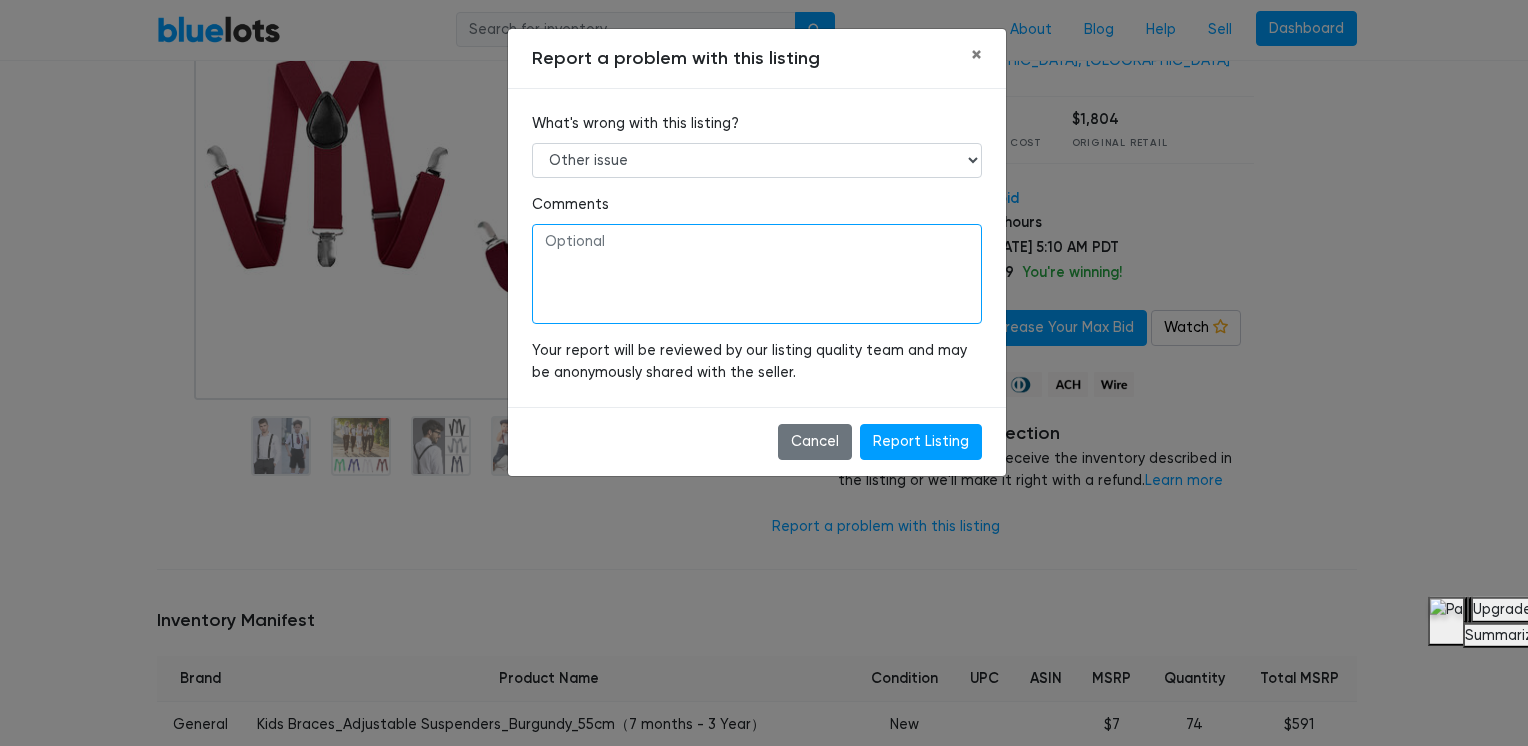 click at bounding box center (757, 274) 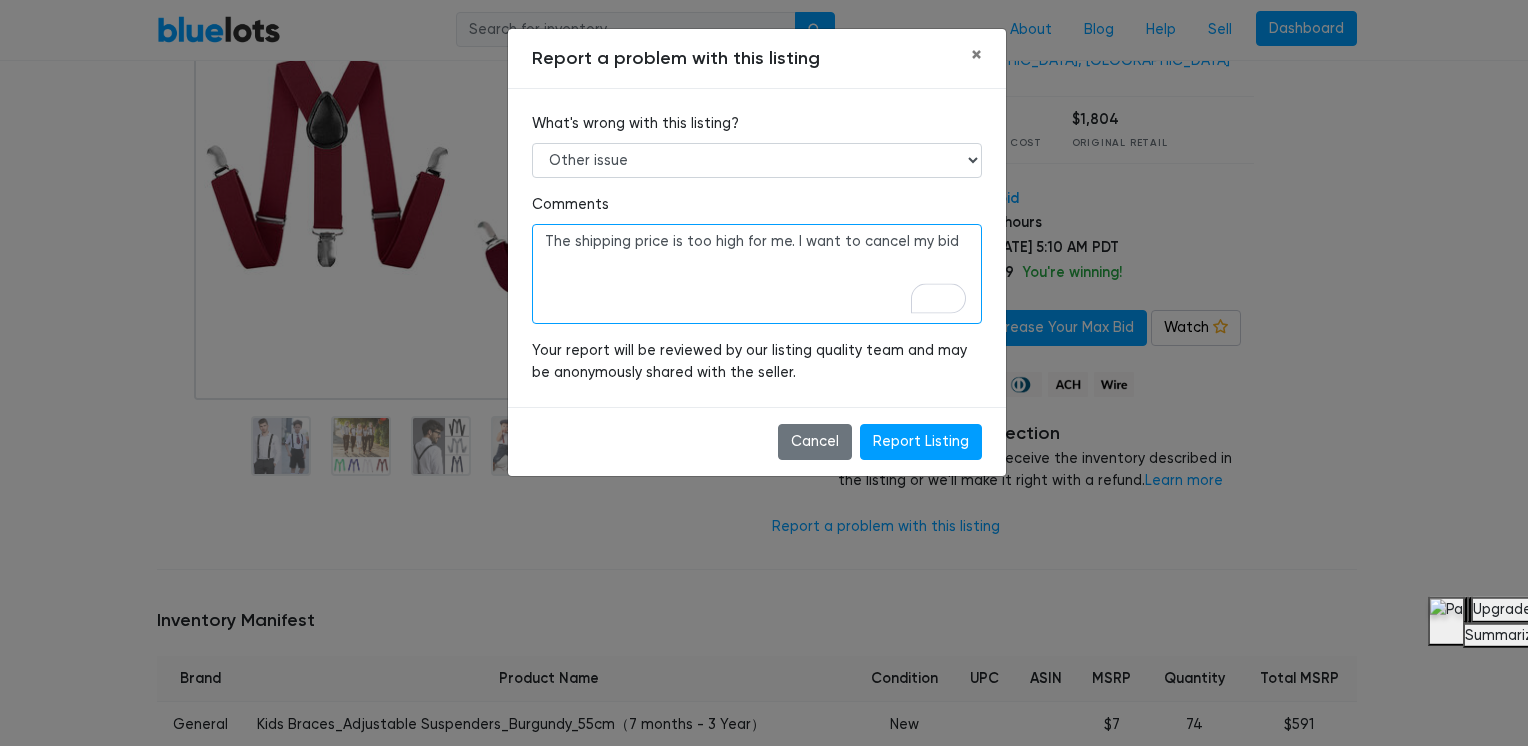 click on "The shipping price is too high for me. I want to cancel my bid" at bounding box center (757, 274) 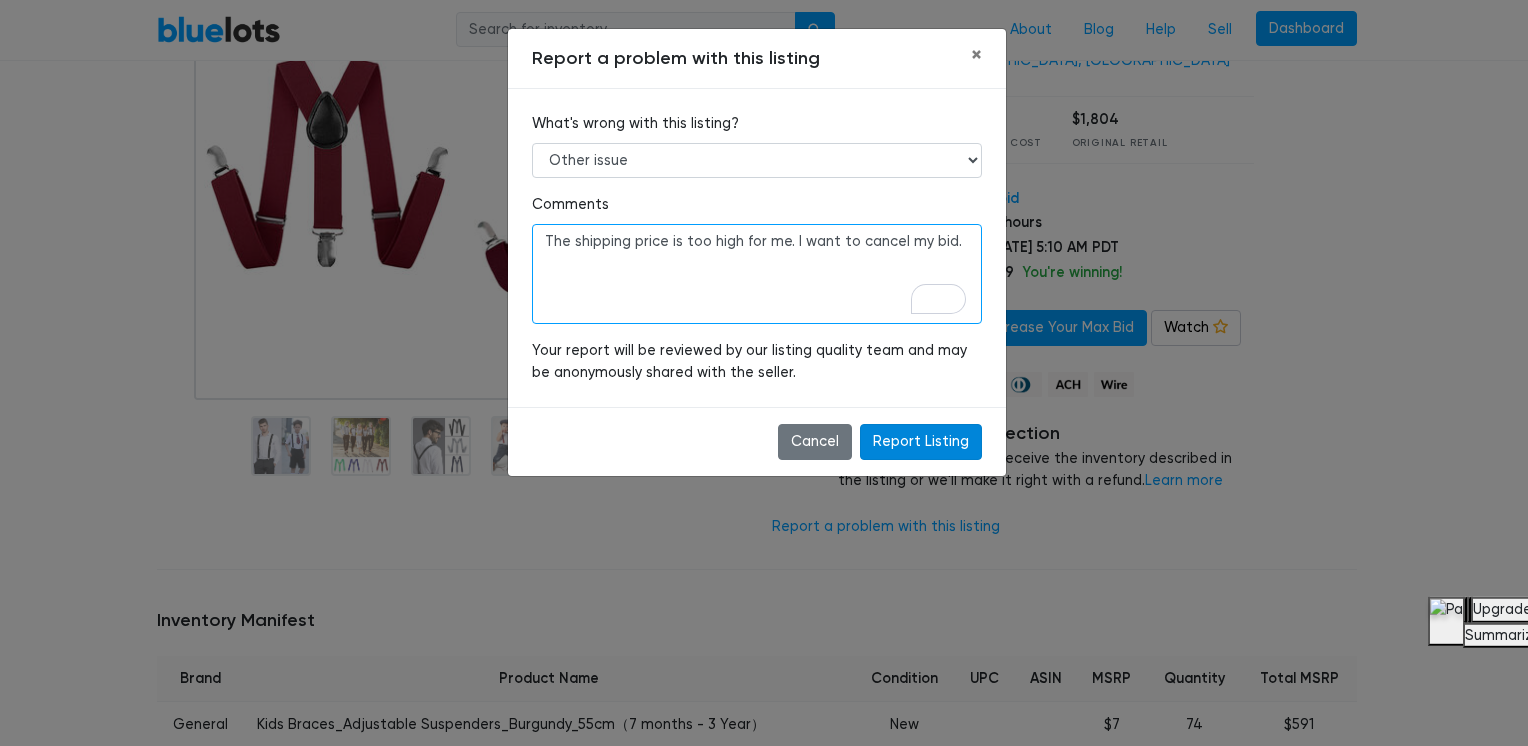 type on "The shipping price is too high for me. I want to cancel my bid." 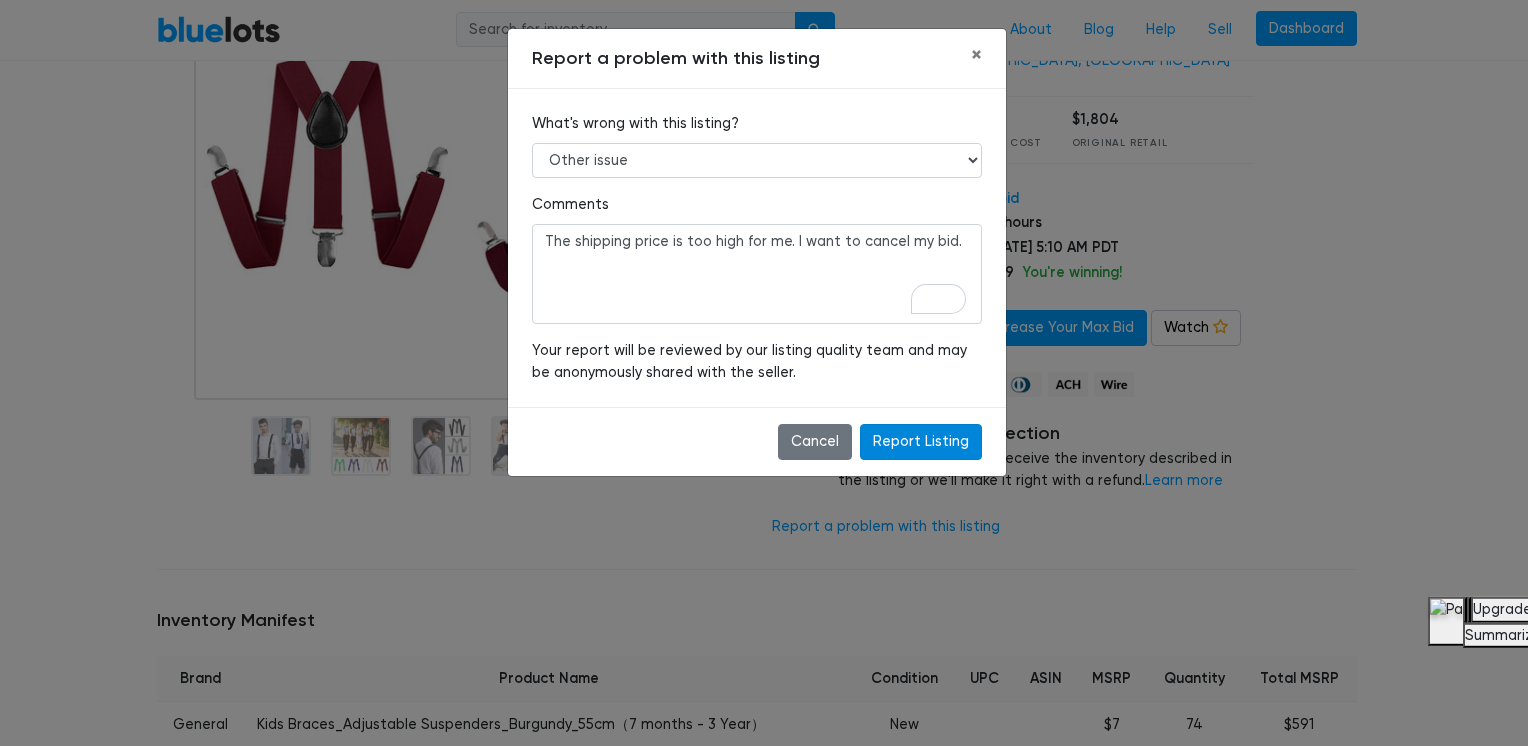 click on "Report Listing" at bounding box center [921, 442] 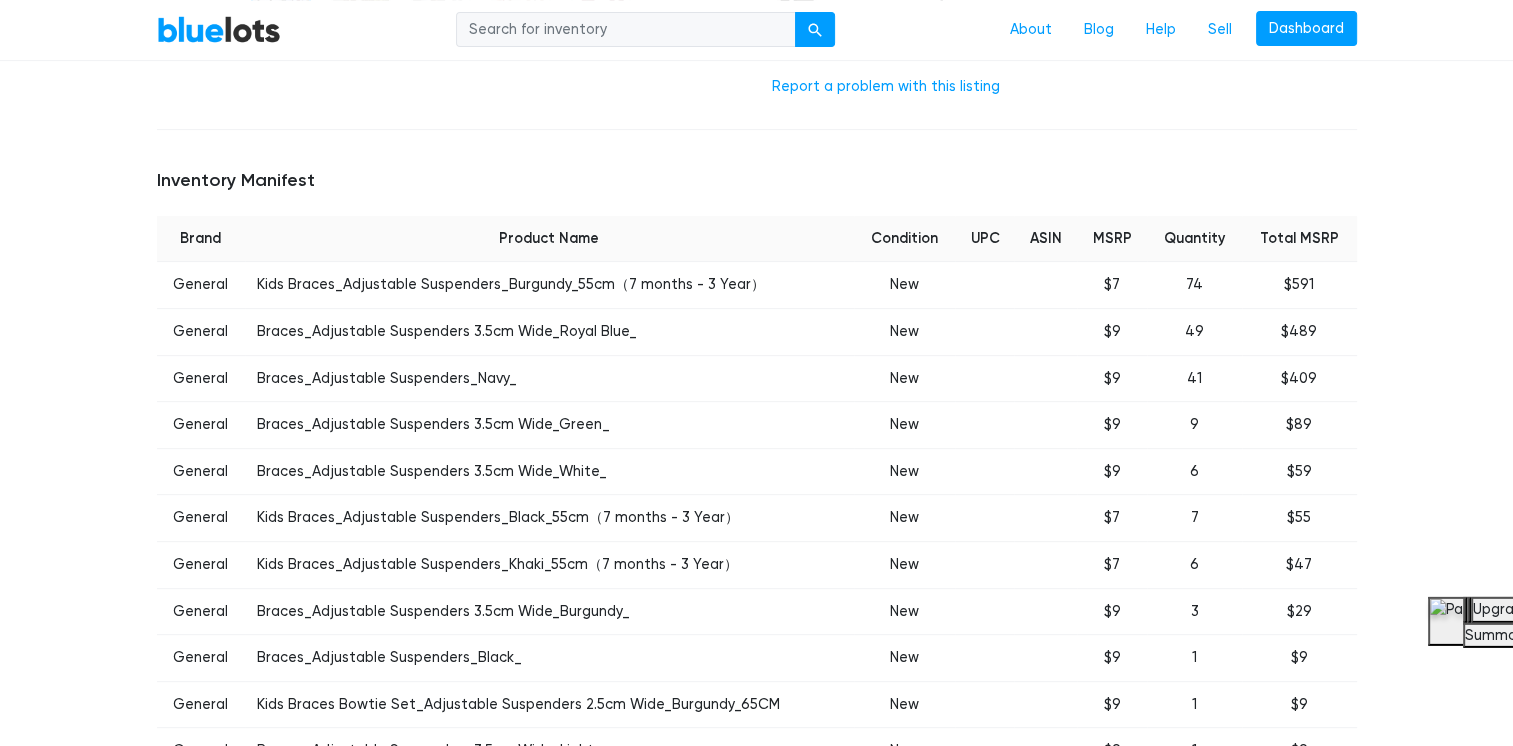 scroll, scrollTop: 0, scrollLeft: 0, axis: both 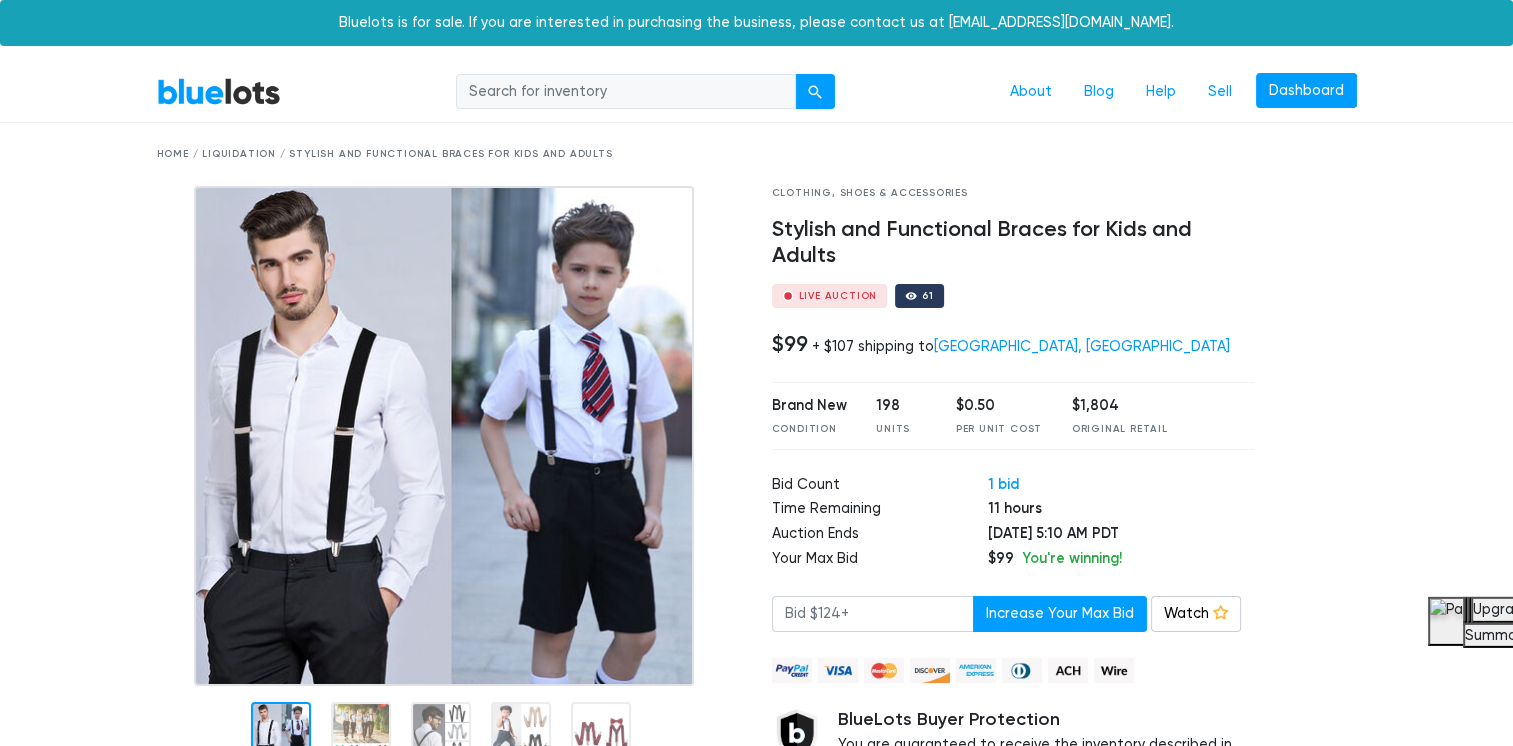 click at bounding box center (626, 92) 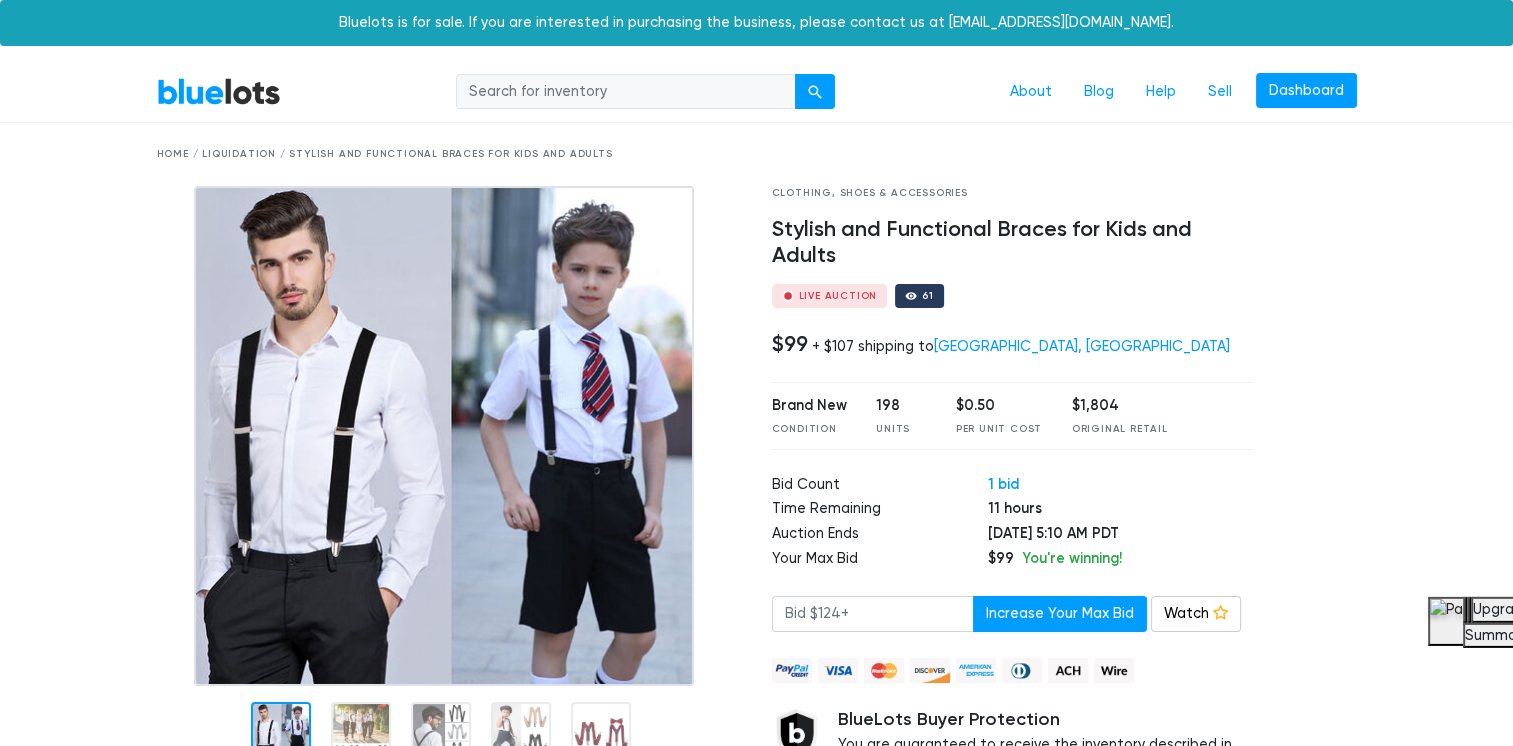 click on "Live Auction
61" at bounding box center (1013, 296) 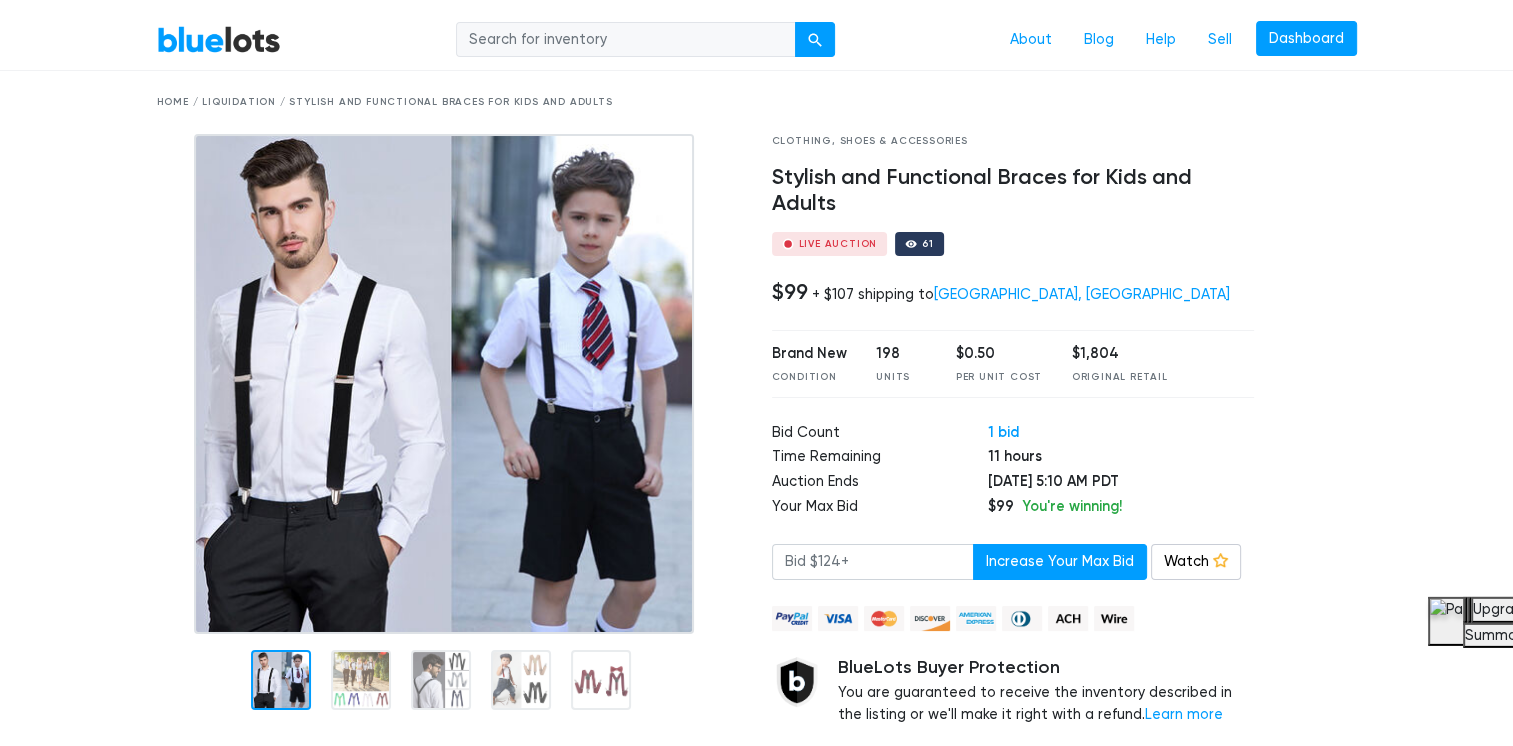 scroll, scrollTop: 0, scrollLeft: 0, axis: both 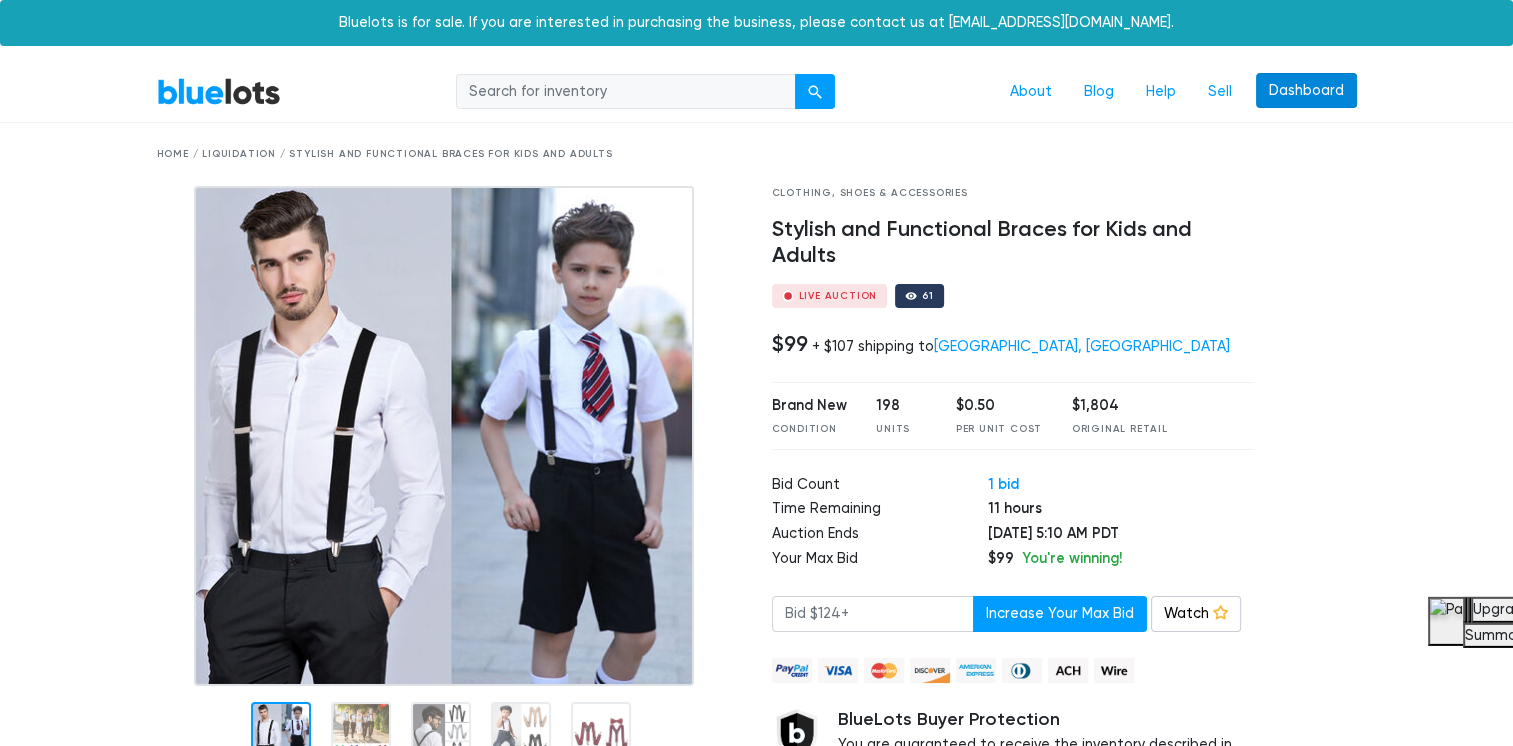 click on "Dashboard" at bounding box center (1306, 91) 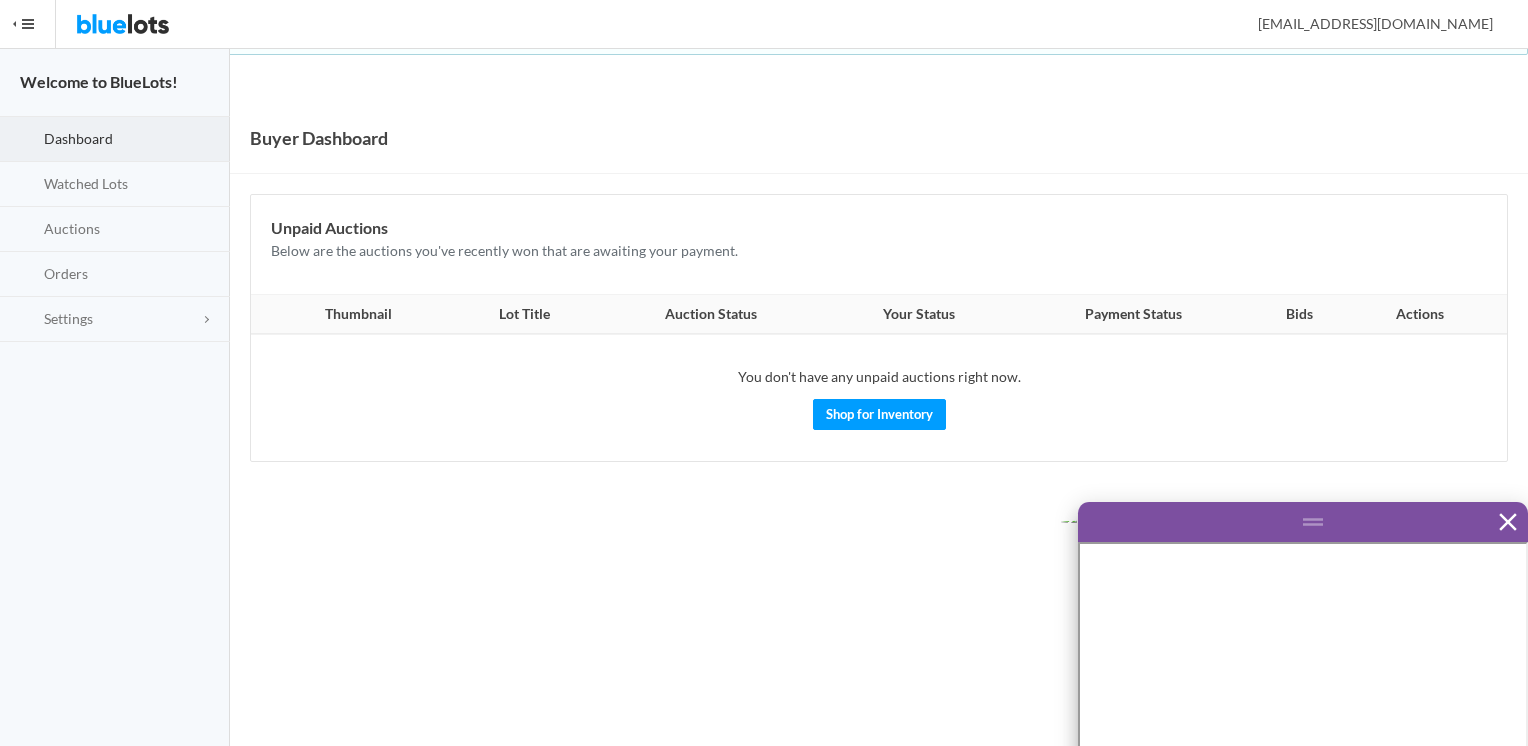 scroll, scrollTop: 0, scrollLeft: 0, axis: both 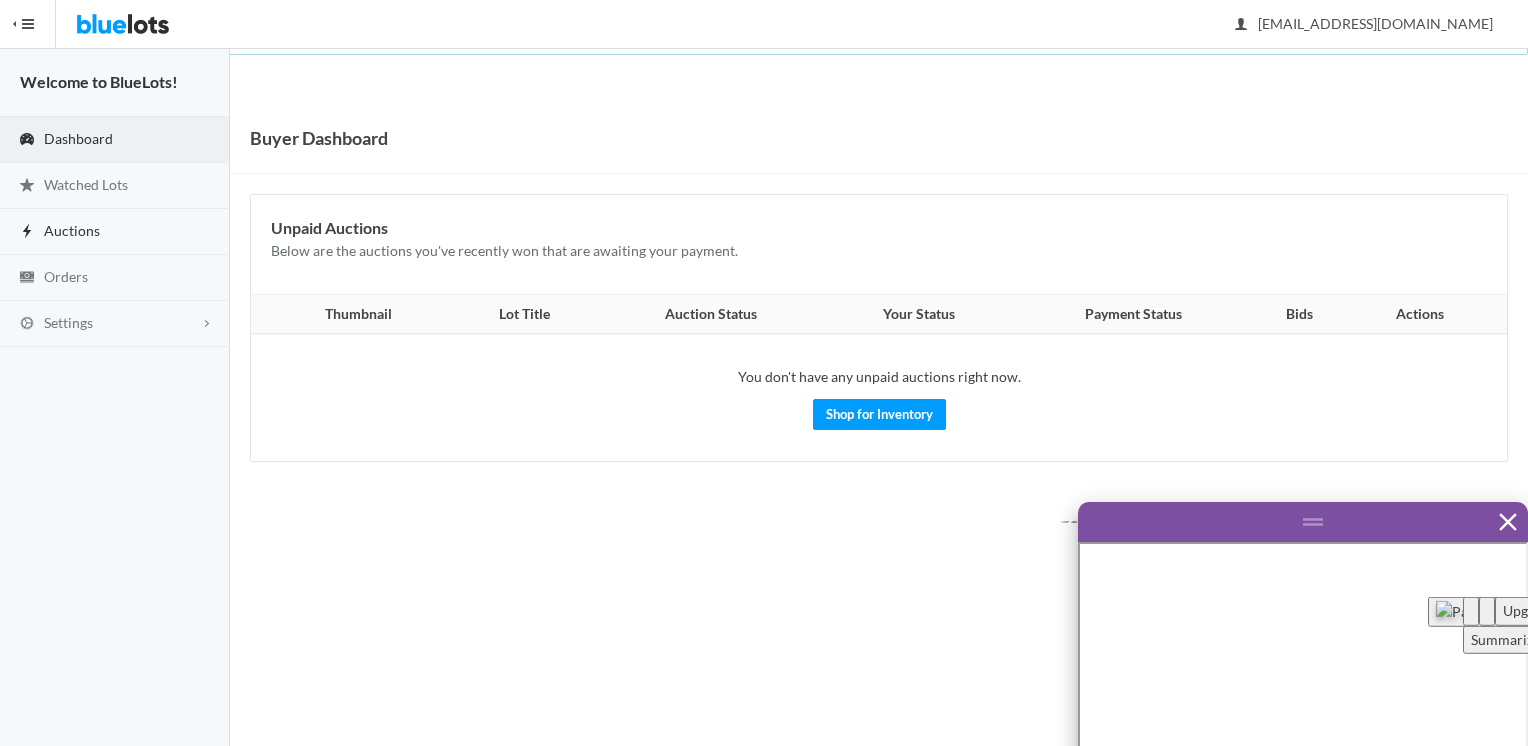 click on "Auctions" at bounding box center (72, 230) 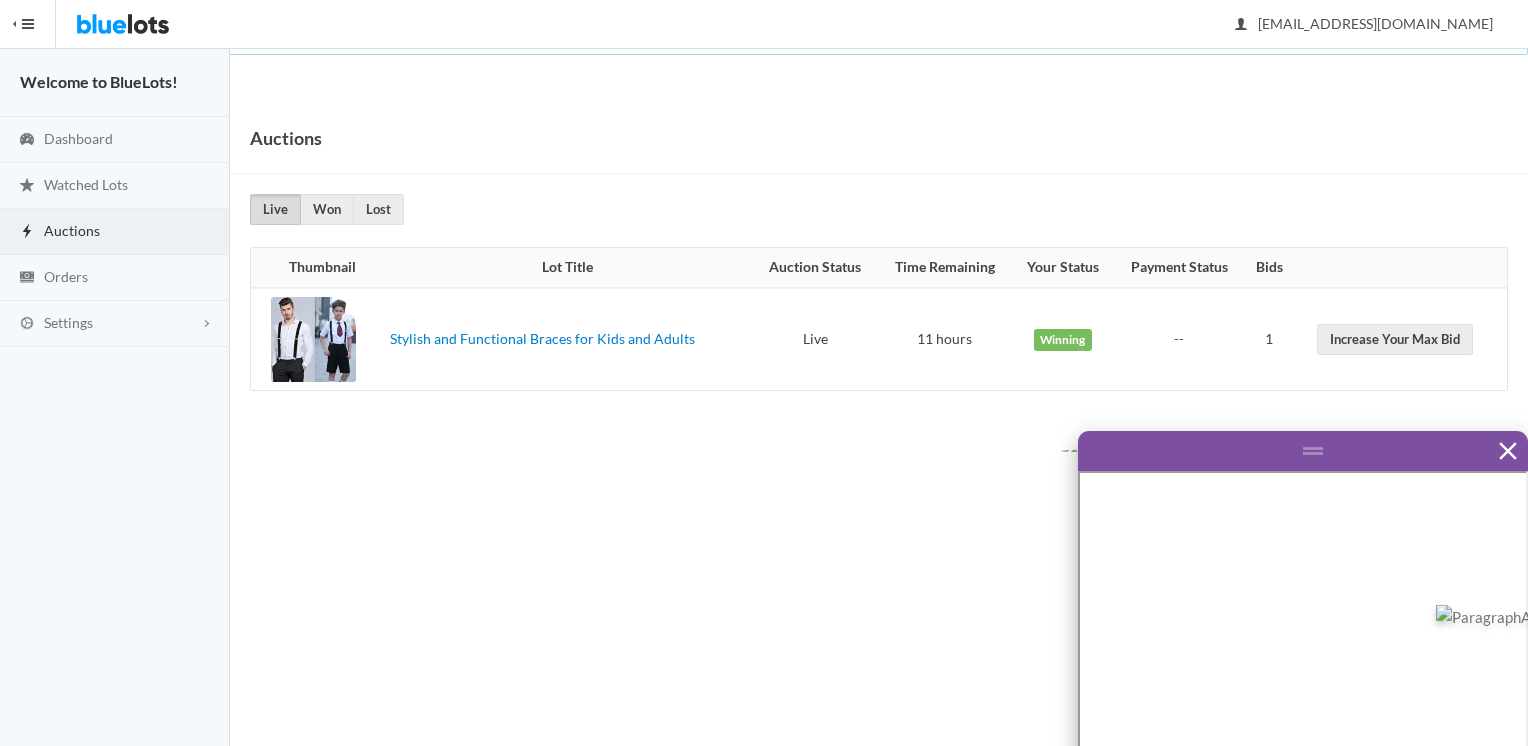 scroll, scrollTop: 0, scrollLeft: 0, axis: both 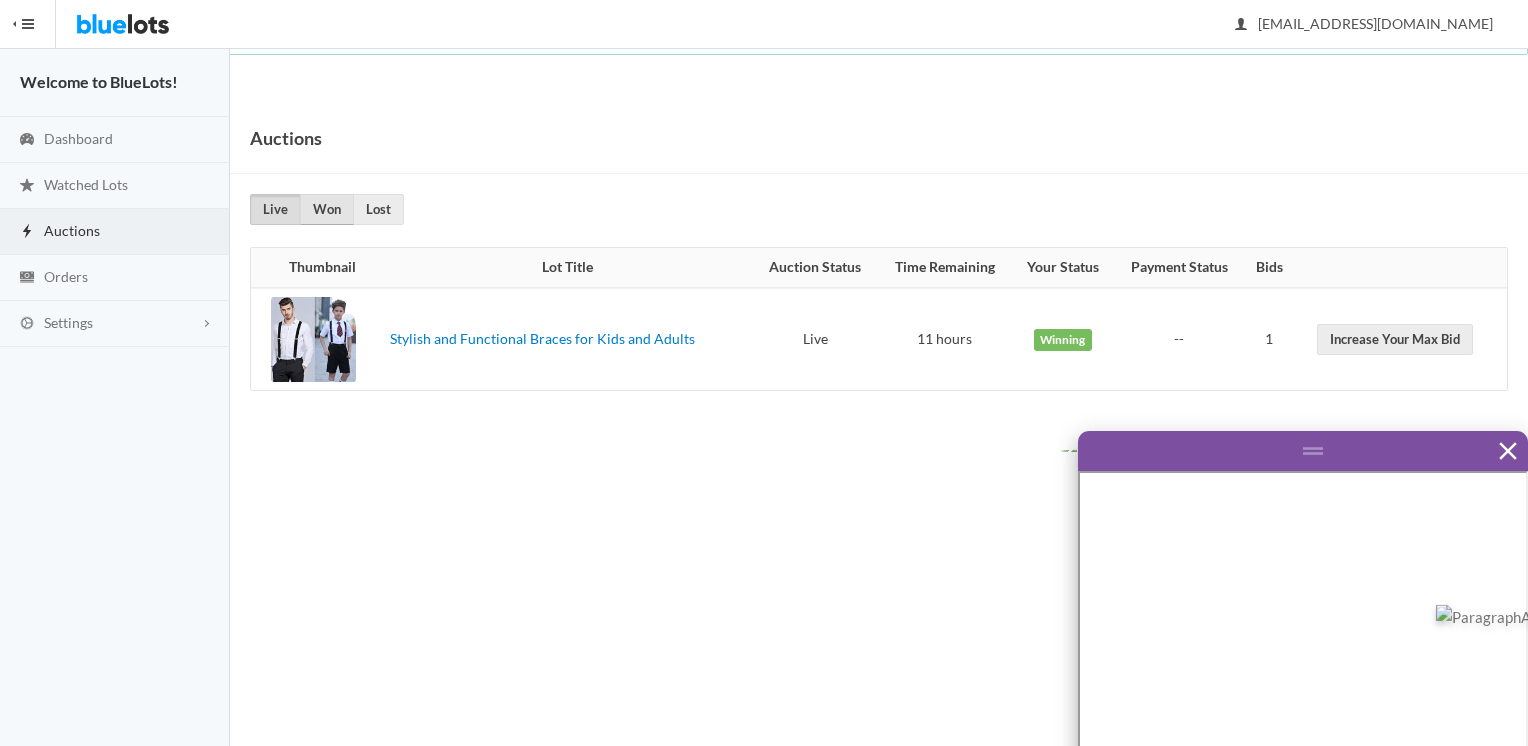 click on "Won" at bounding box center [327, 209] 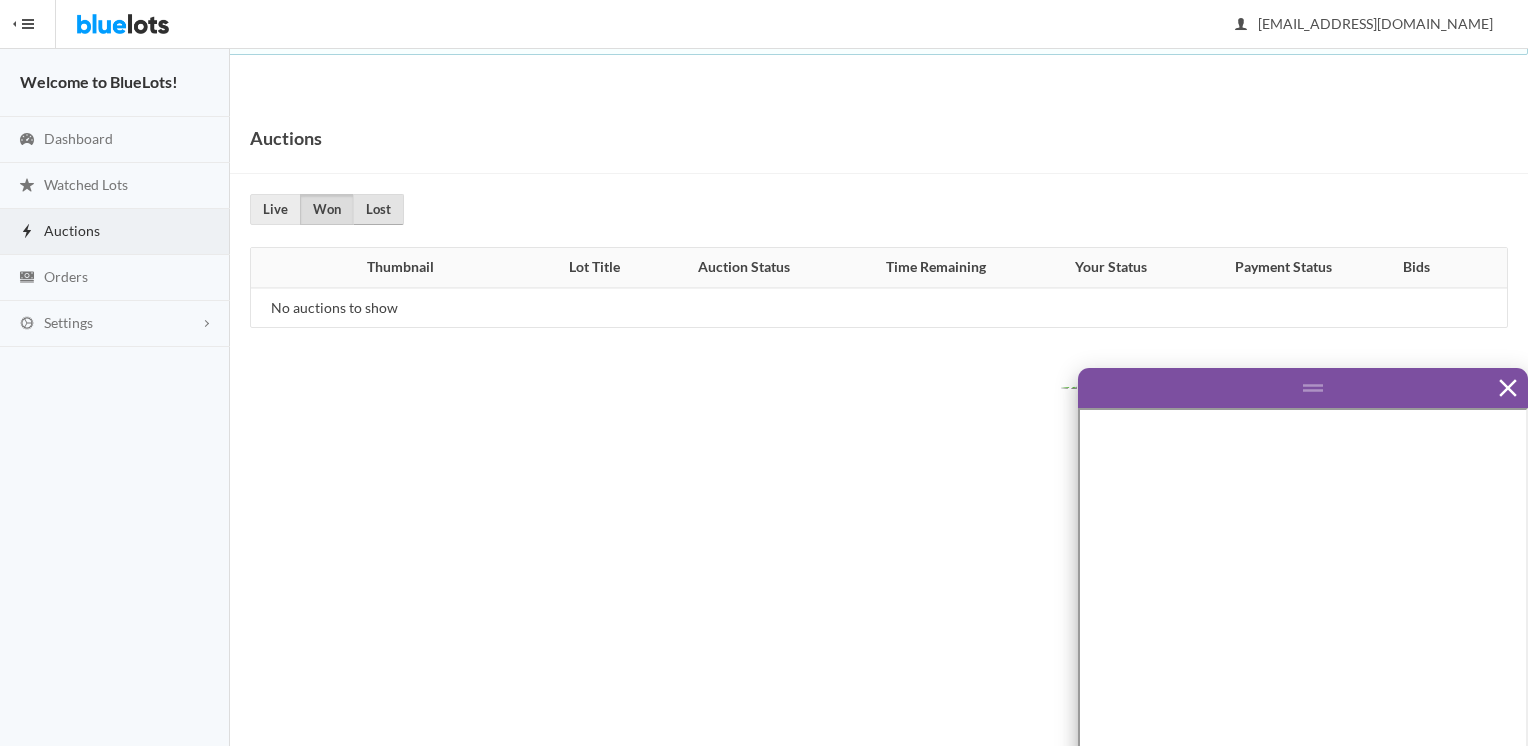 scroll, scrollTop: 0, scrollLeft: 0, axis: both 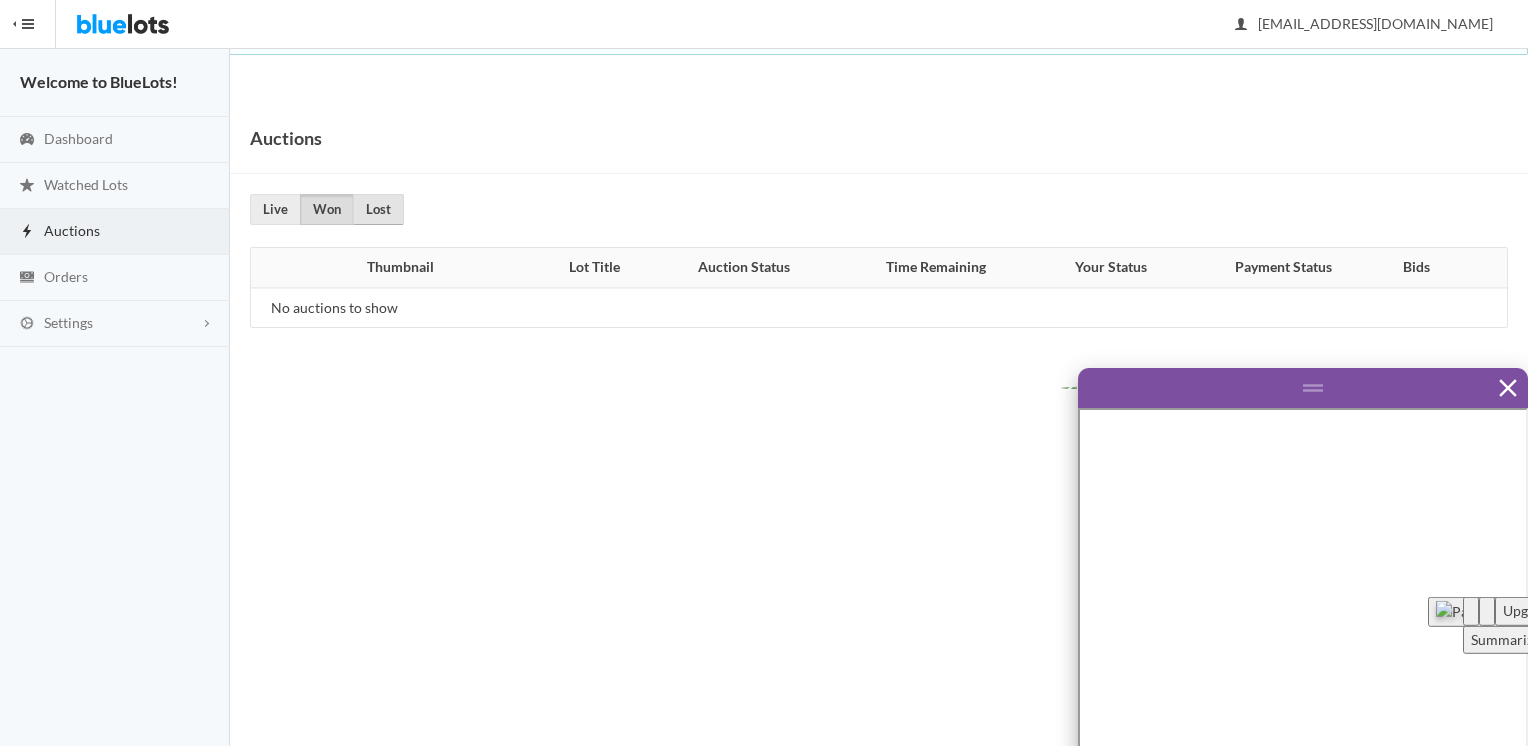 click on "Lost" at bounding box center (378, 209) 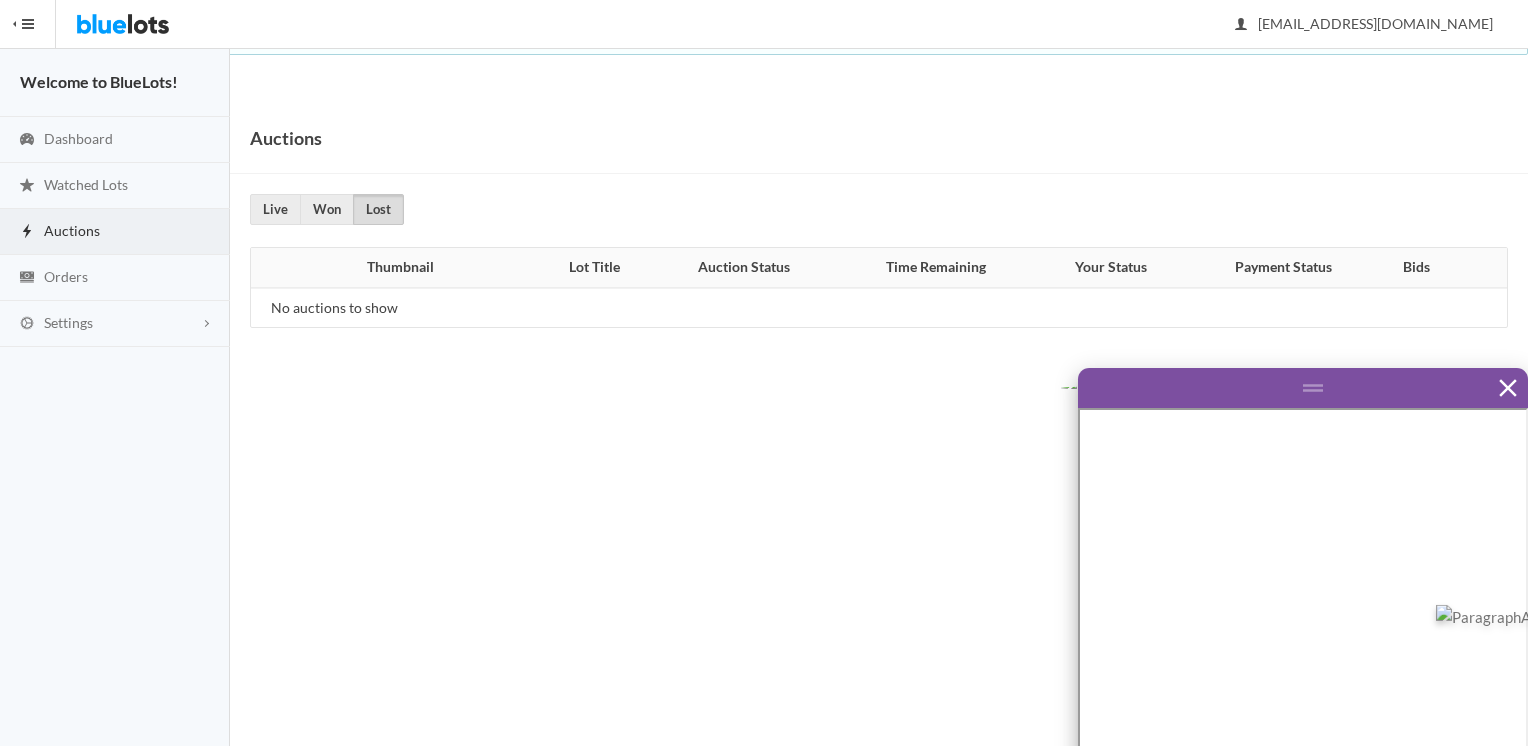 scroll, scrollTop: 0, scrollLeft: 0, axis: both 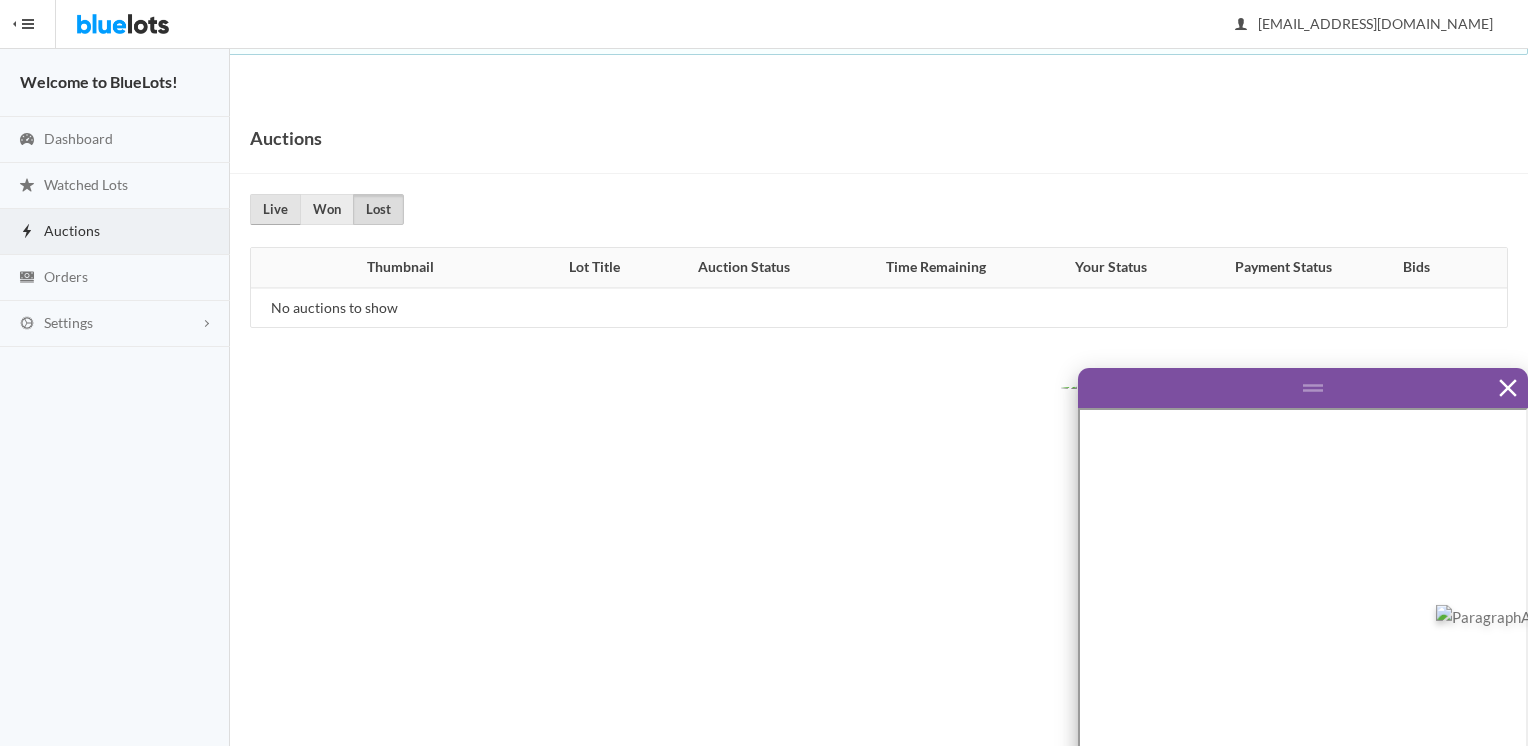 click on "Live" at bounding box center [275, 209] 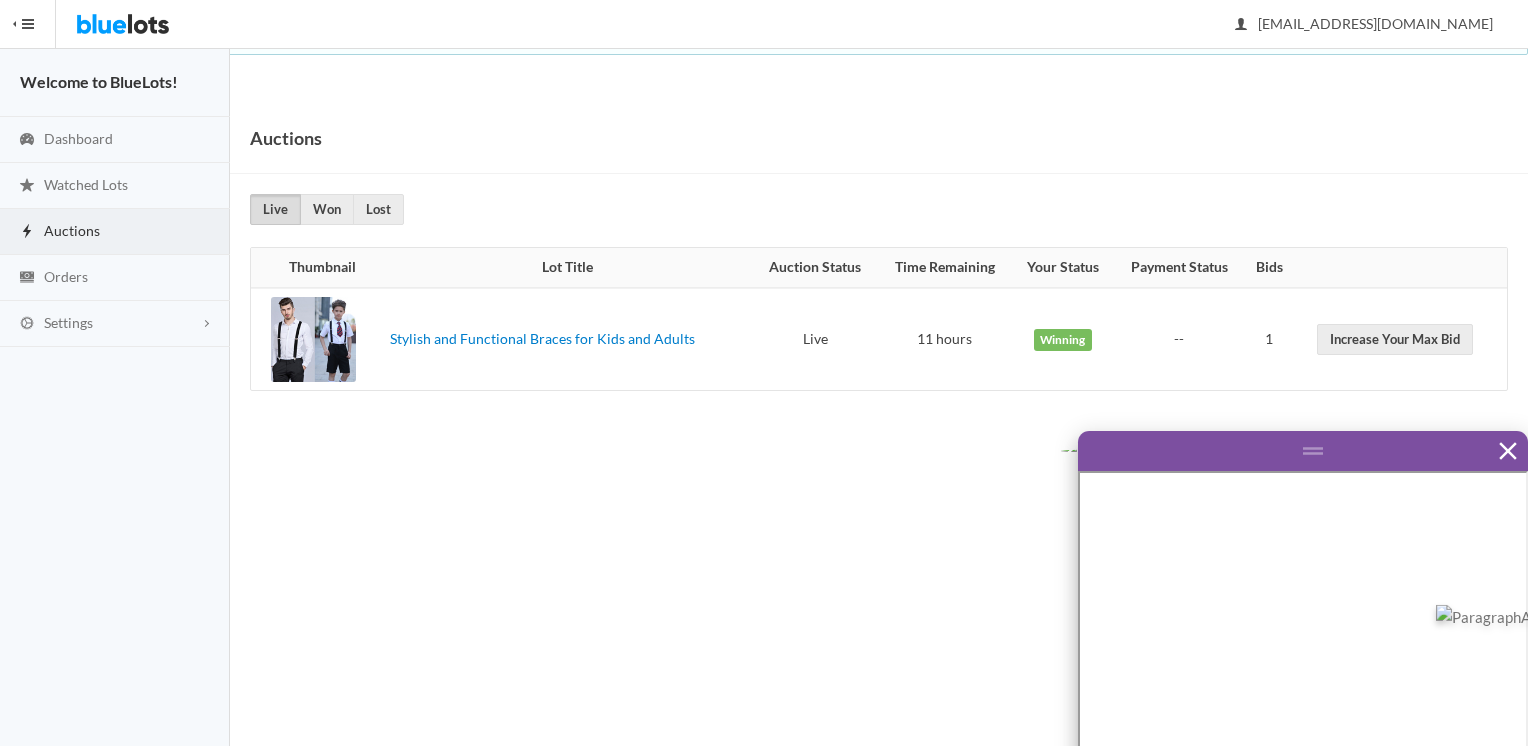 scroll, scrollTop: 0, scrollLeft: 0, axis: both 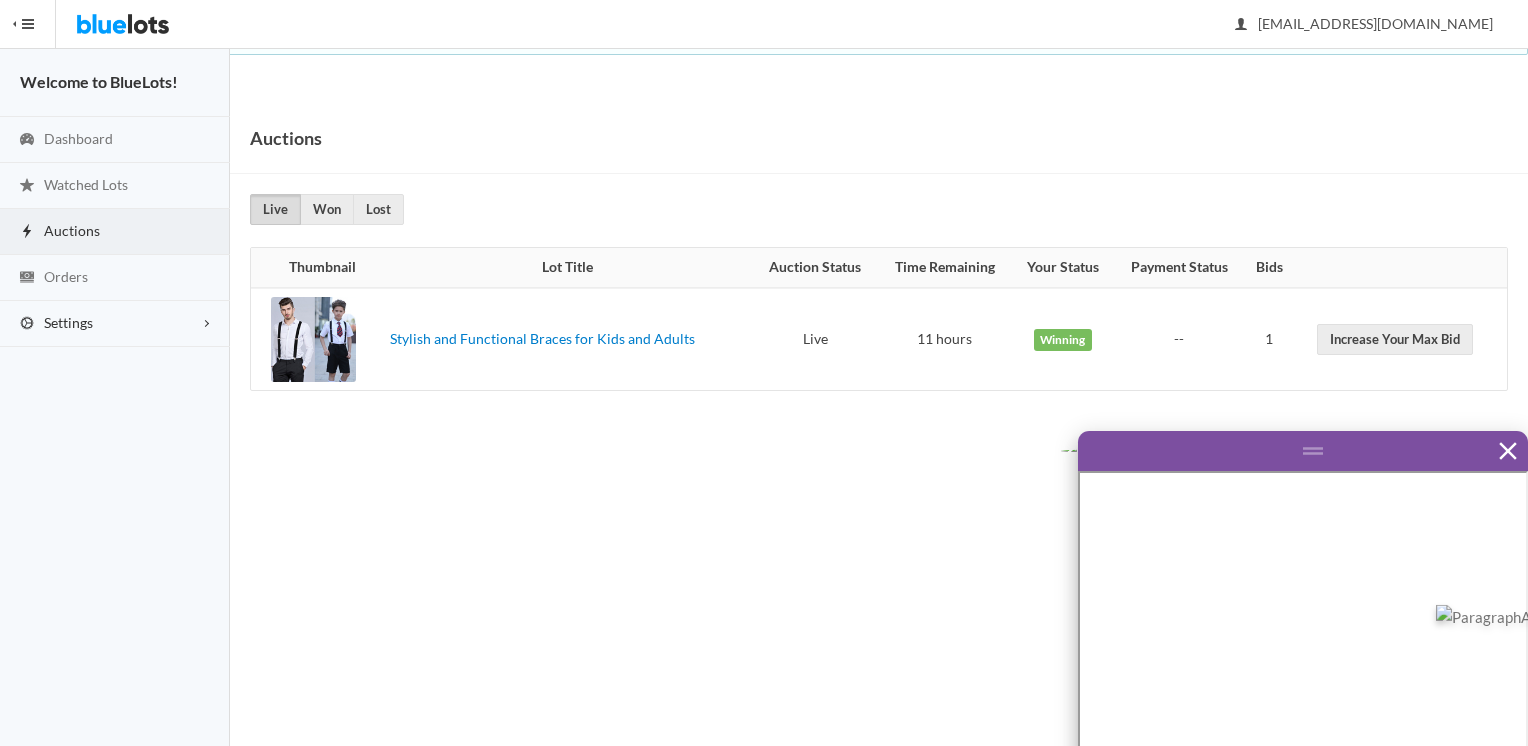 click on "Settings" at bounding box center (115, 324) 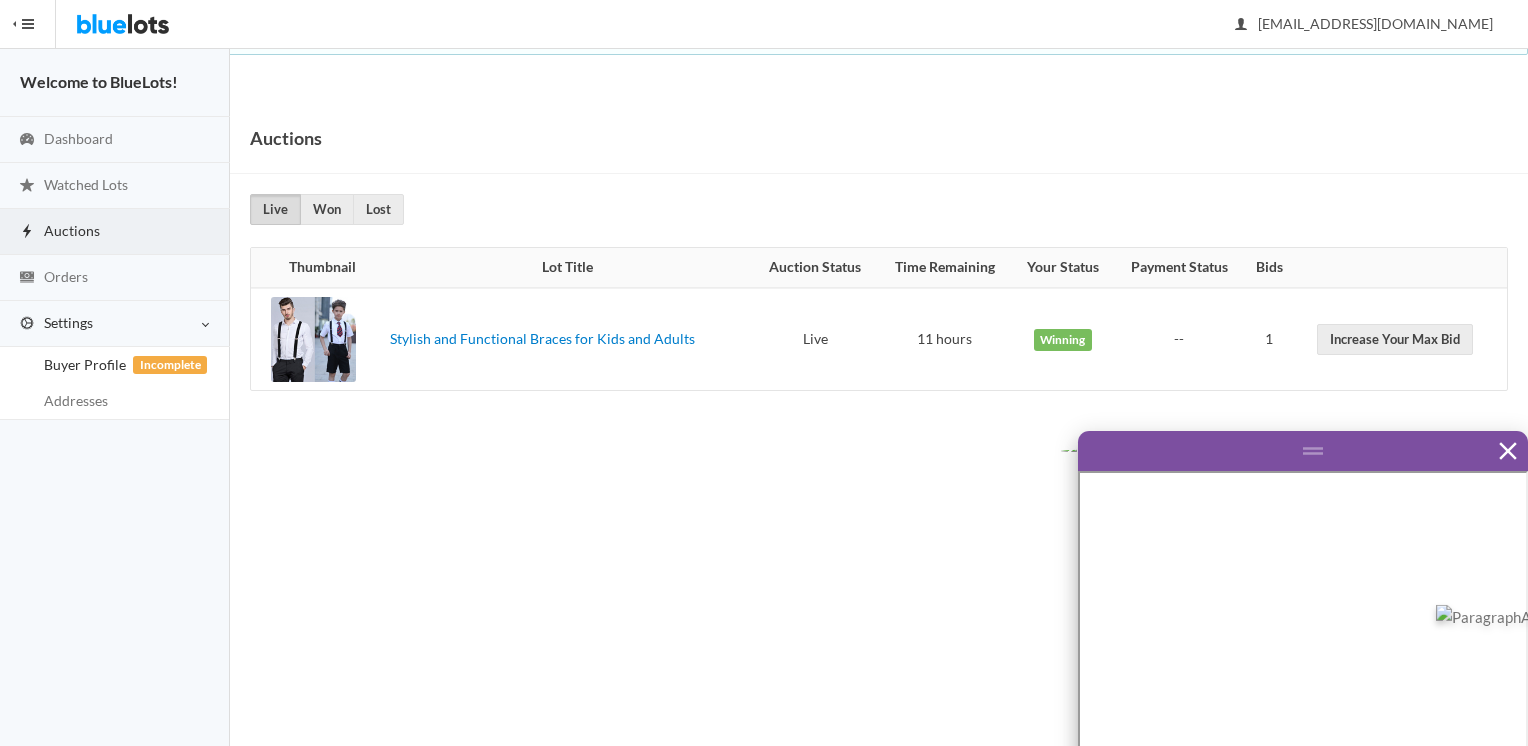 click on "Buyer Profile
Incomplete" at bounding box center [85, 364] 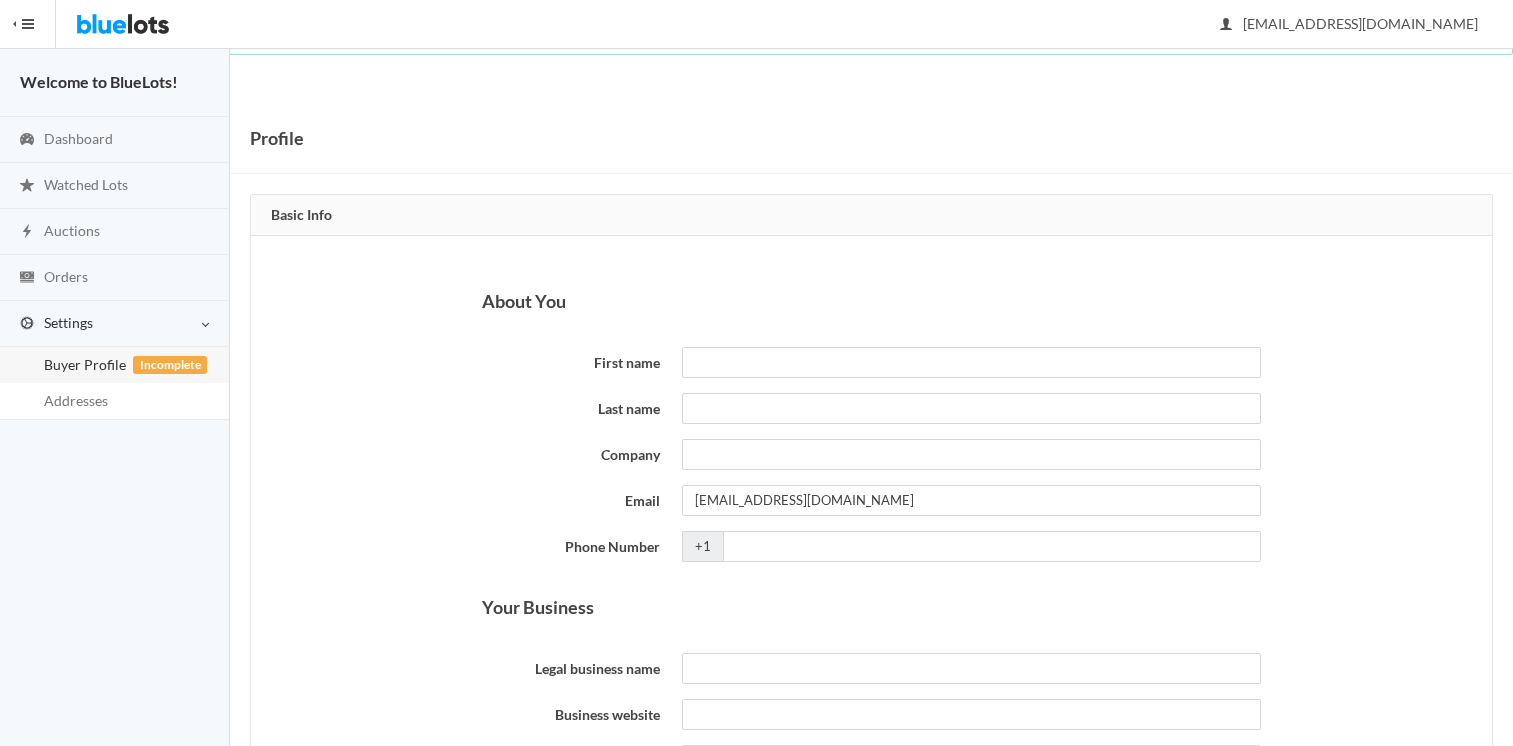 scroll, scrollTop: 0, scrollLeft: 0, axis: both 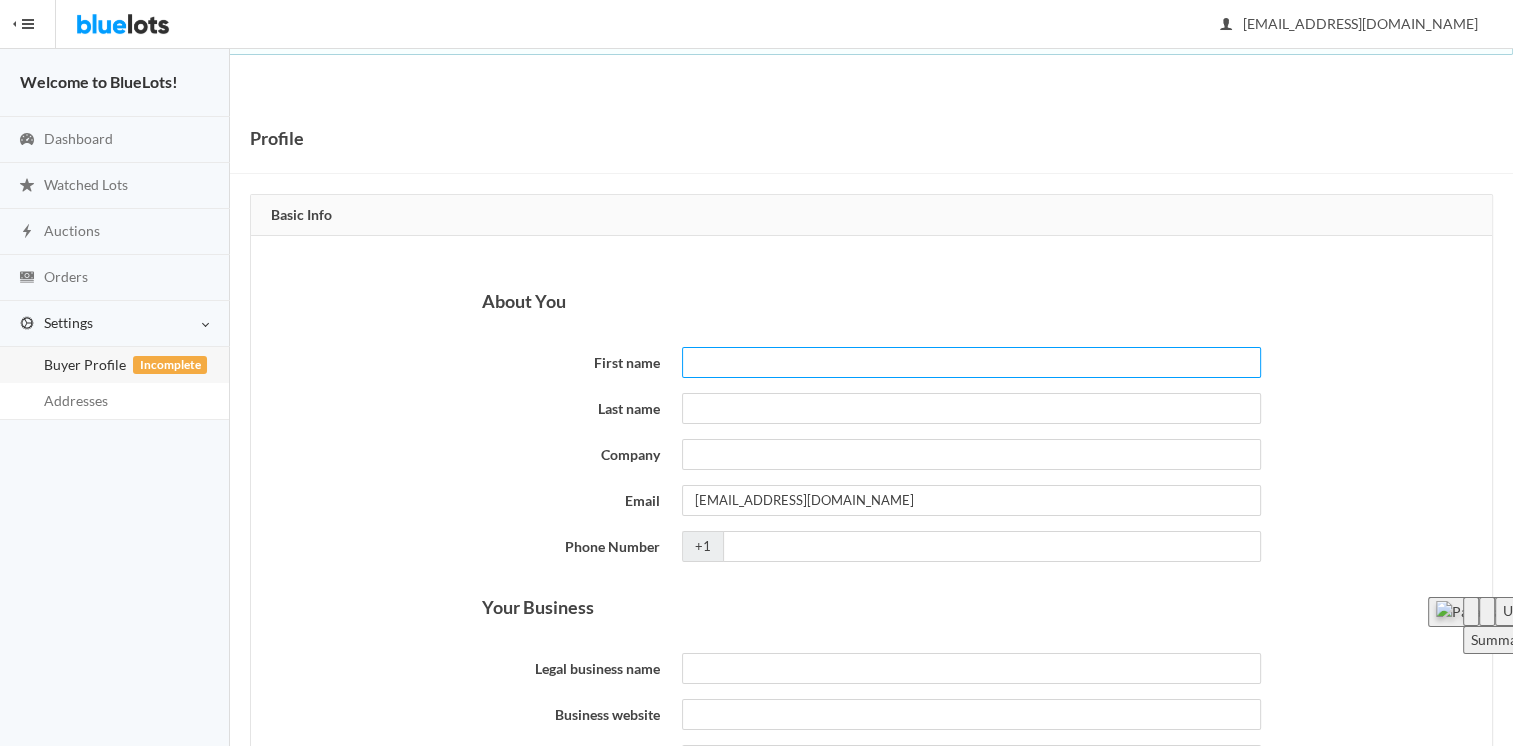 click on "First name" at bounding box center (971, 362) 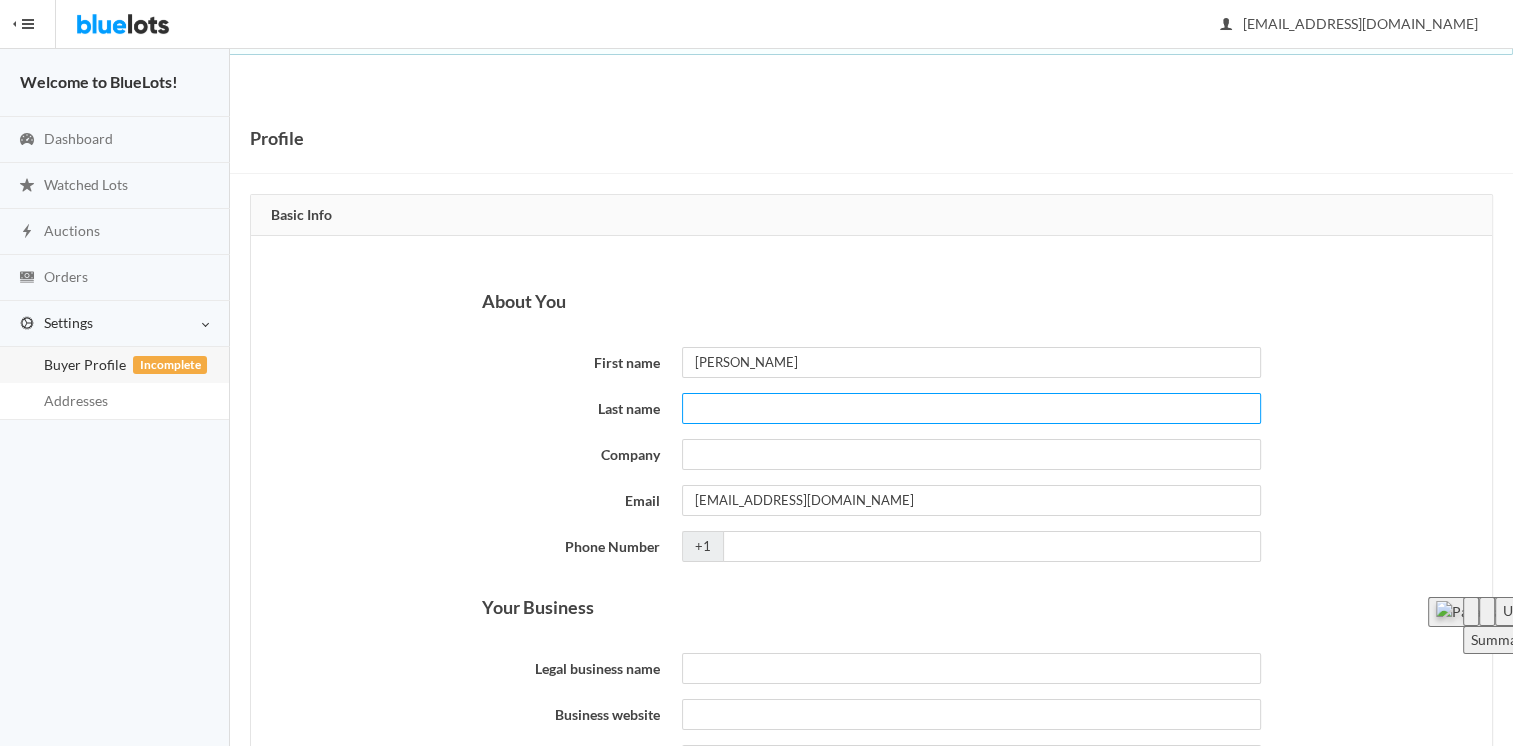 type on "[PERSON_NAME]" 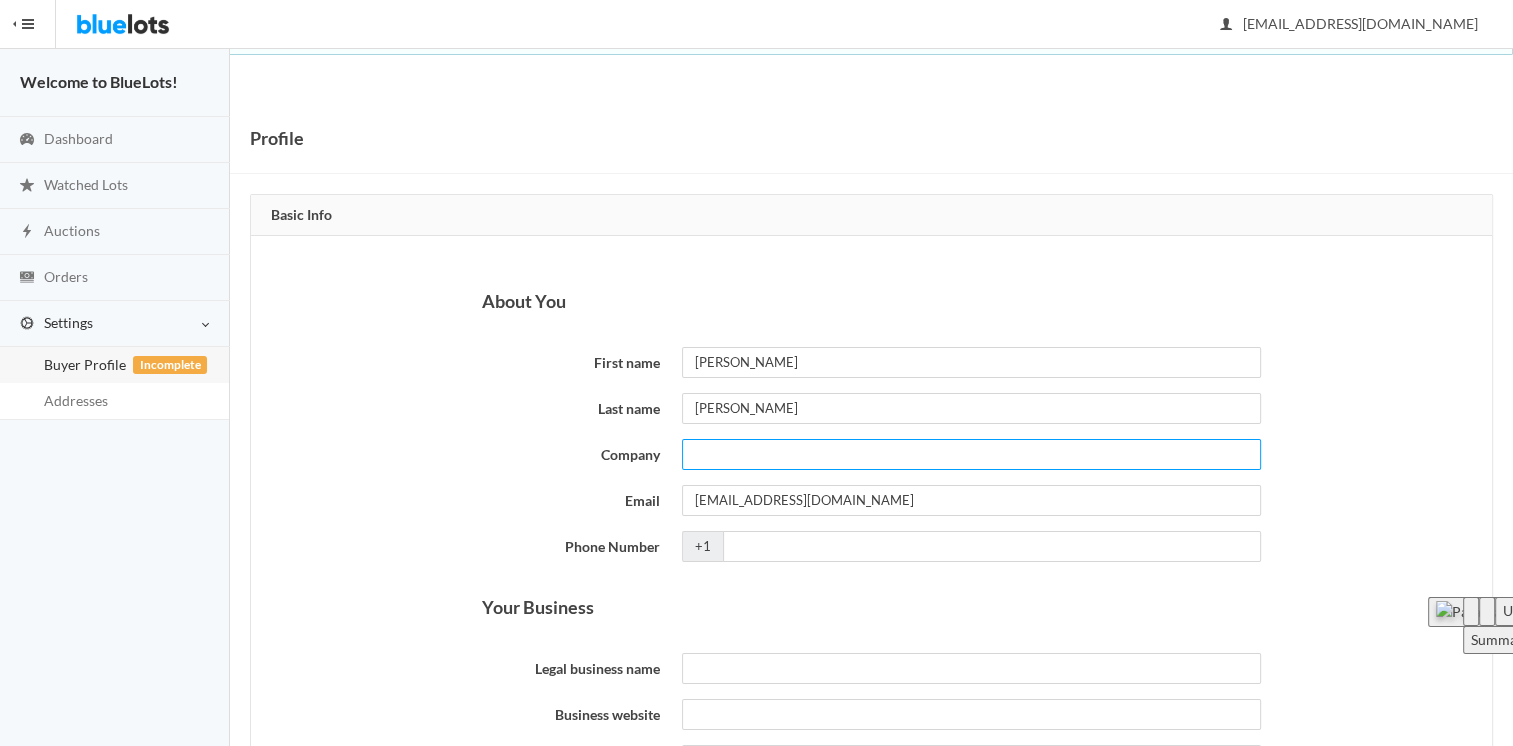 type on "Zyne" 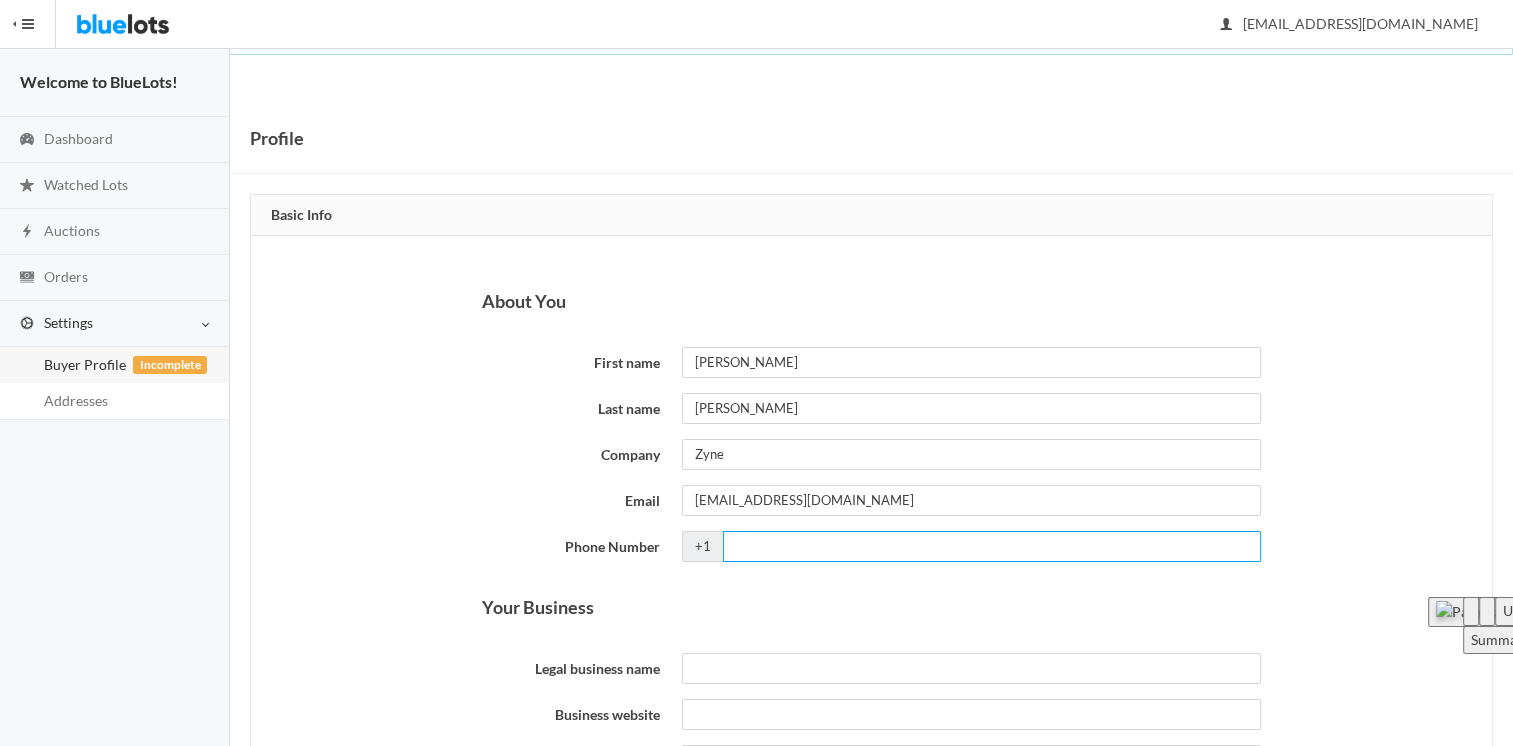 type on "9412183461" 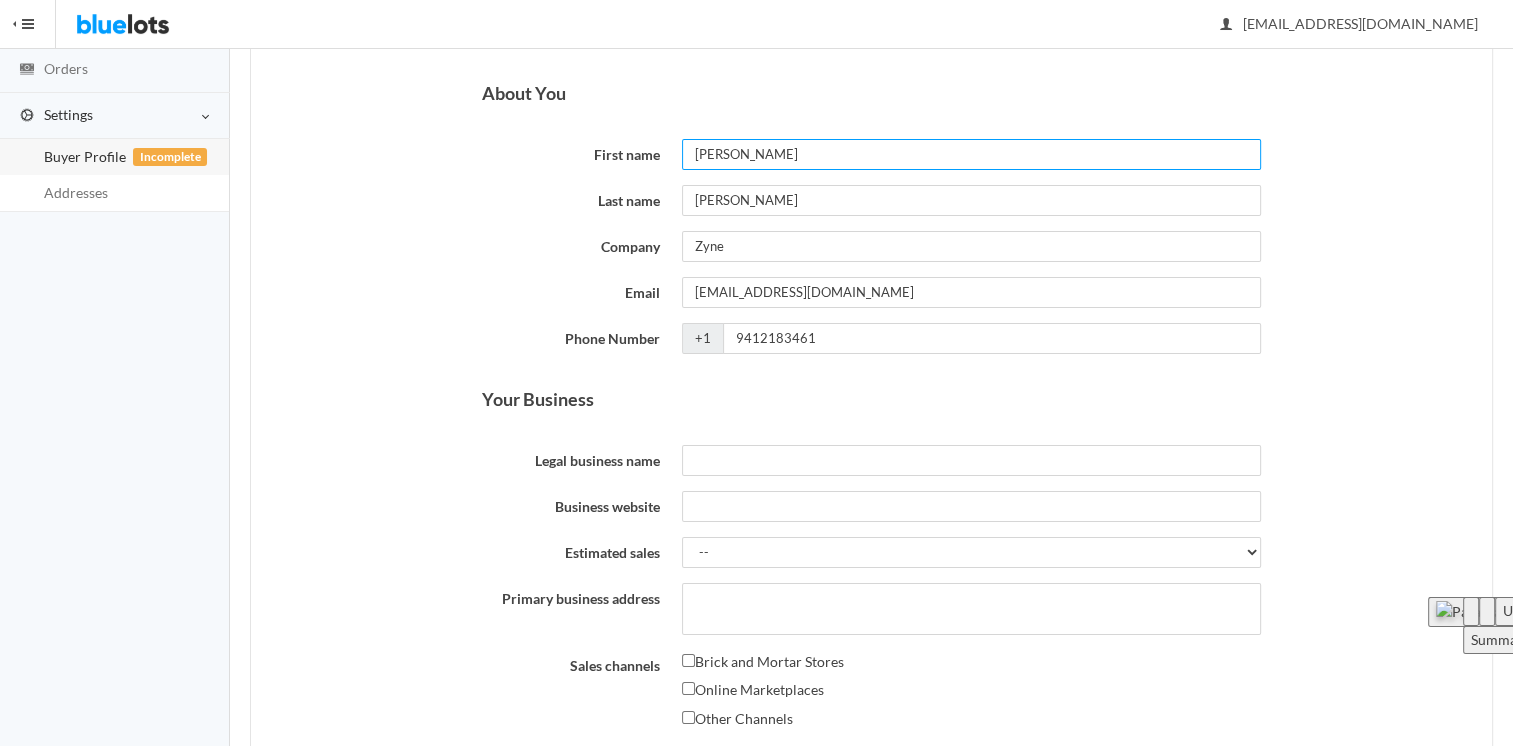 scroll, scrollTop: 216, scrollLeft: 0, axis: vertical 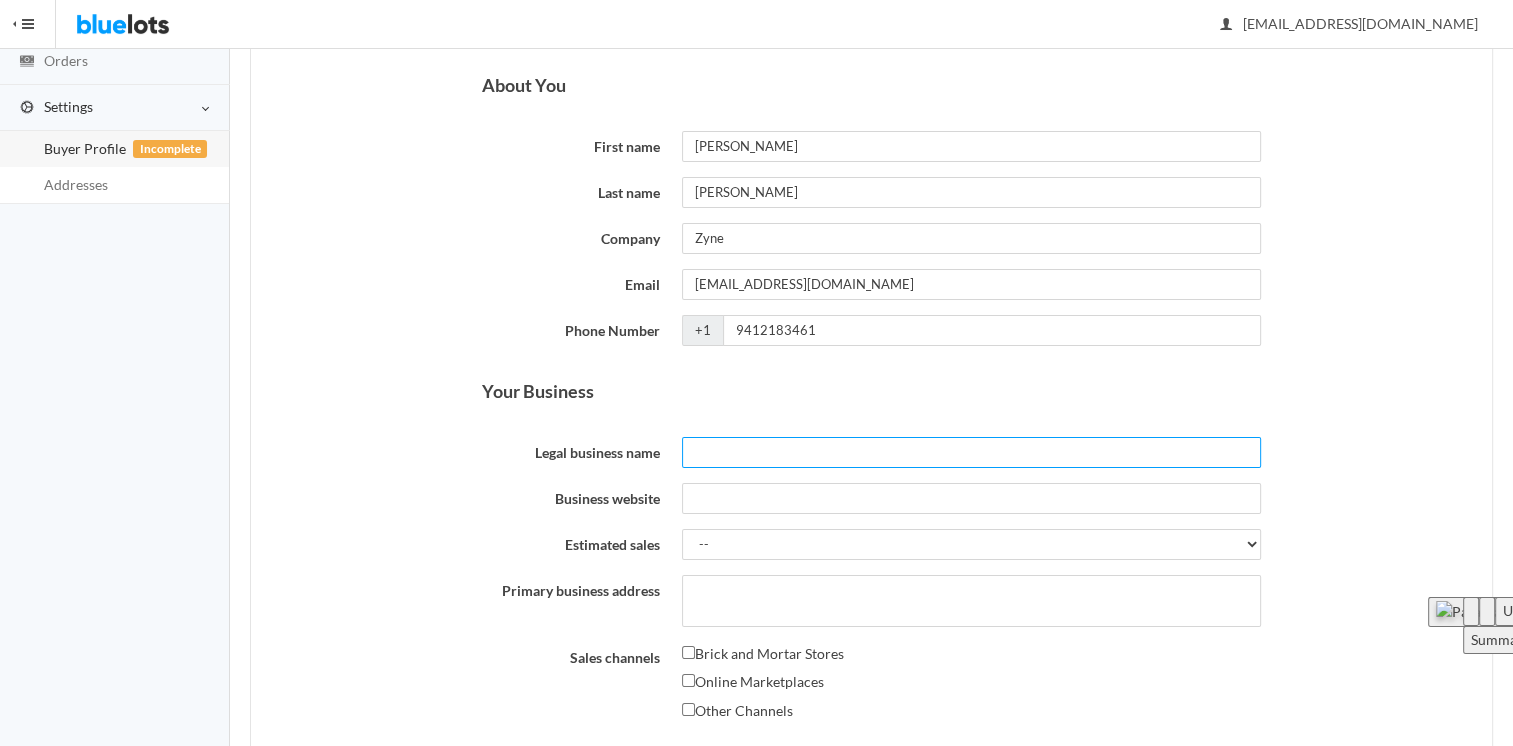 click on "Legal business name" at bounding box center [971, 452] 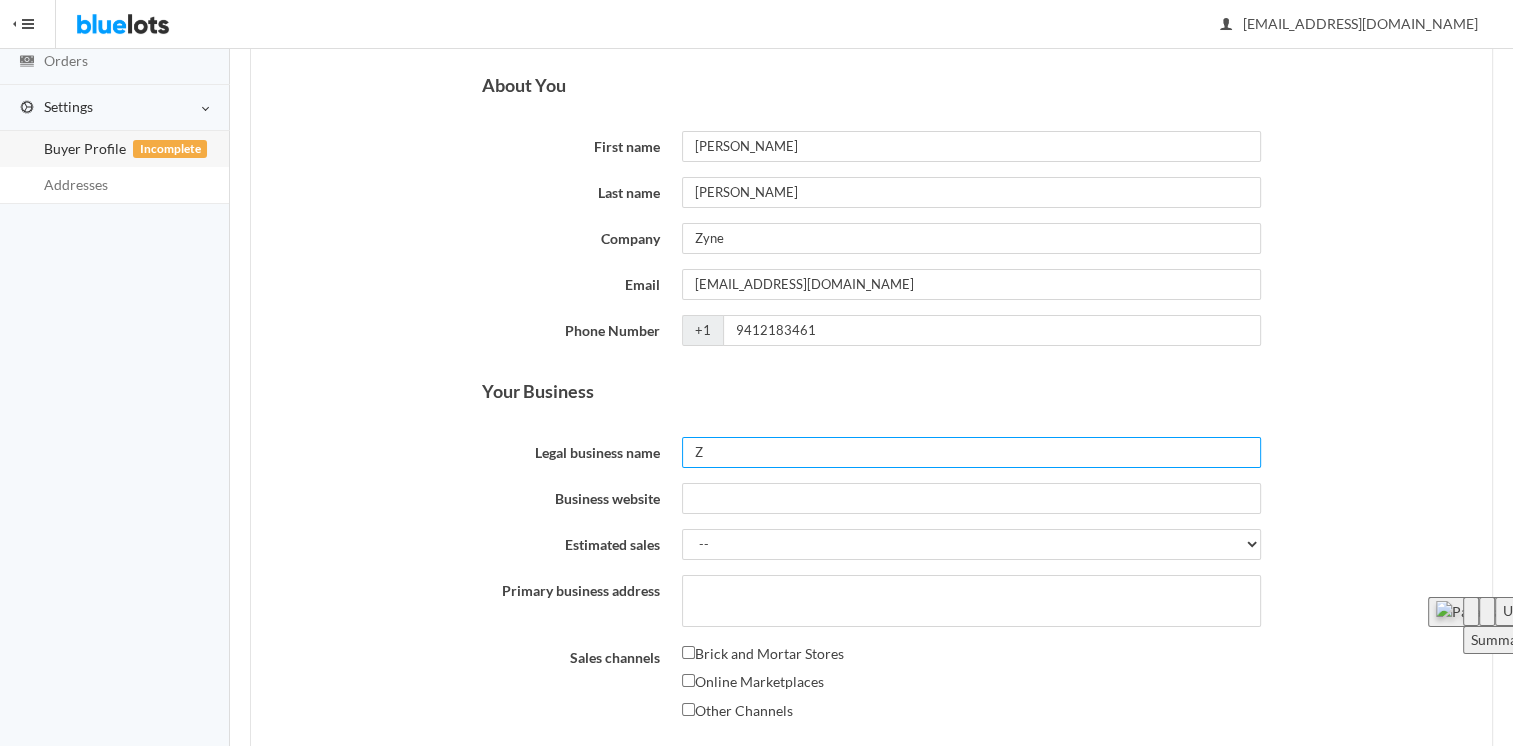 type on "Z" 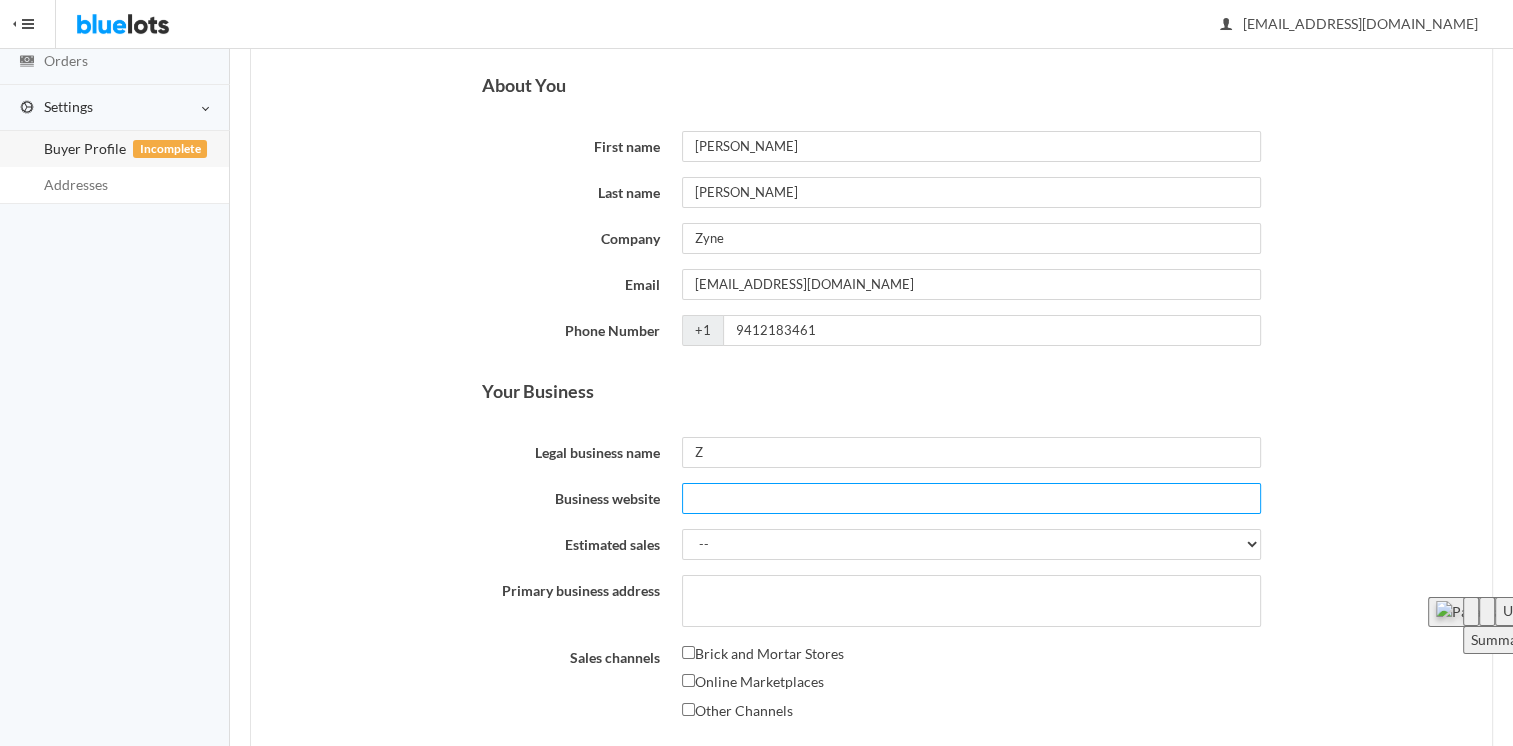 click on "Business website" at bounding box center (971, 498) 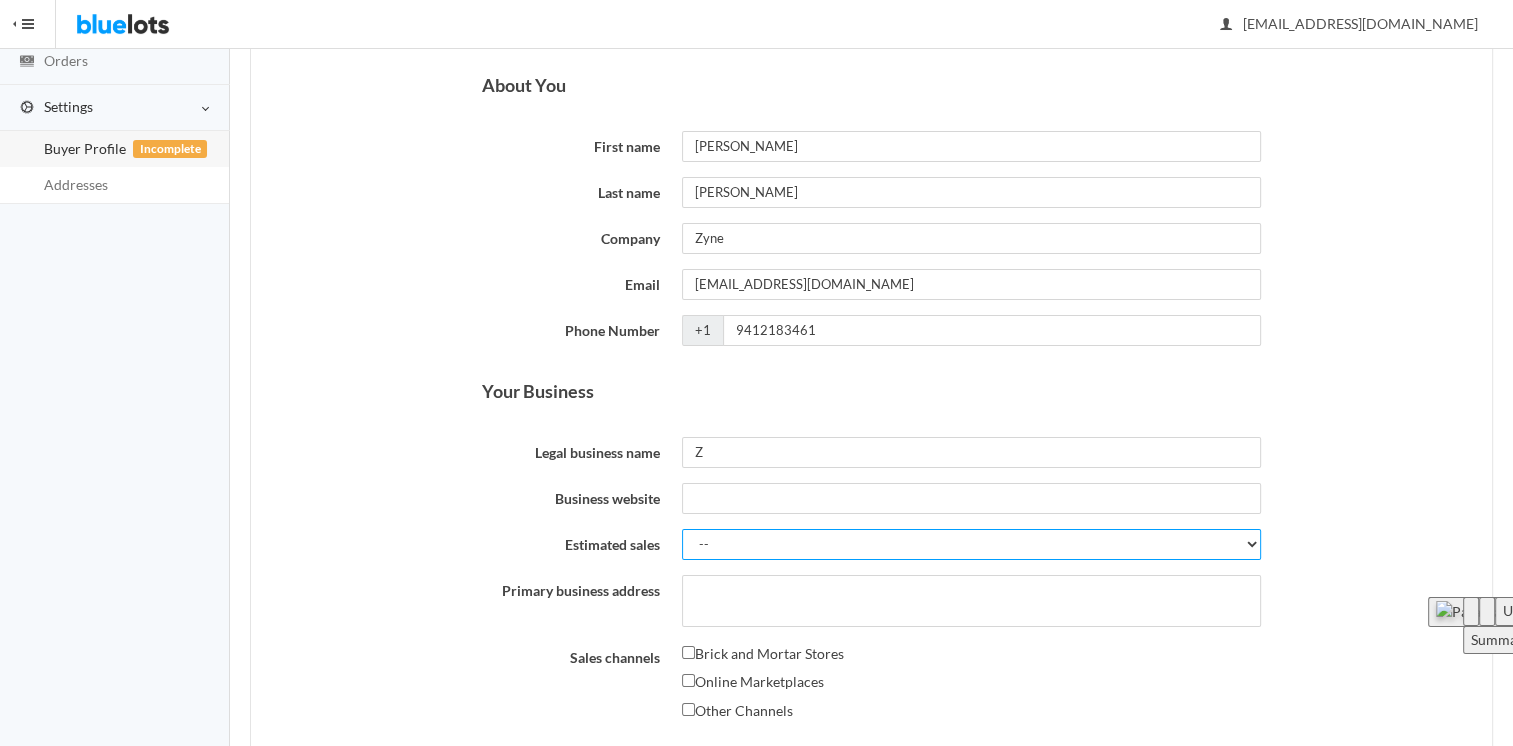 click on "--
Less than $5,000
$5,000 to $10,000
$10,000 to $25,000
$25,000 to $50,000
$50,000 to $100,000
More than $100,000" at bounding box center [971, 544] 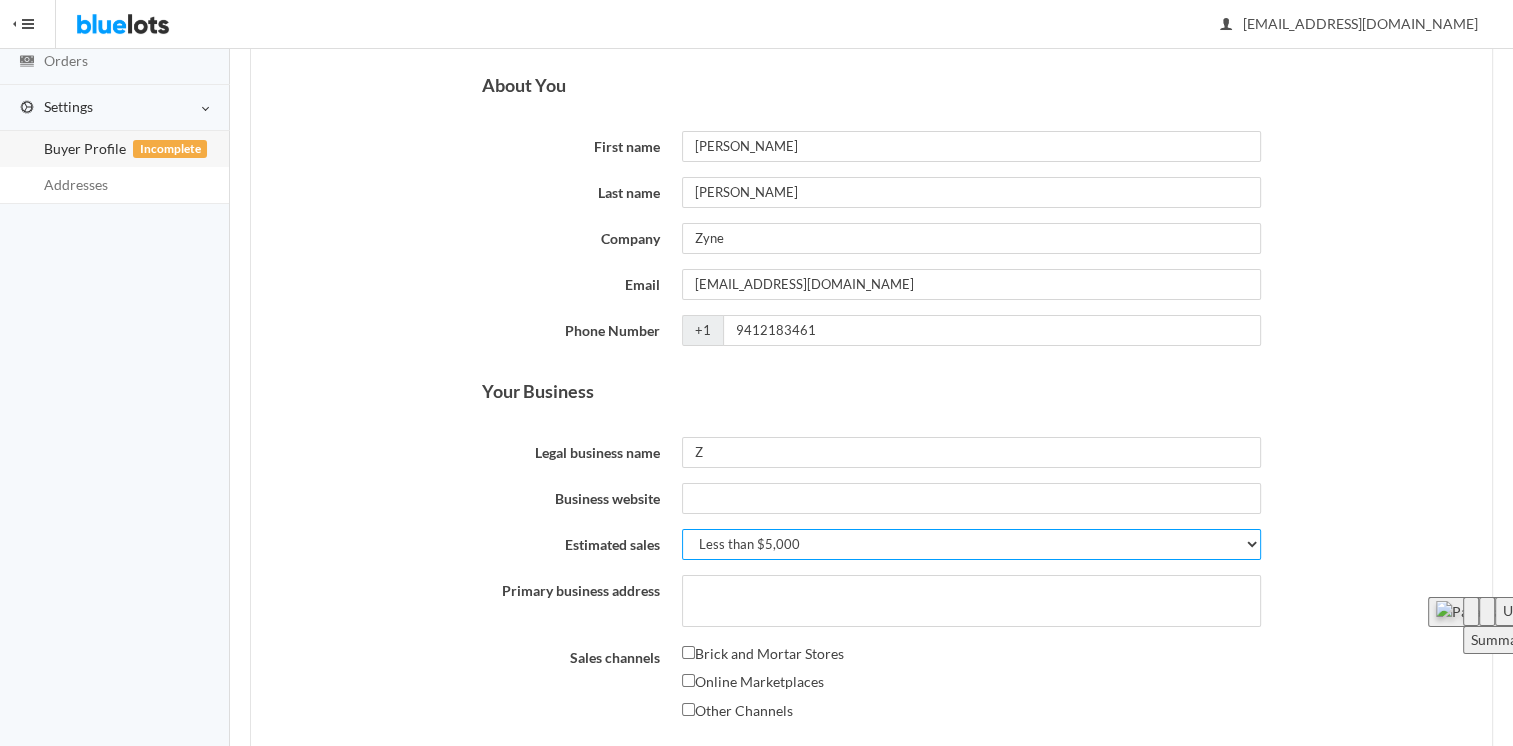 click on "--
Less than $5,000
$5,000 to $10,000
$10,000 to $25,000
$25,000 to $50,000
$50,000 to $100,000
More than $100,000" at bounding box center [971, 544] 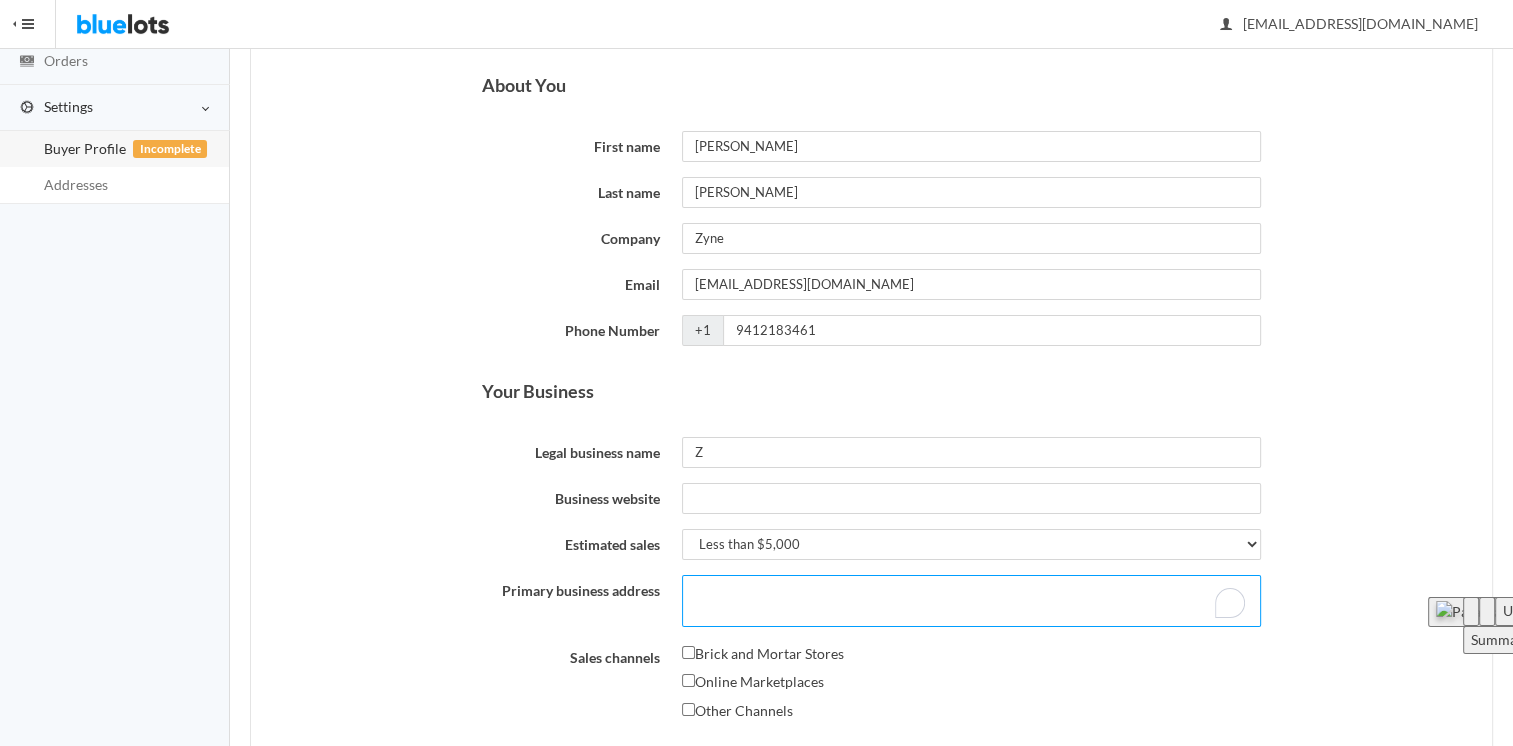 click on "Primary business address" at bounding box center (971, 601) 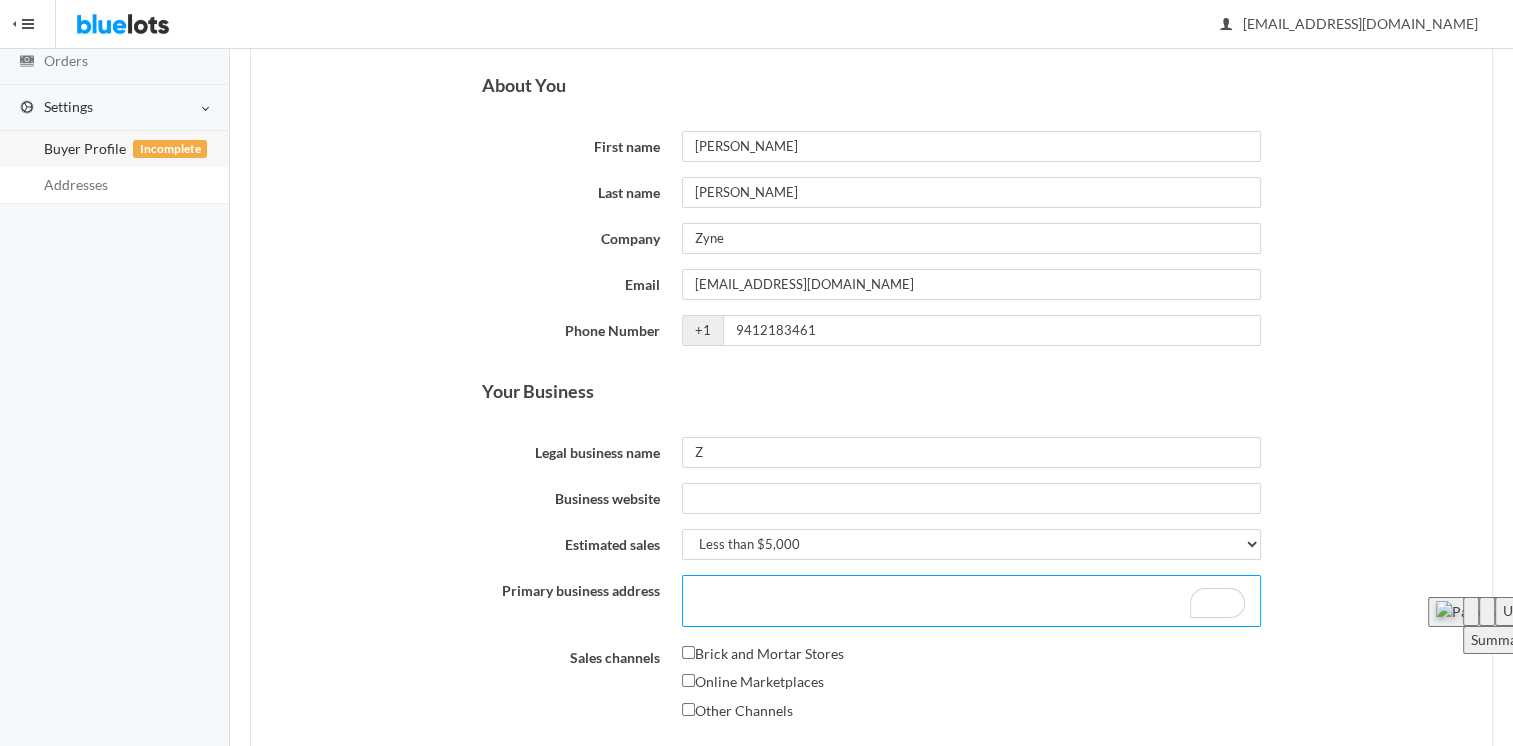 type on "1611 squaw ln
1611 squaw ln" 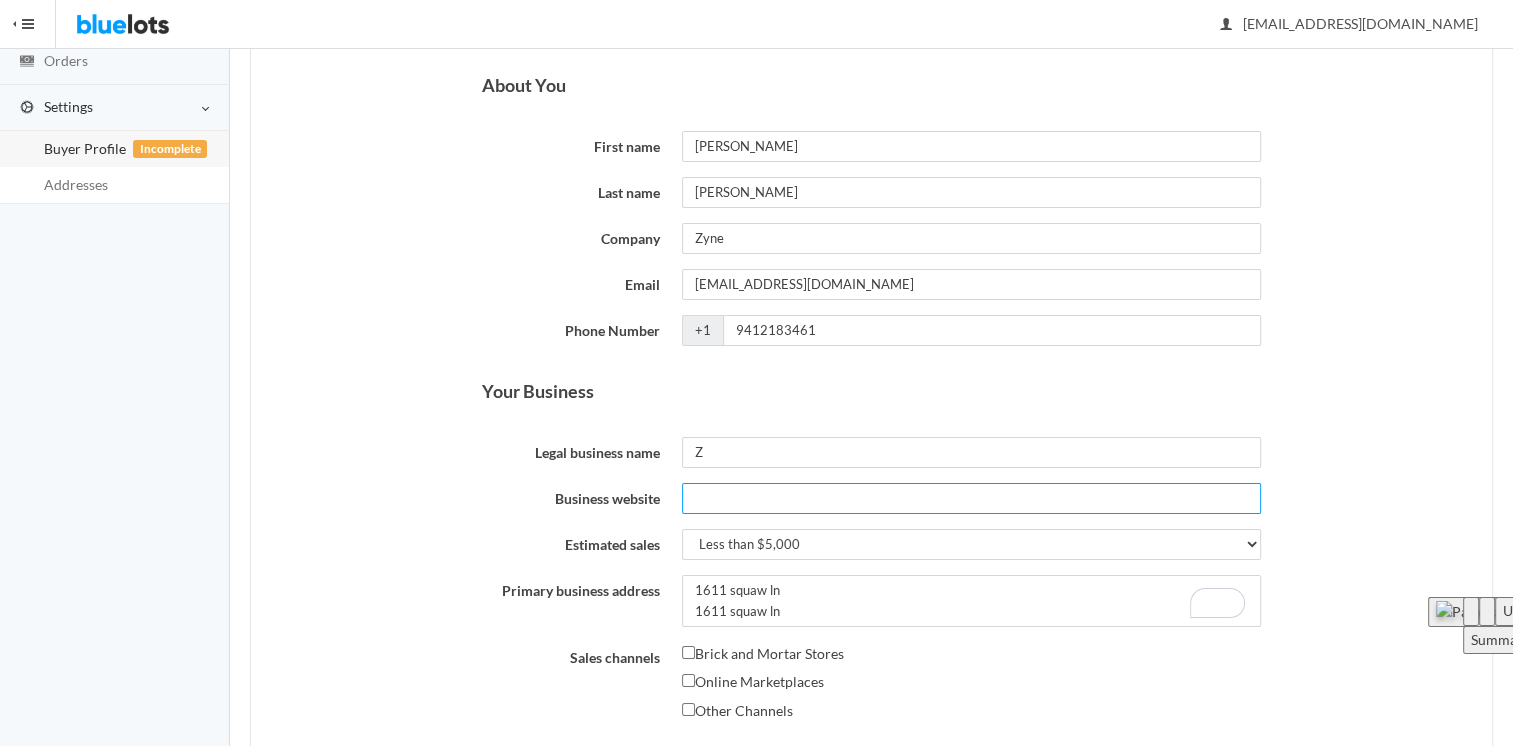 type on "Jfpathfoundation" 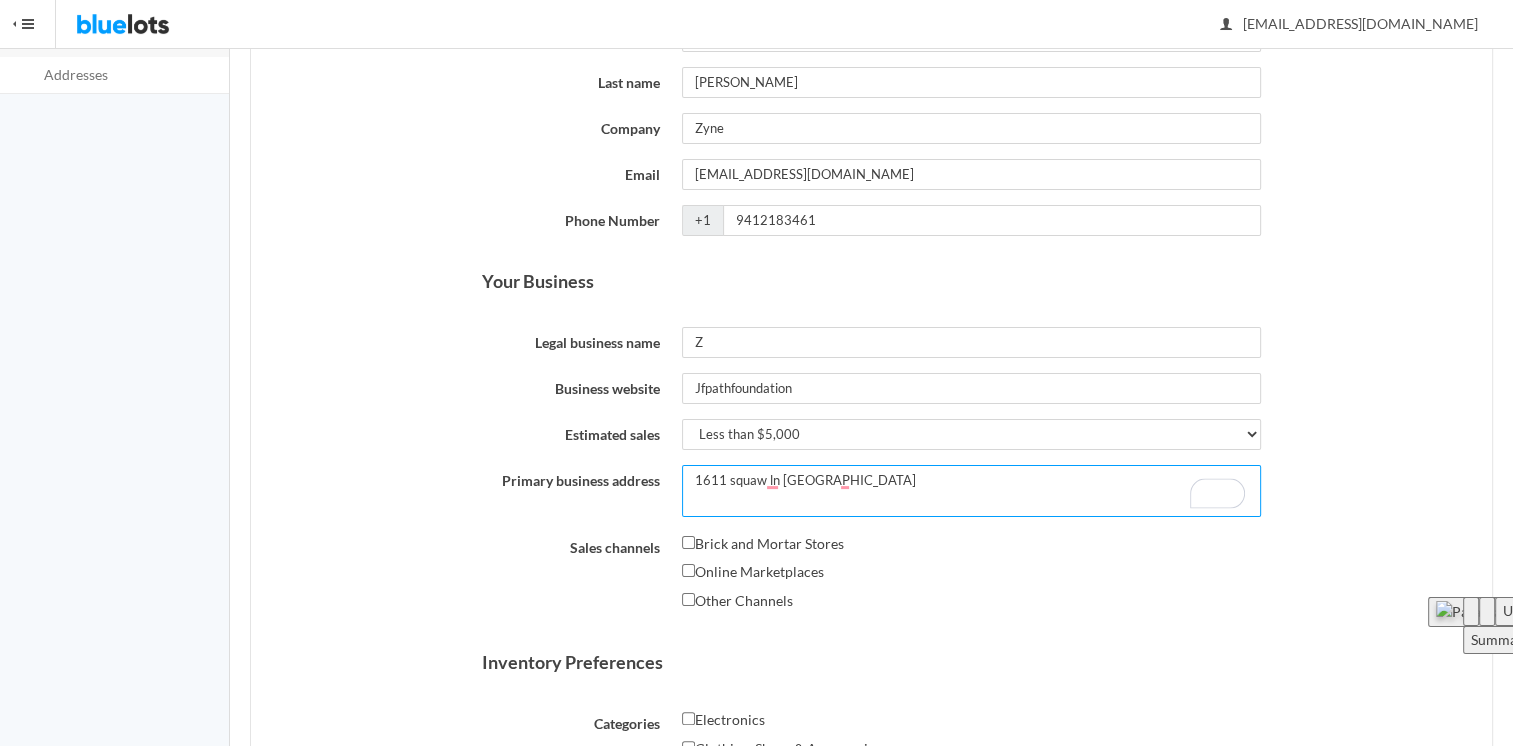 scroll, scrollTop: 330, scrollLeft: 0, axis: vertical 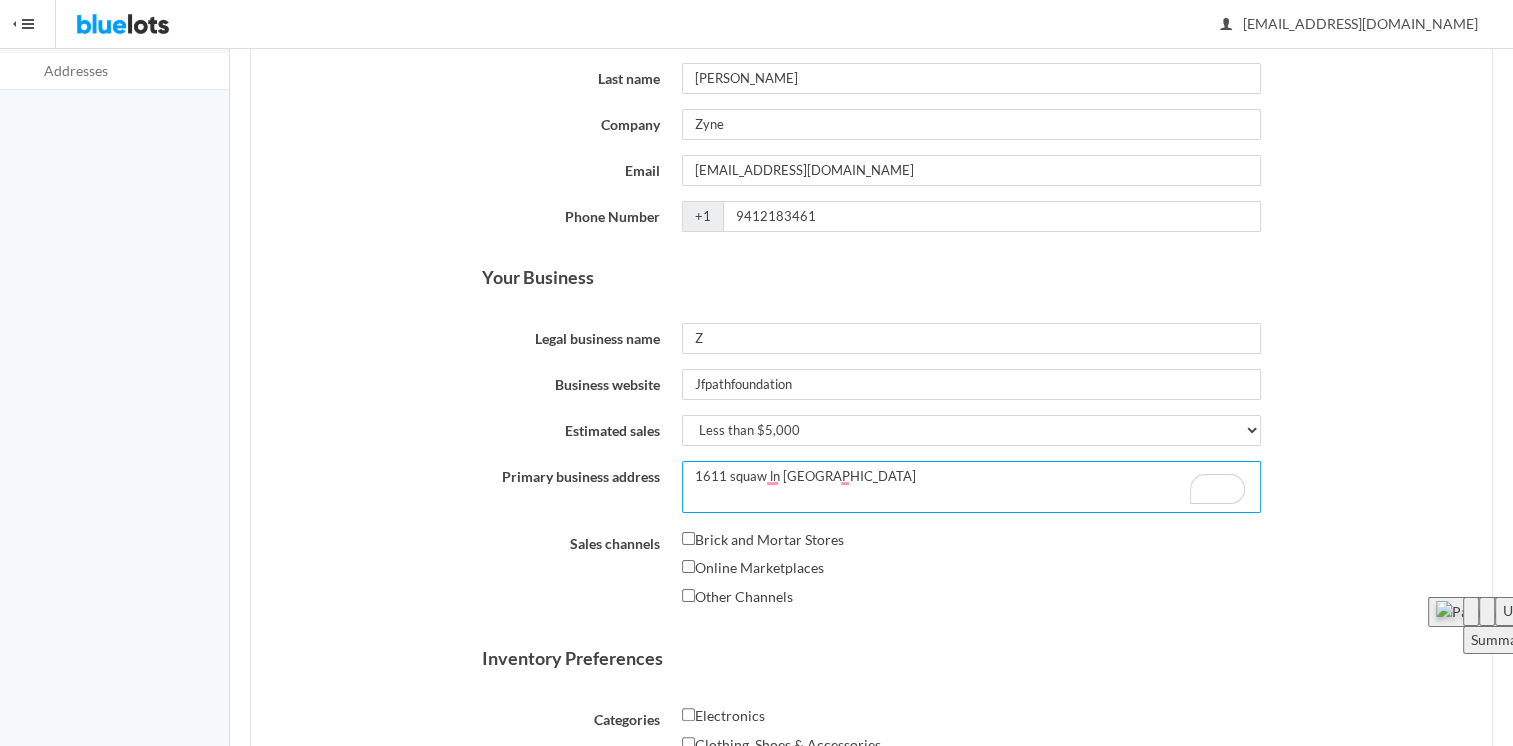 type on "1611 squaw ln north port fl" 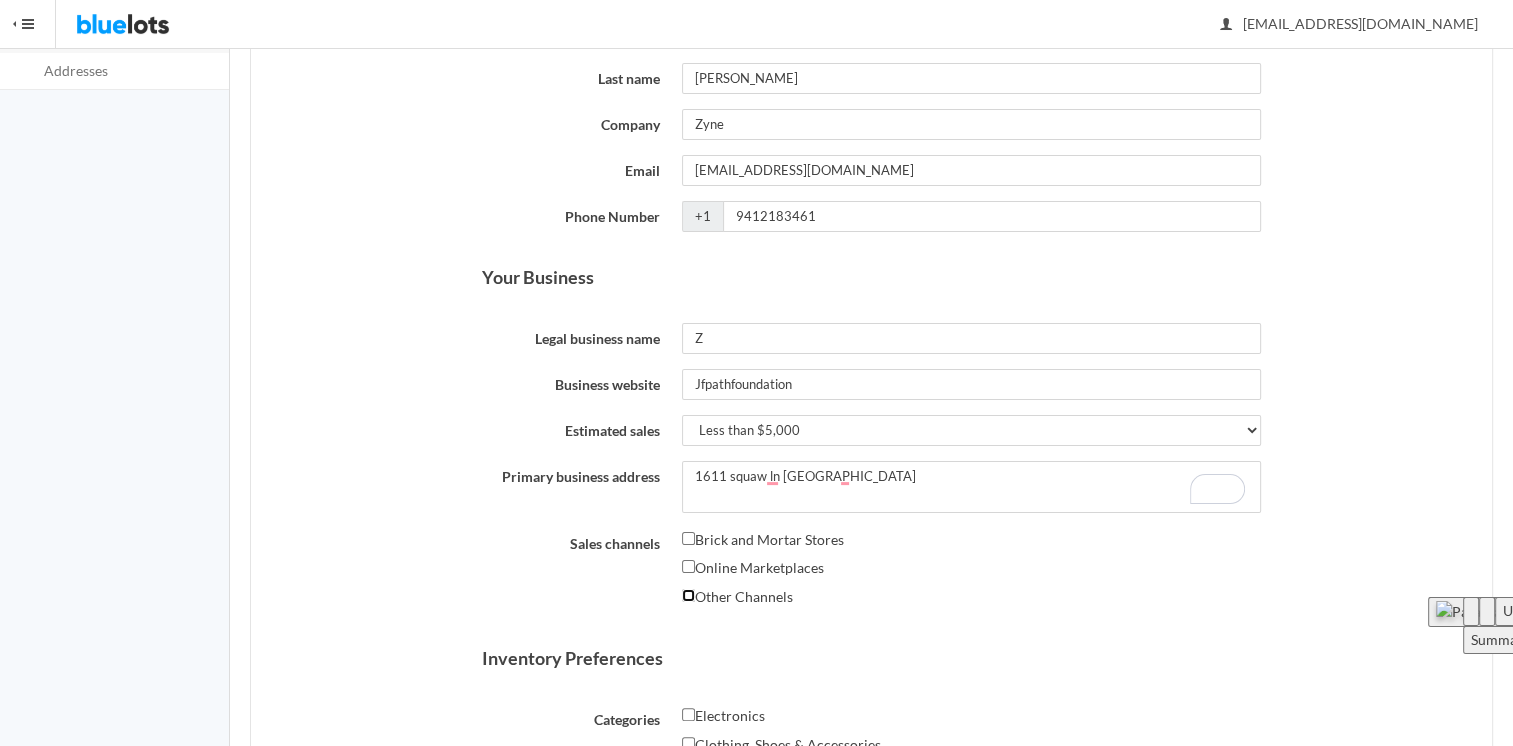 click on "Other Channels" at bounding box center (688, 595) 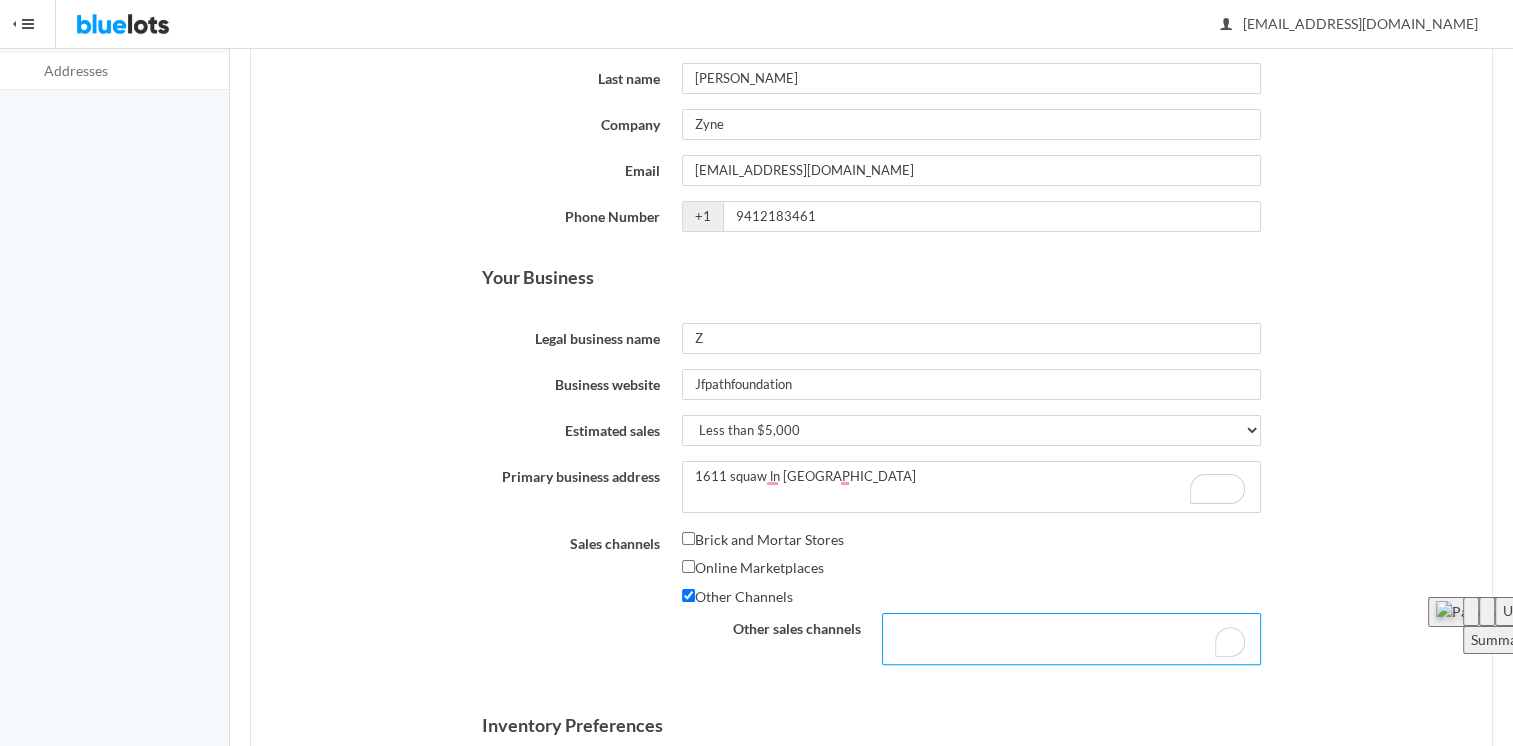 click on "Other sales channels" at bounding box center [1071, 639] 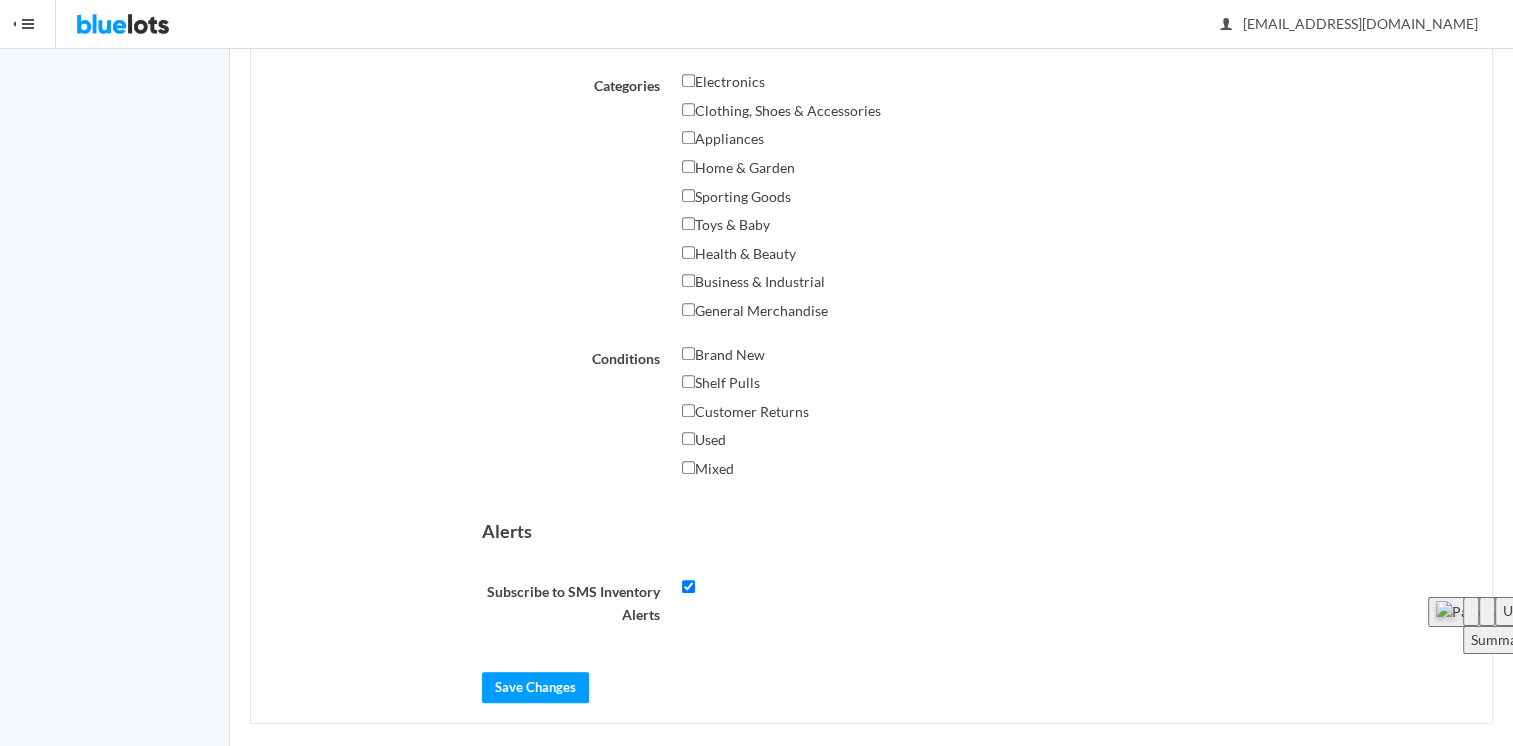 scroll, scrollTop: 1045, scrollLeft: 0, axis: vertical 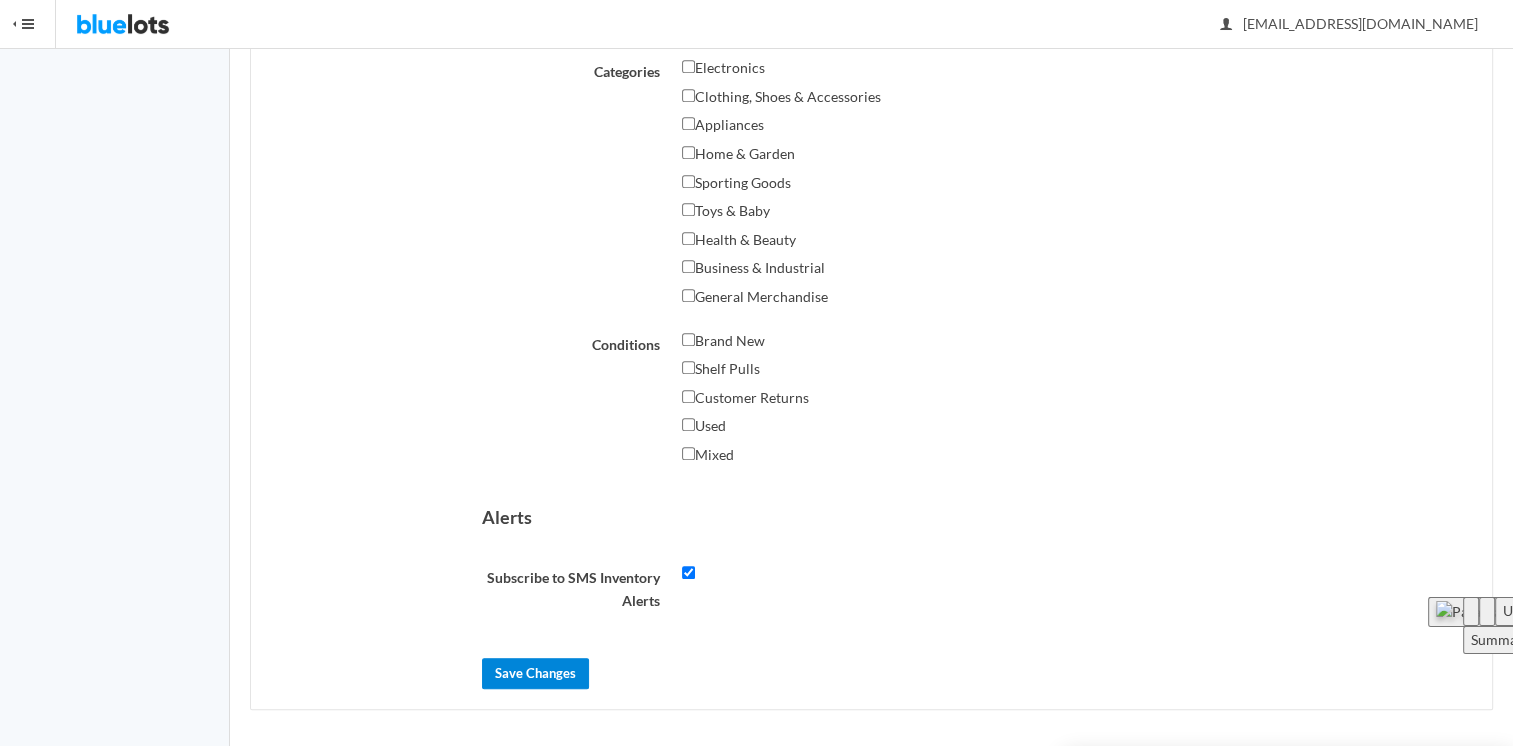 type on "local and online" 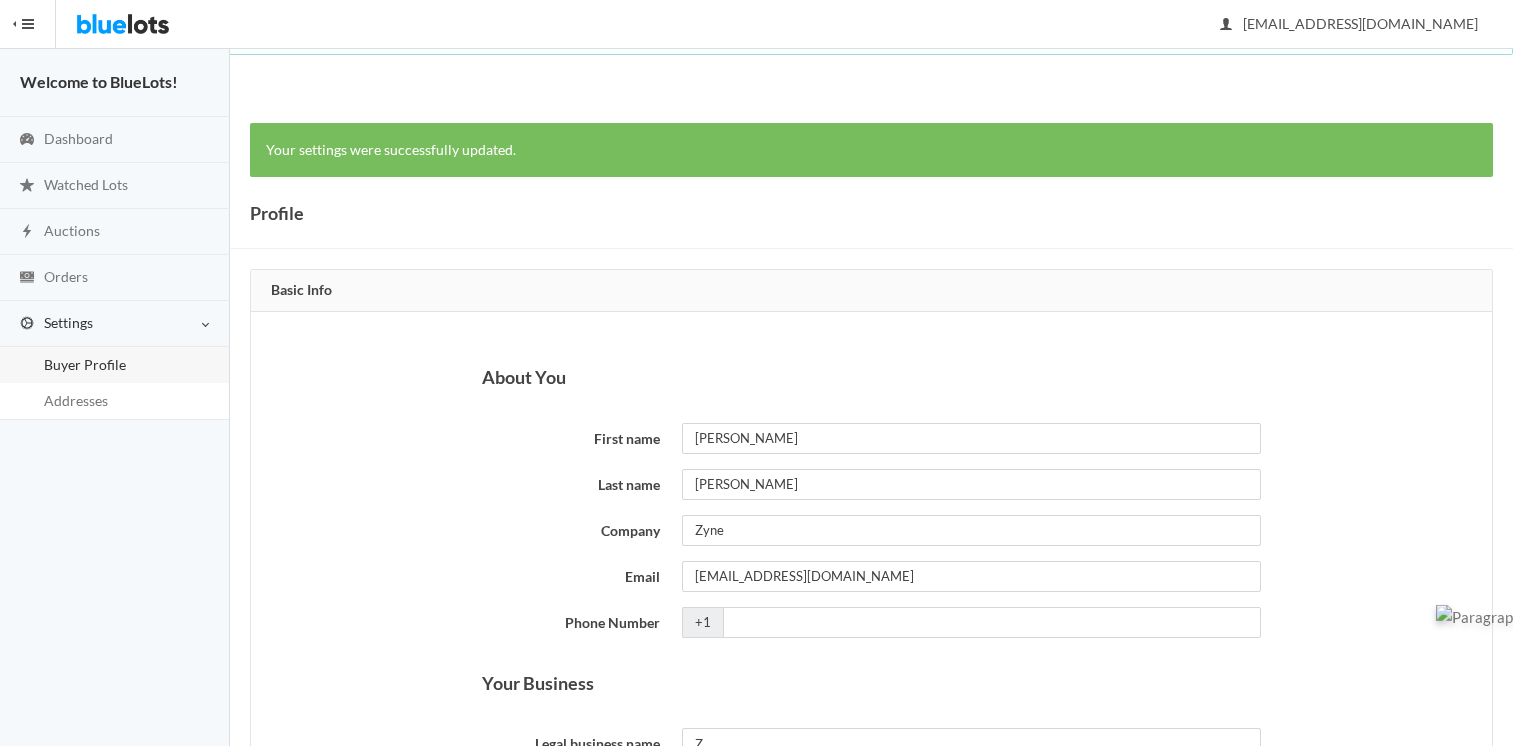 scroll, scrollTop: 0, scrollLeft: 0, axis: both 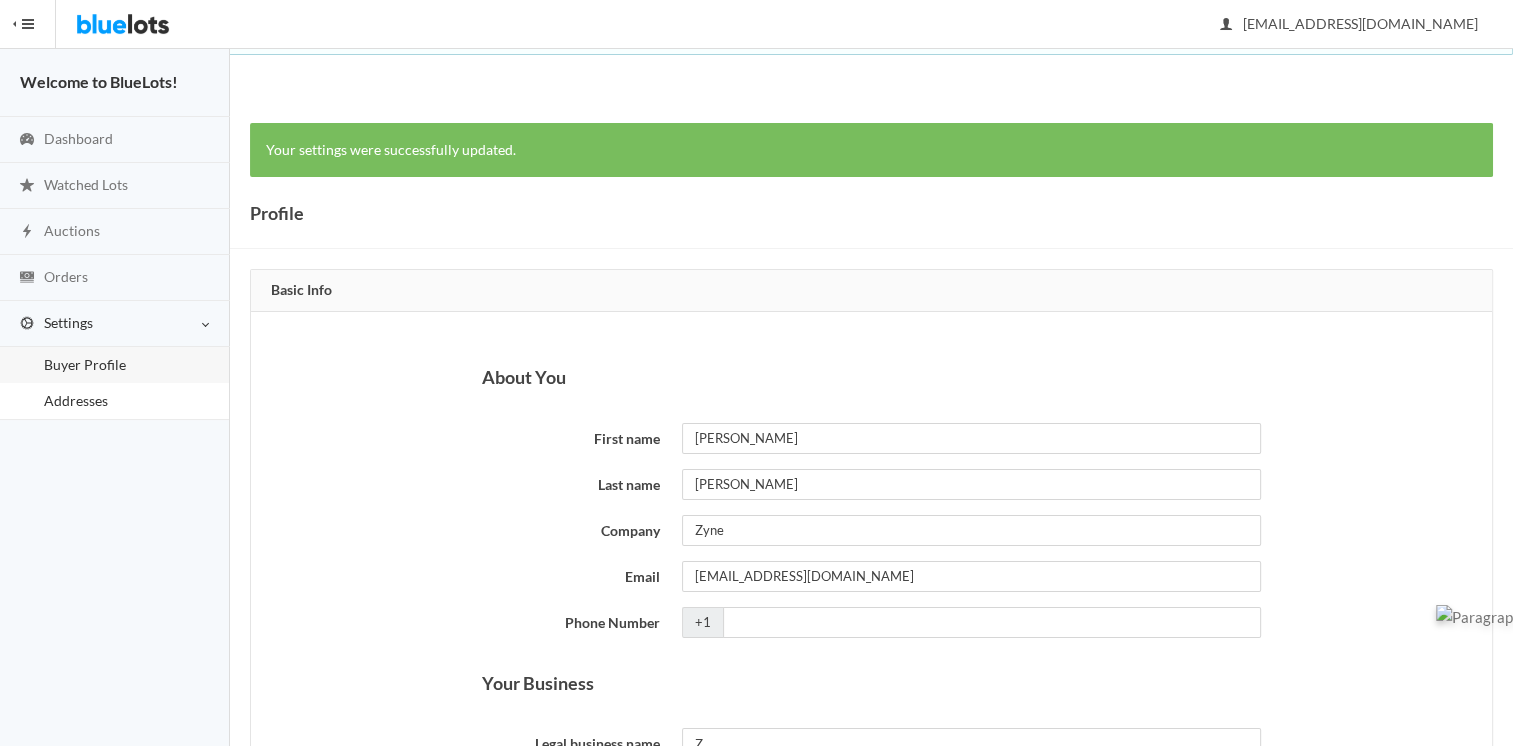 click on "Addresses" at bounding box center (76, 400) 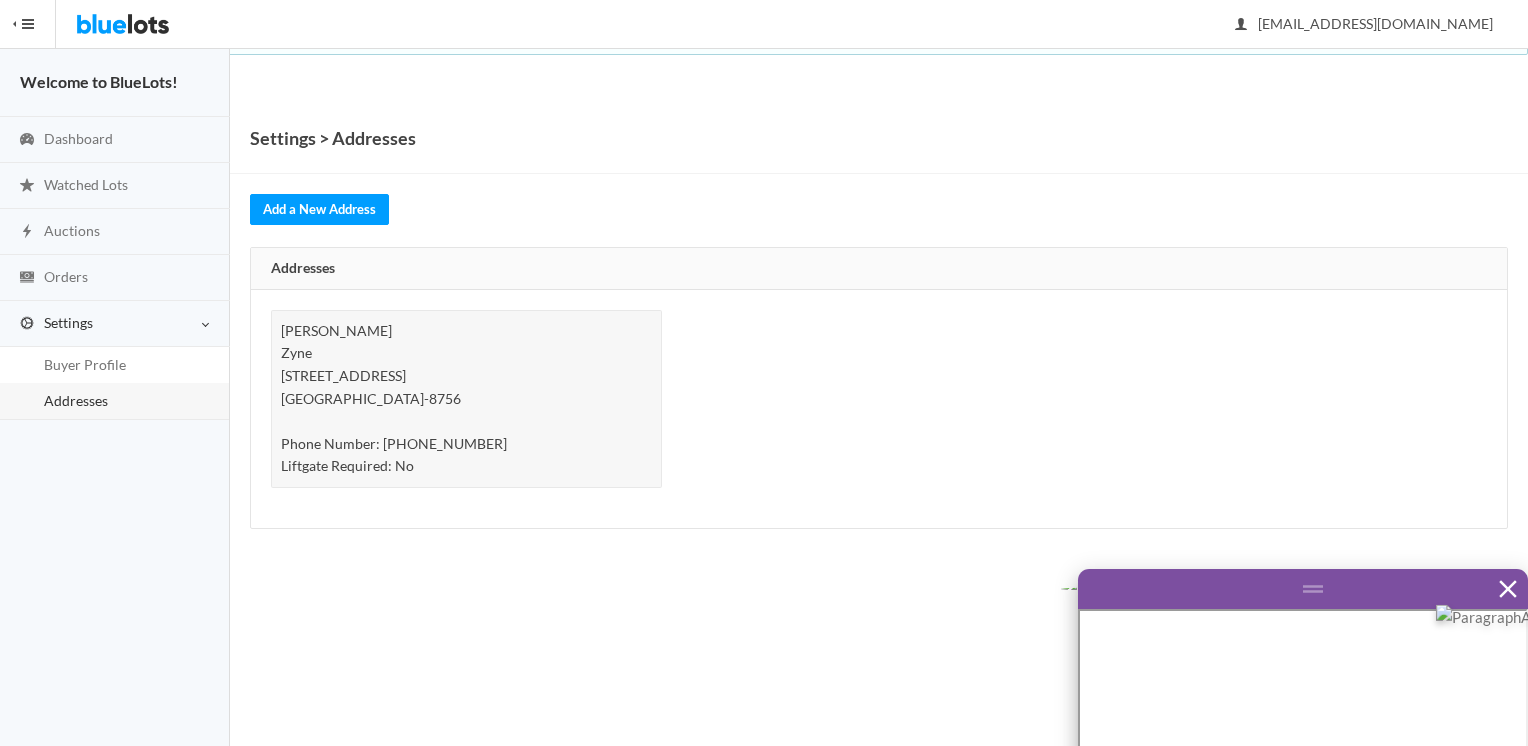 scroll, scrollTop: 0, scrollLeft: 0, axis: both 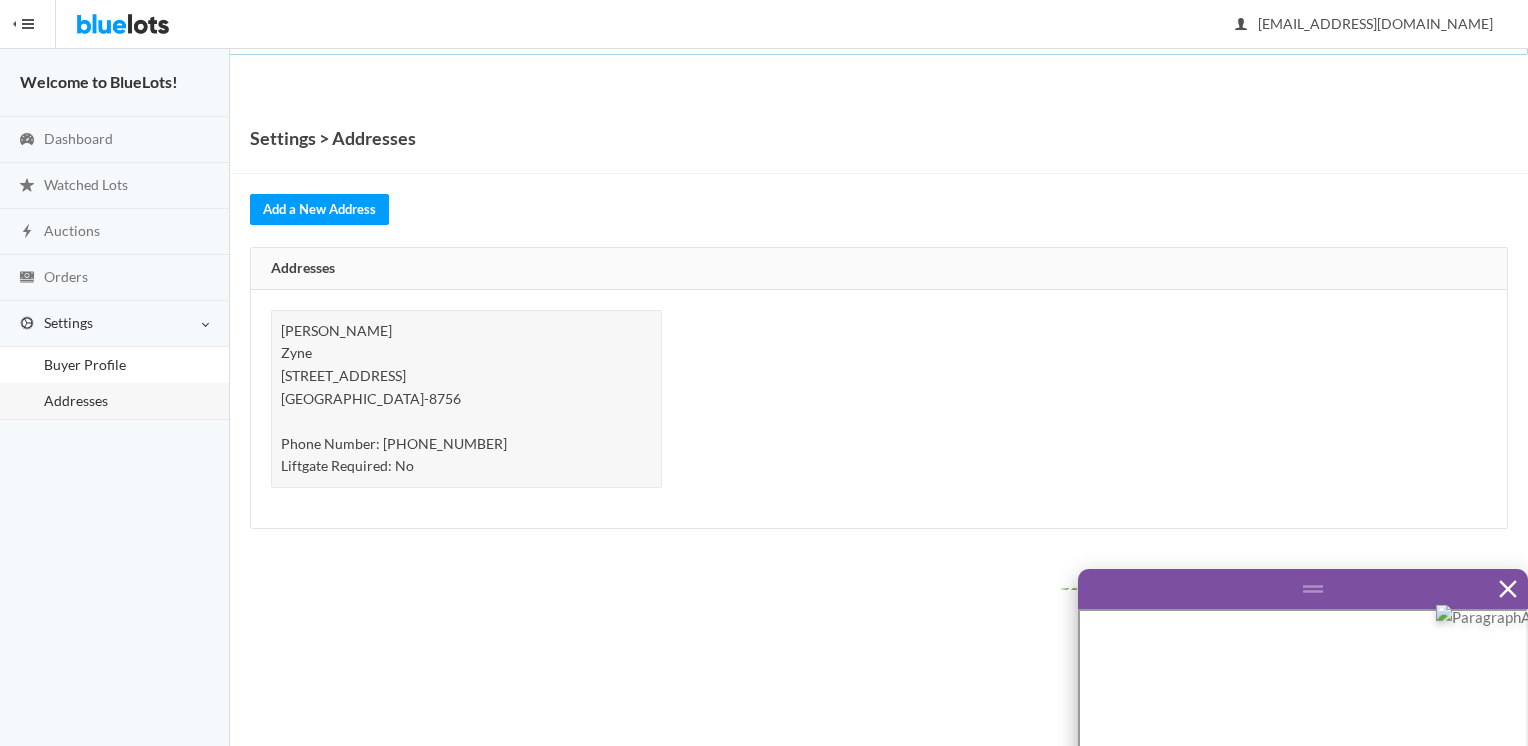 click on "Buyer Profile" at bounding box center [85, 364] 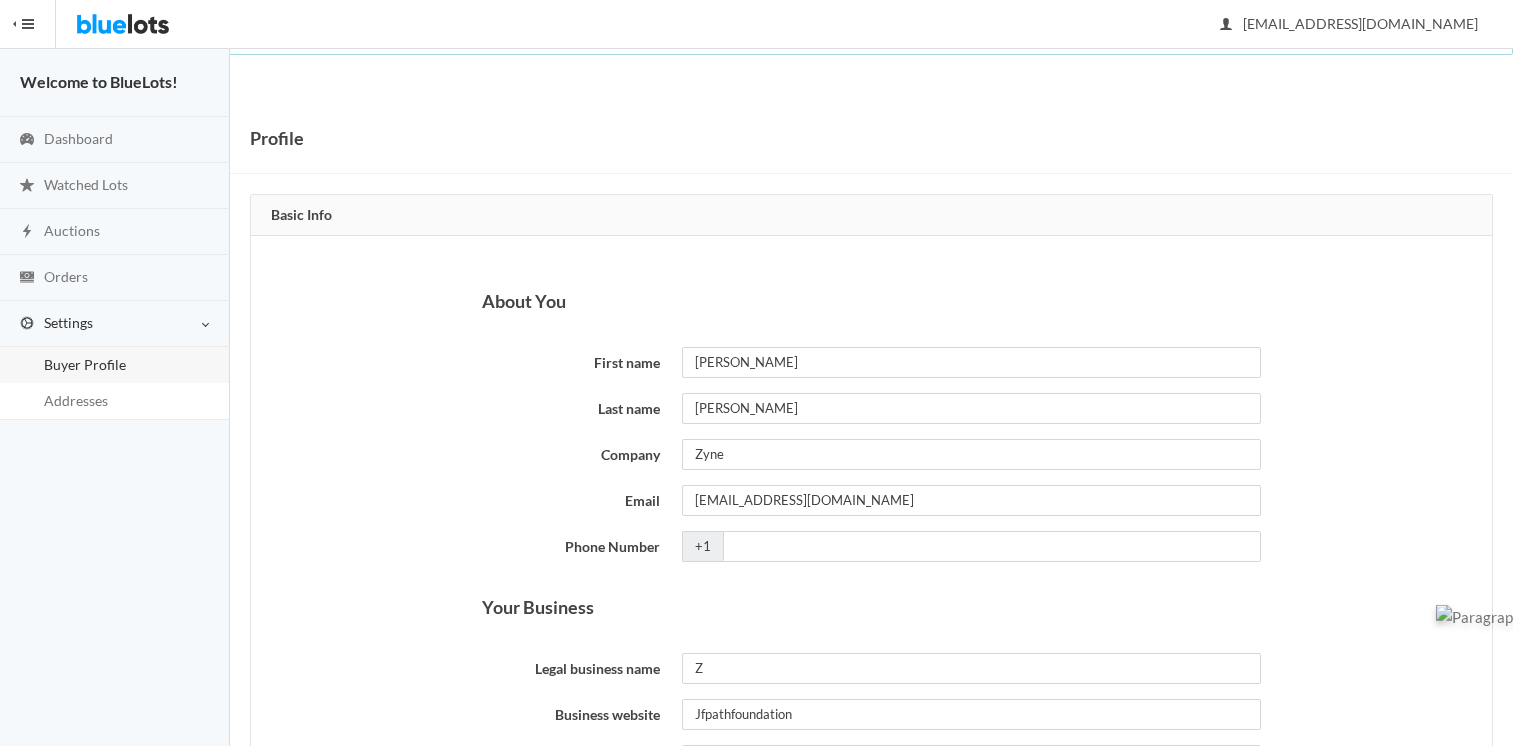 scroll, scrollTop: 0, scrollLeft: 0, axis: both 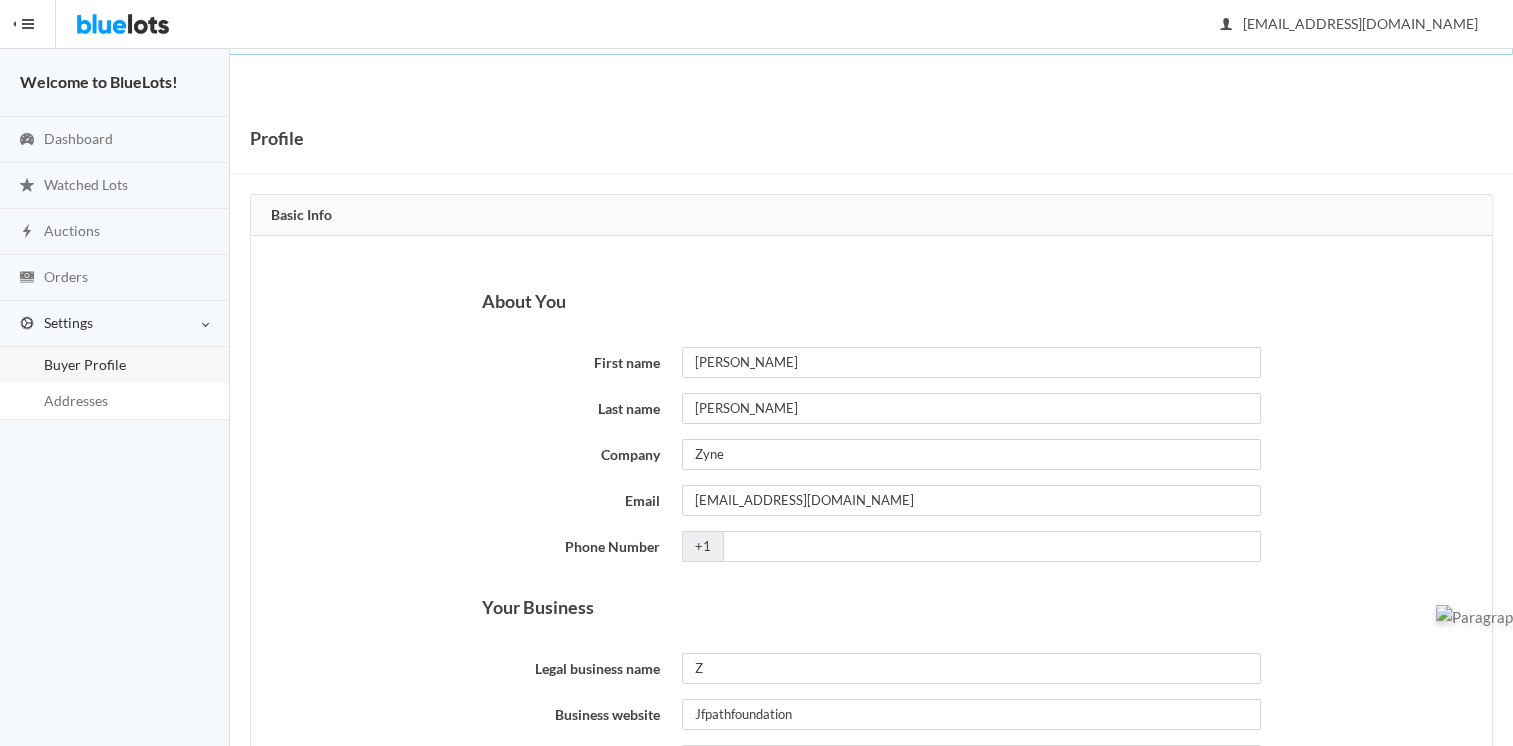 click on "Settings" at bounding box center [115, 324] 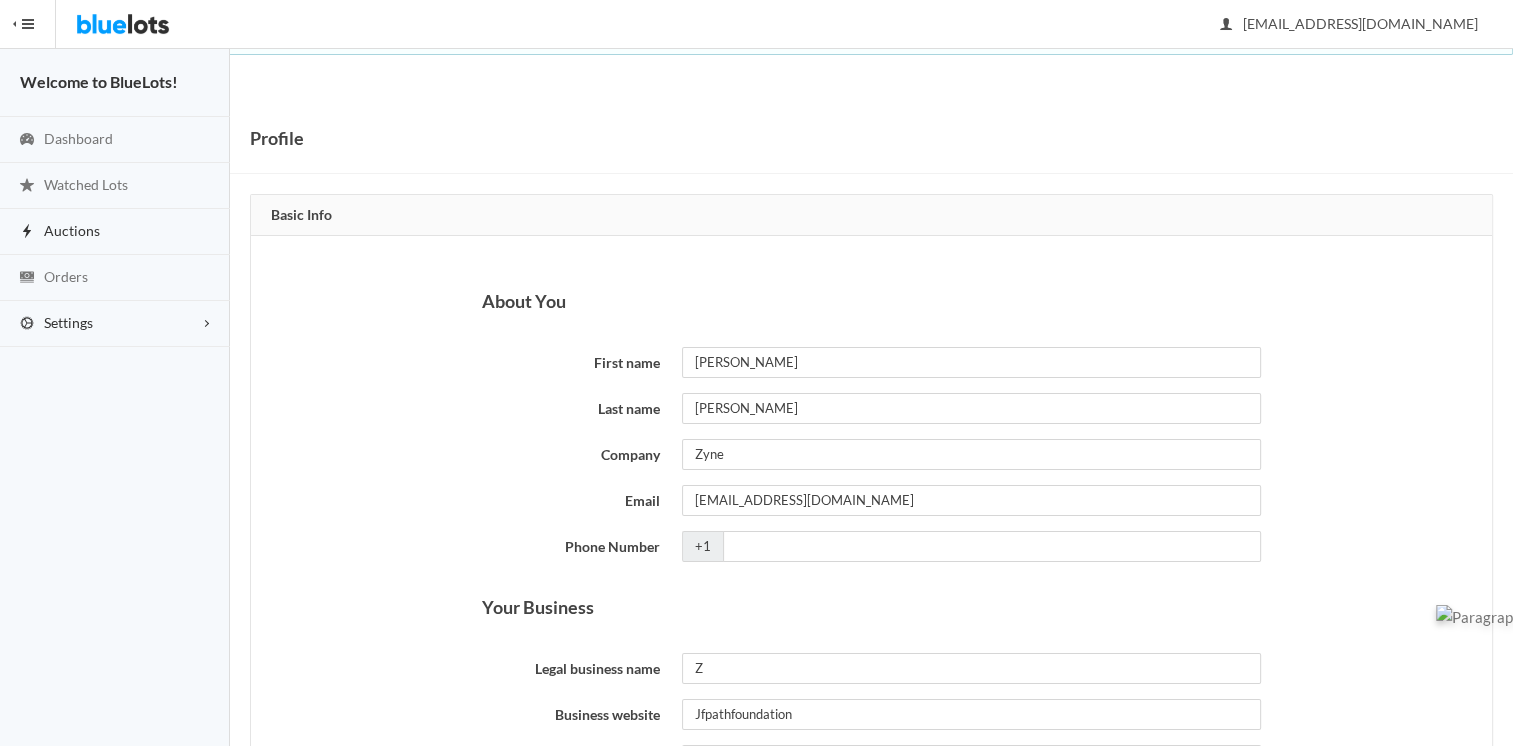 click on "Auctions" at bounding box center [72, 230] 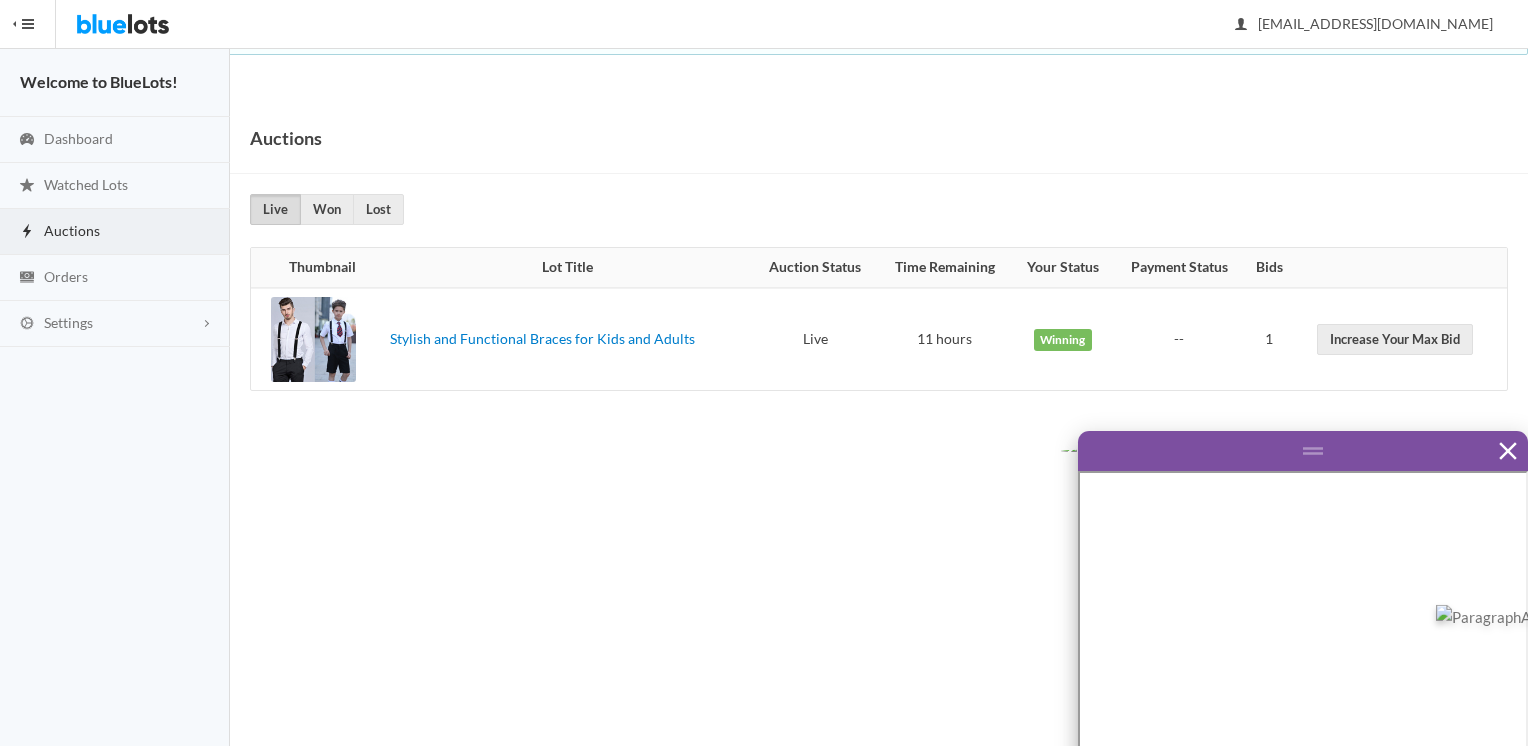 scroll, scrollTop: 0, scrollLeft: 0, axis: both 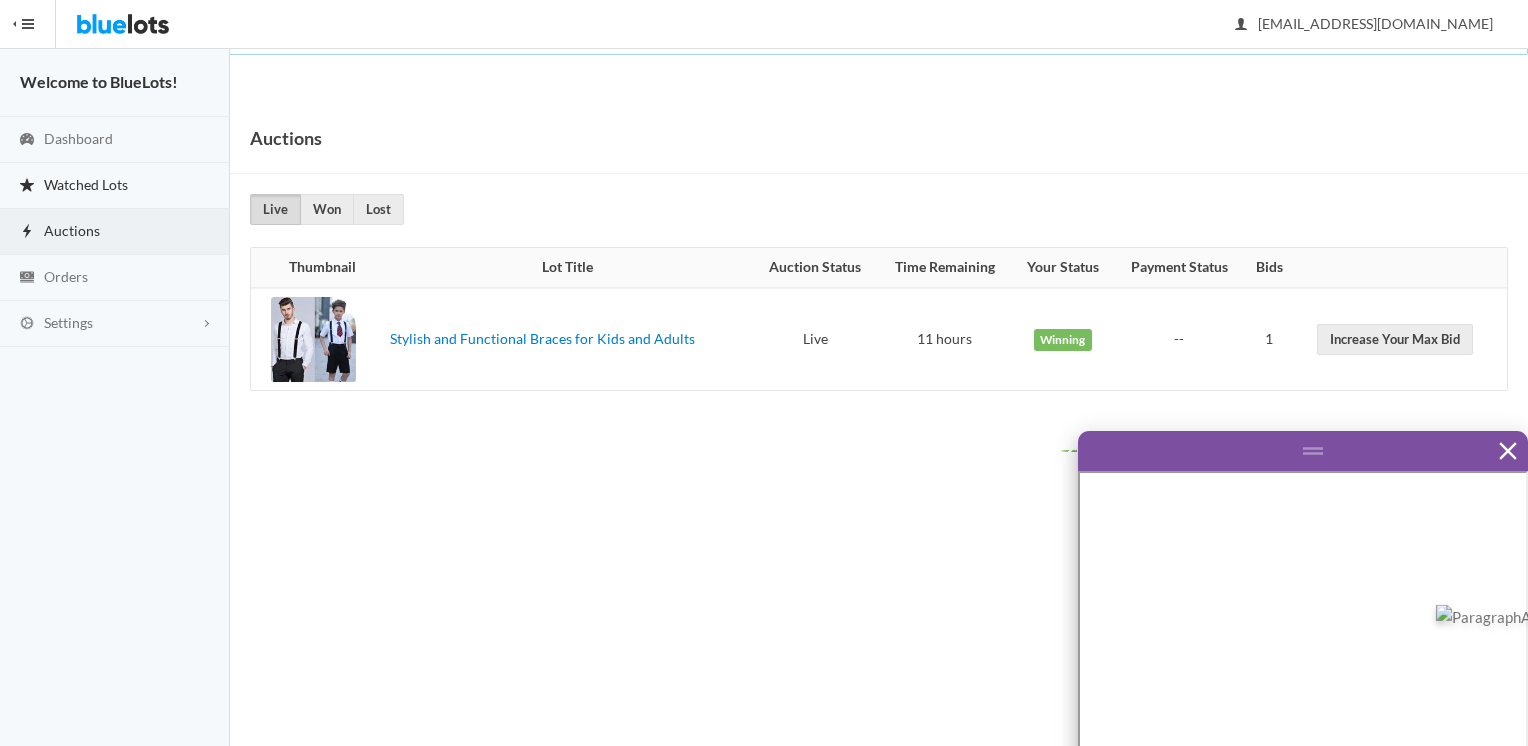 click on "Watched Lots" at bounding box center (86, 184) 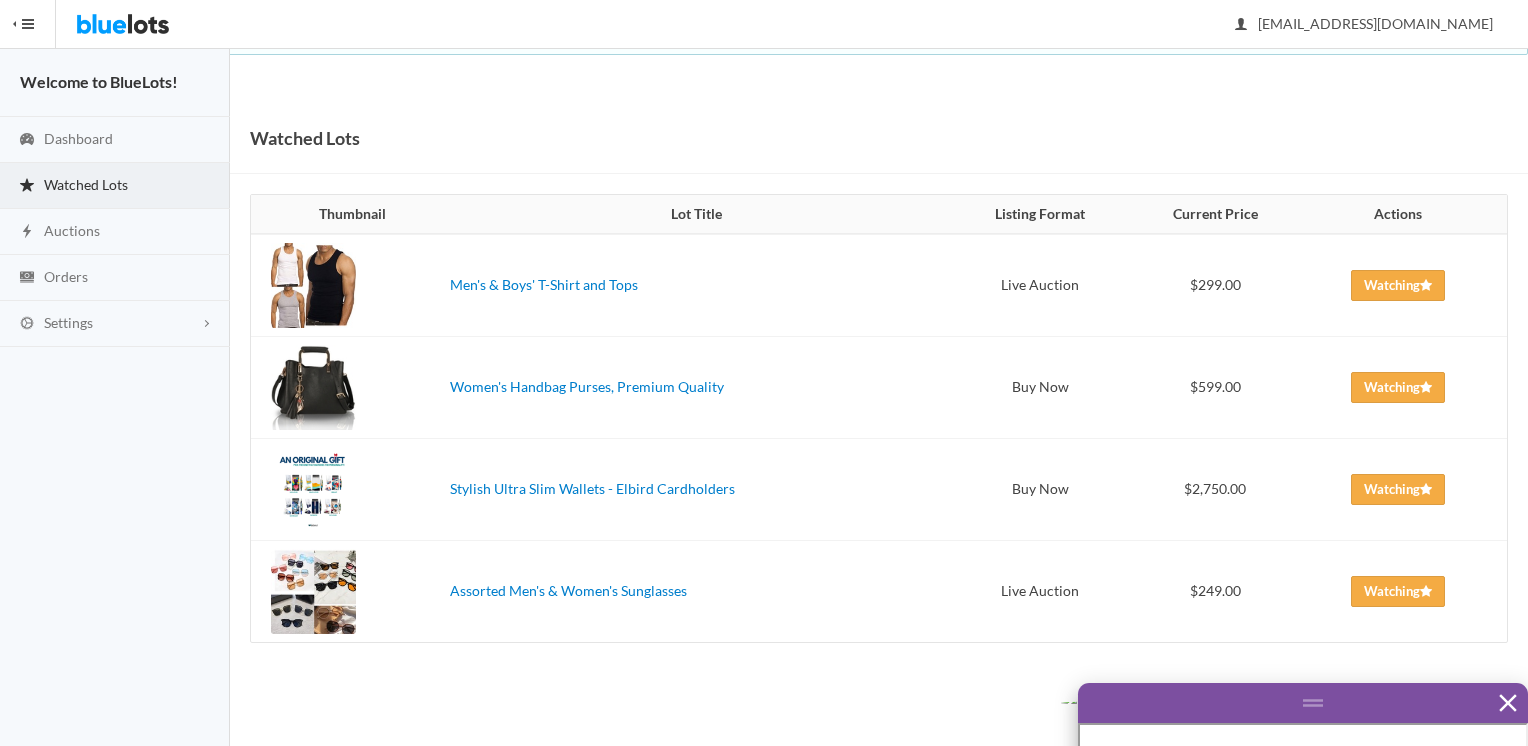 scroll, scrollTop: 0, scrollLeft: 0, axis: both 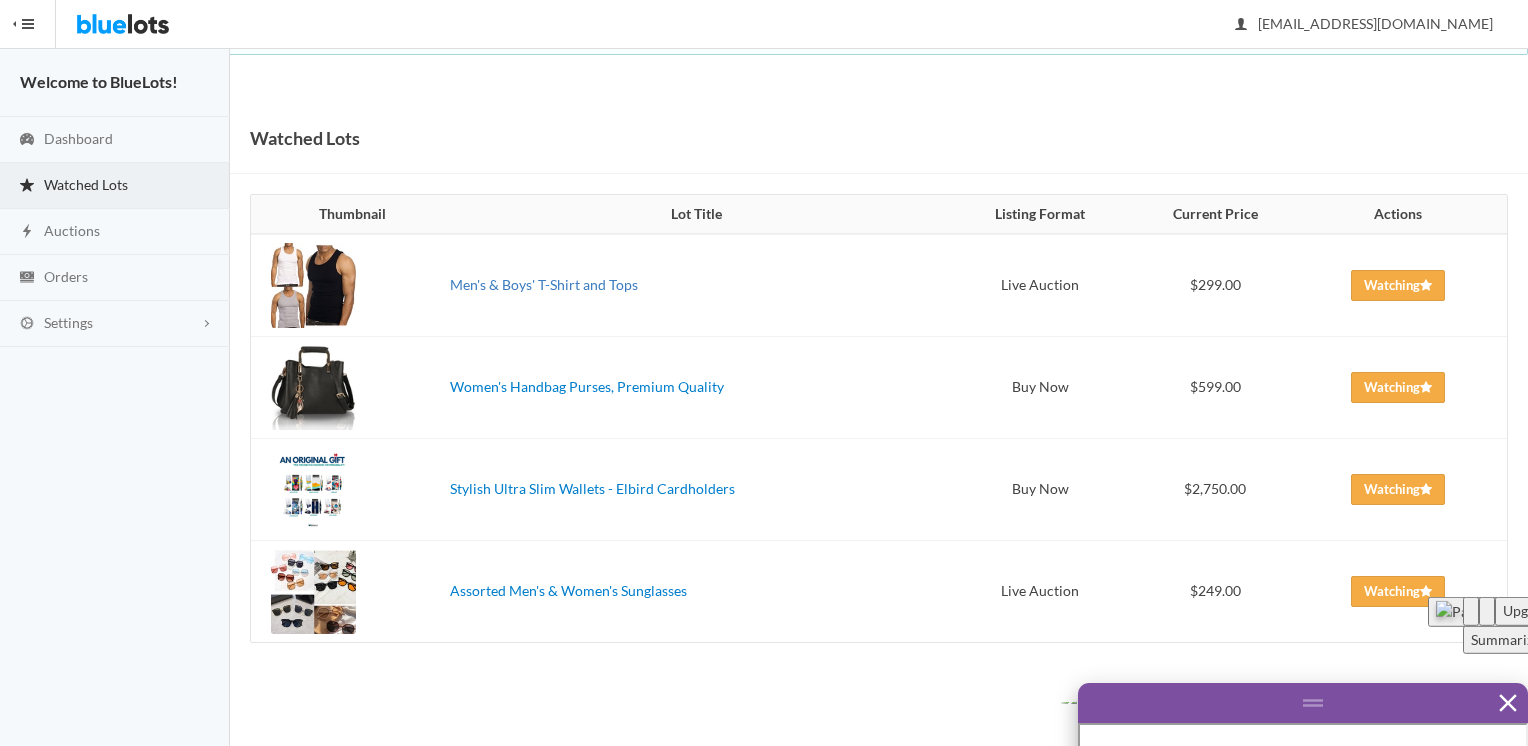 click on "Men's & Boys' T-Shirt and Tops" at bounding box center [544, 284] 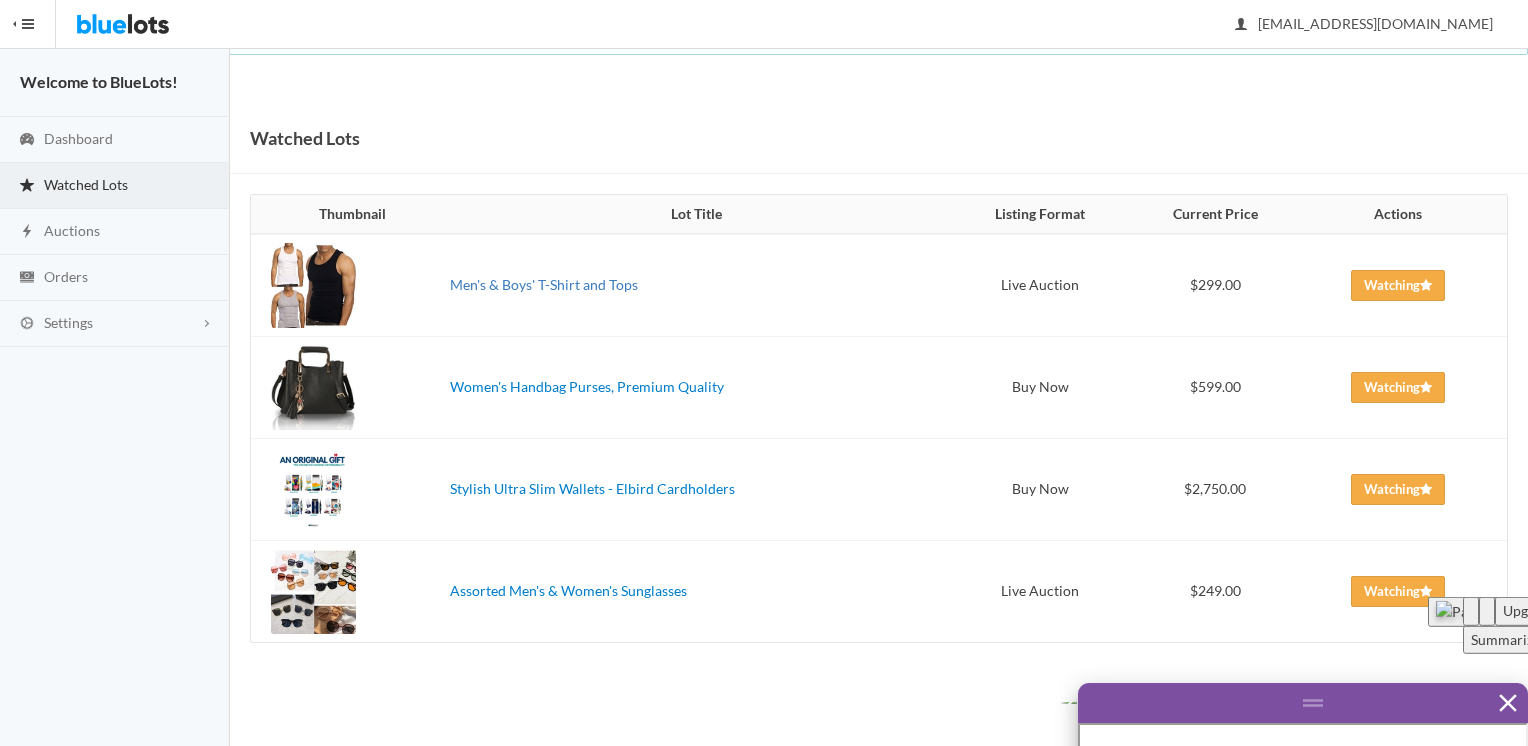 click on "Men's & Boys' T-Shirt and Tops" at bounding box center (544, 284) 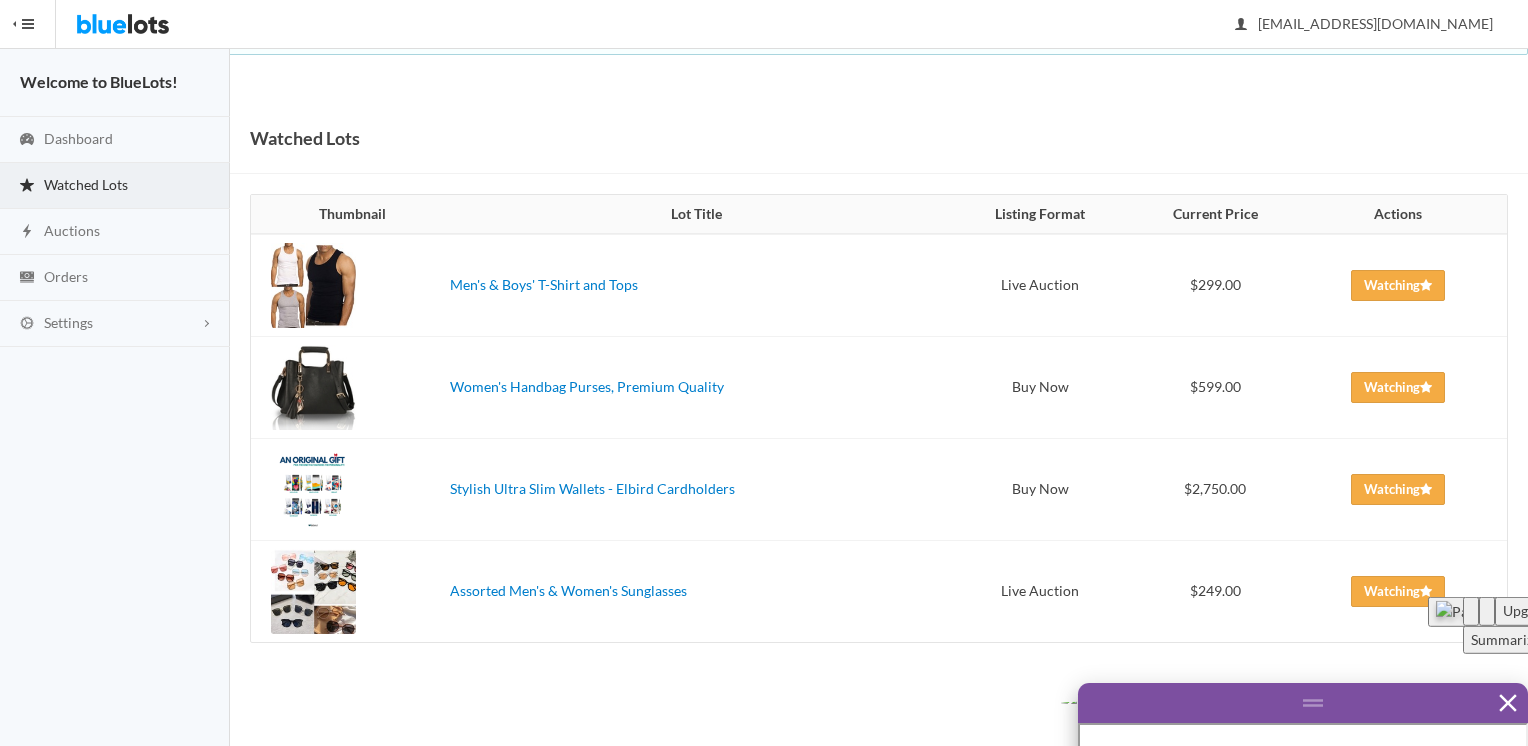 click on "HIDE MENU" at bounding box center [28, 24] 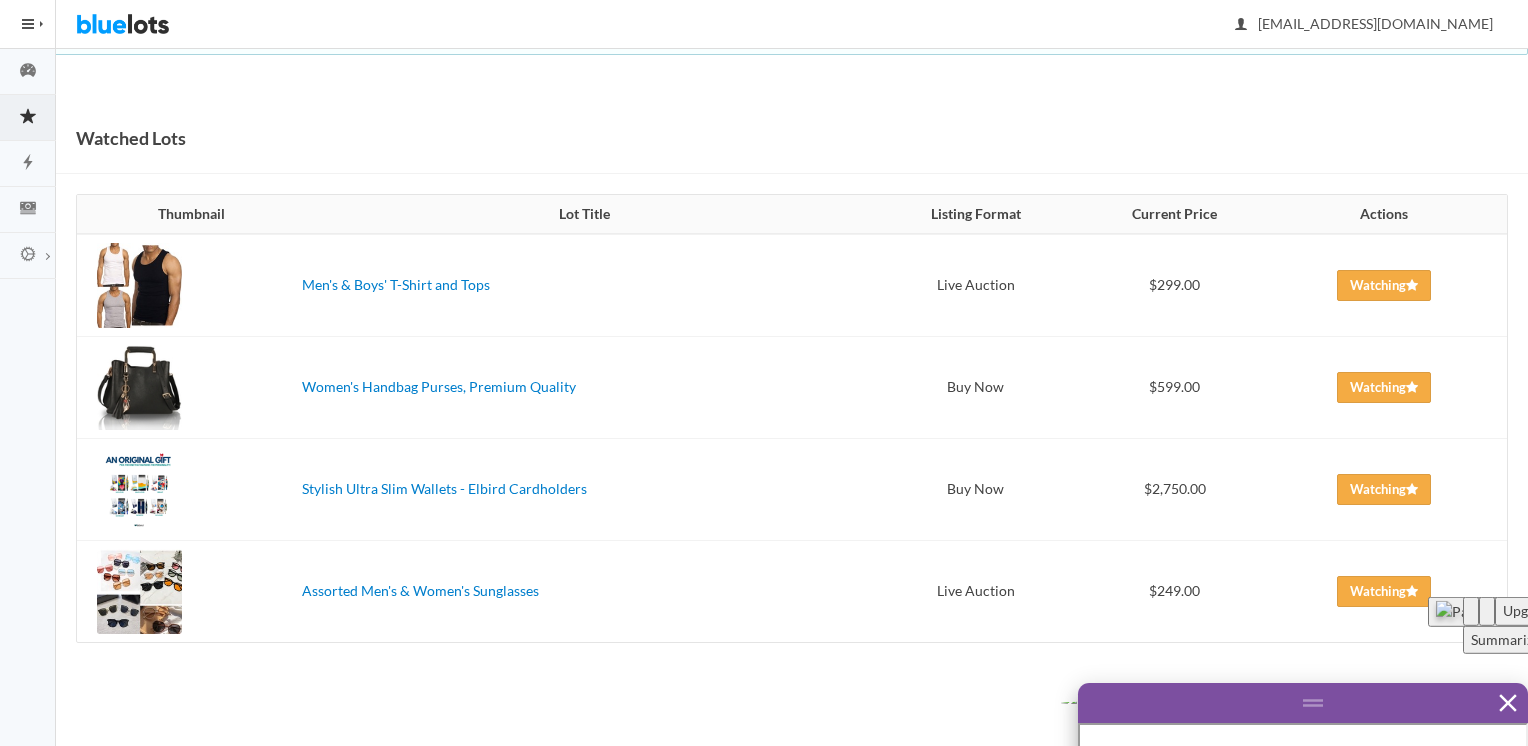 click on "HIDE MENU" at bounding box center [28, 24] 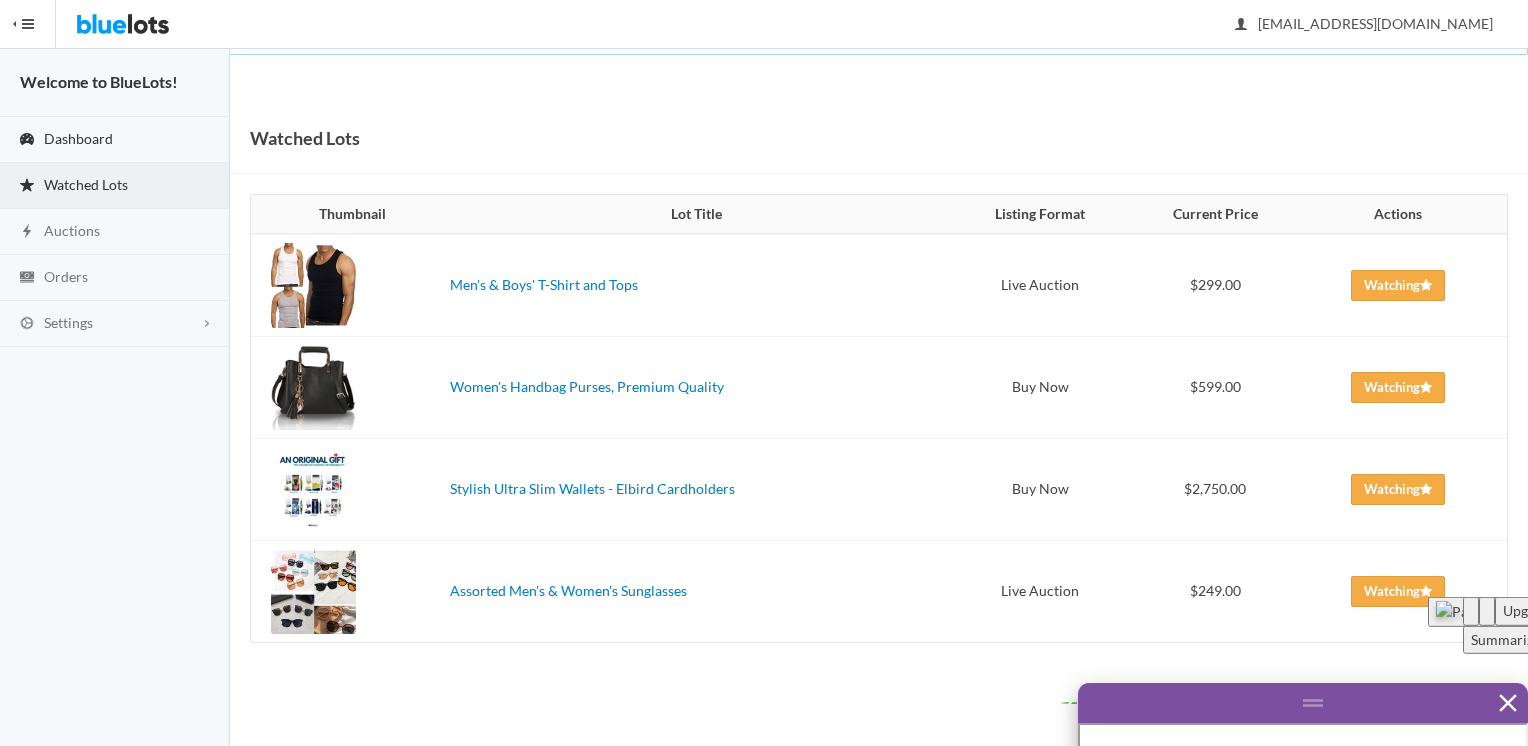 click on "Dashboard" at bounding box center (78, 138) 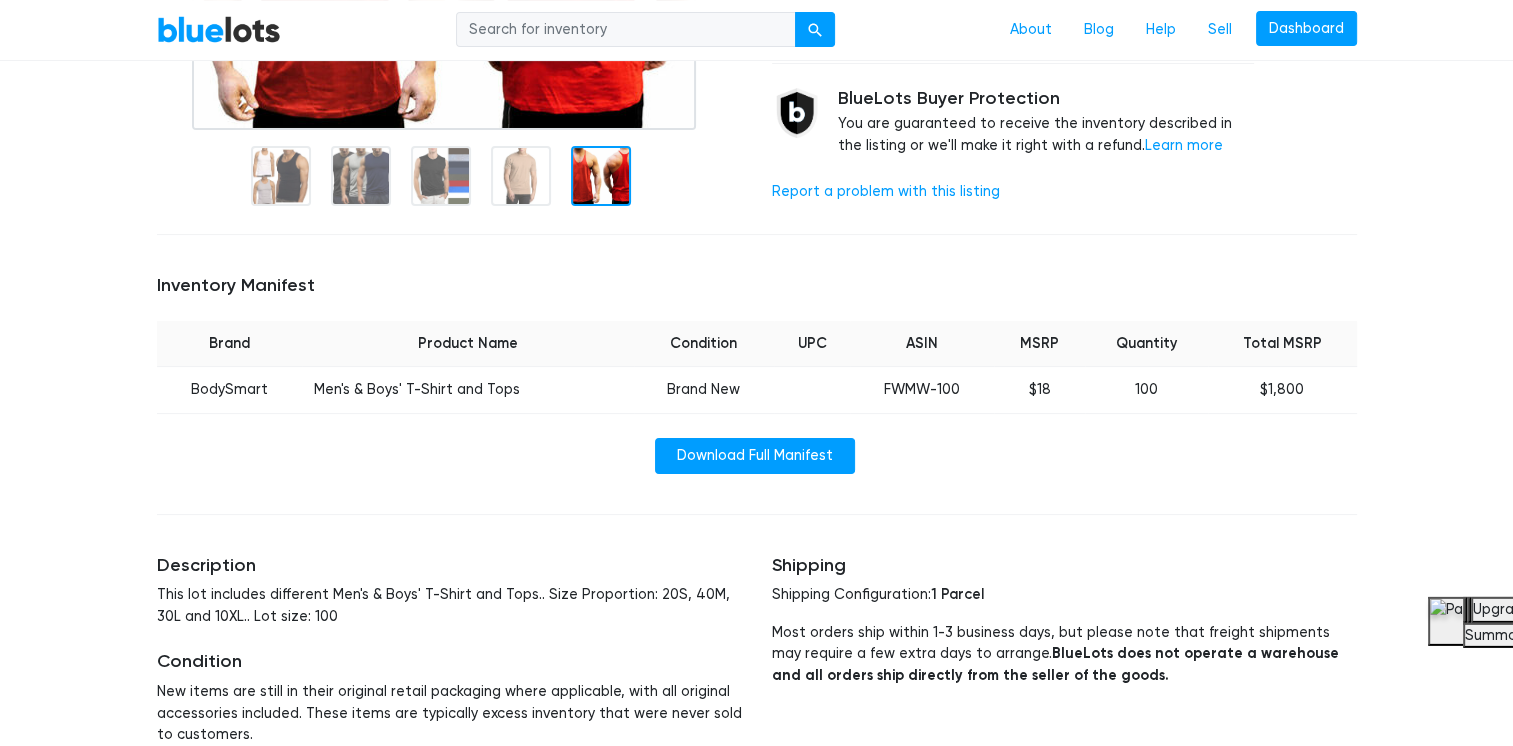 scroll, scrollTop: 0, scrollLeft: 0, axis: both 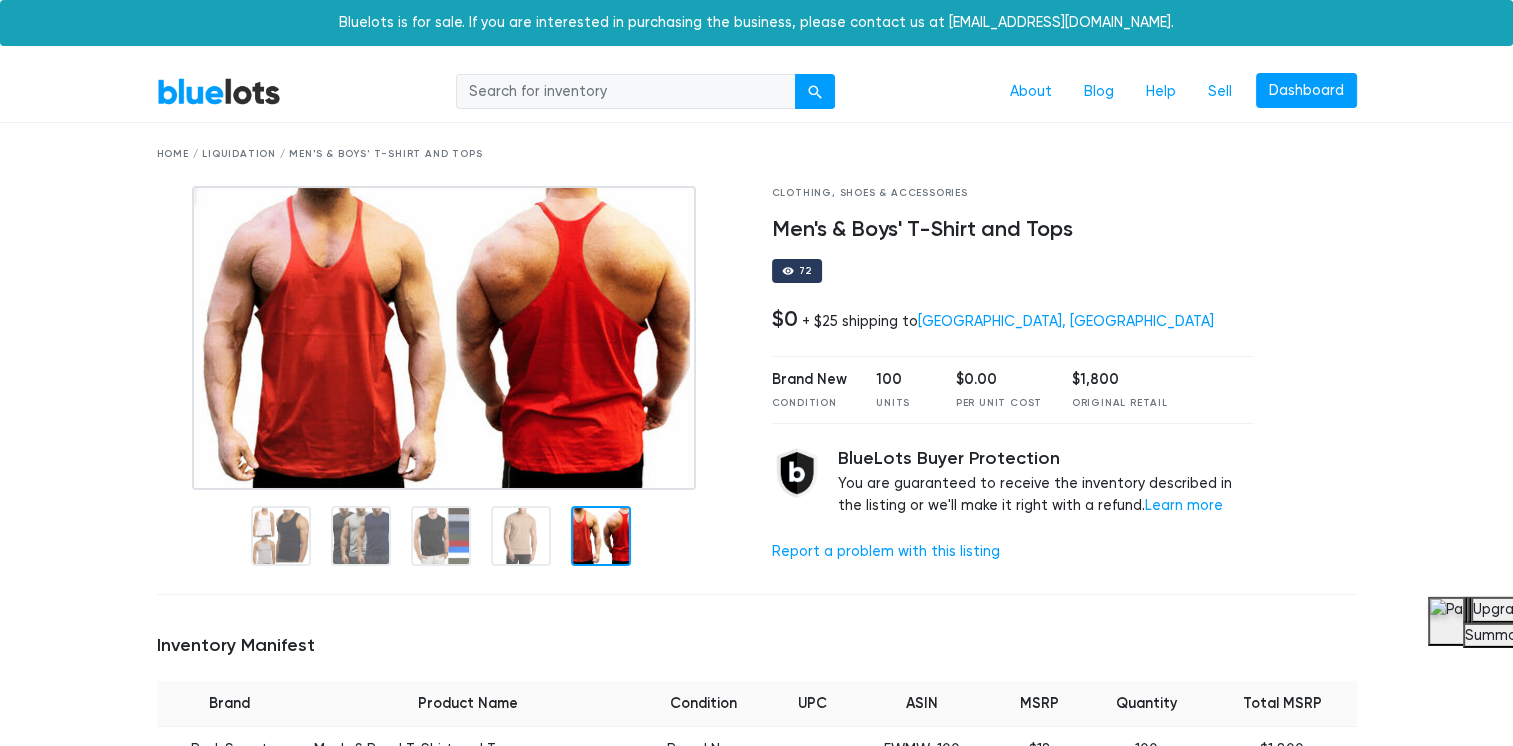 click on "Per Unit Cost" at bounding box center (999, 403) 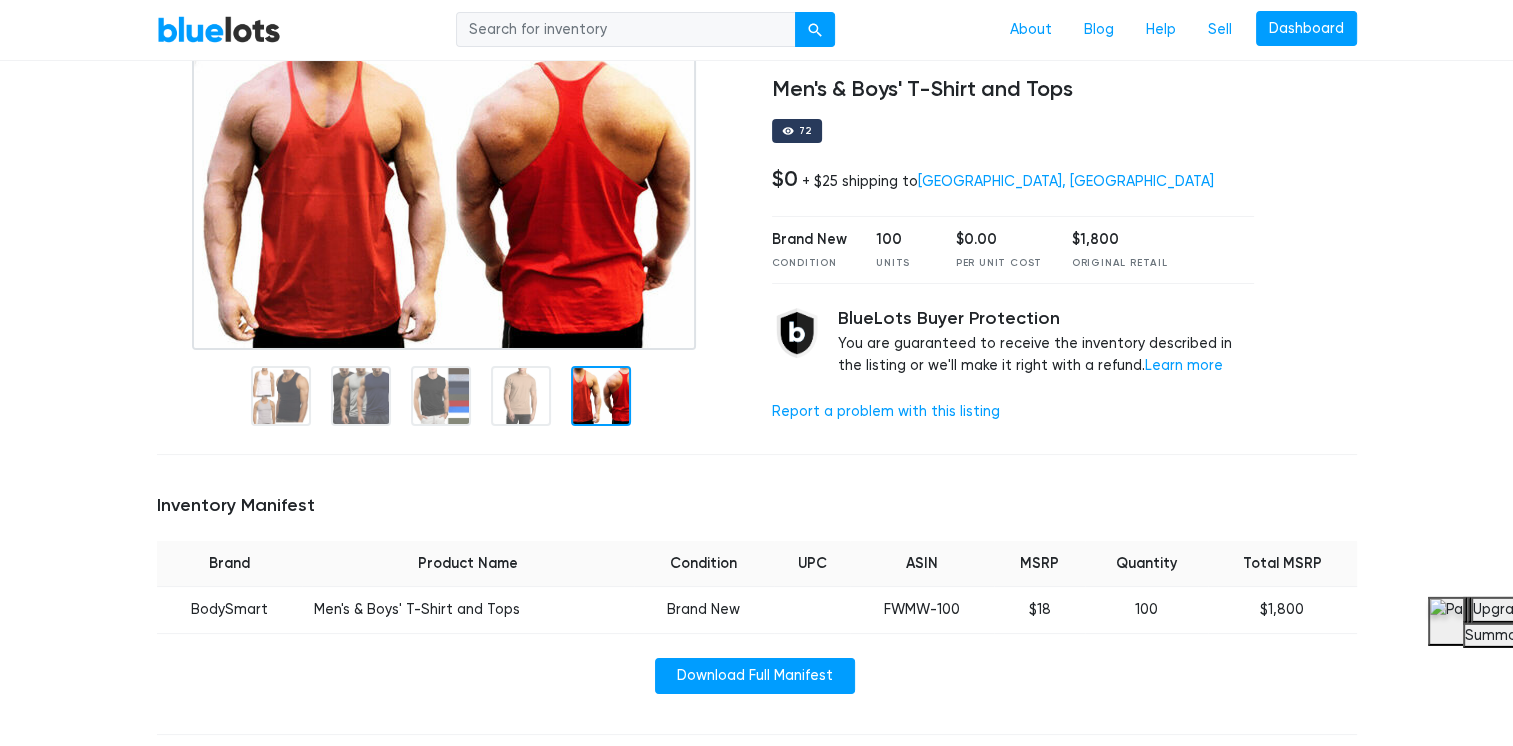 scroll, scrollTop: 0, scrollLeft: 0, axis: both 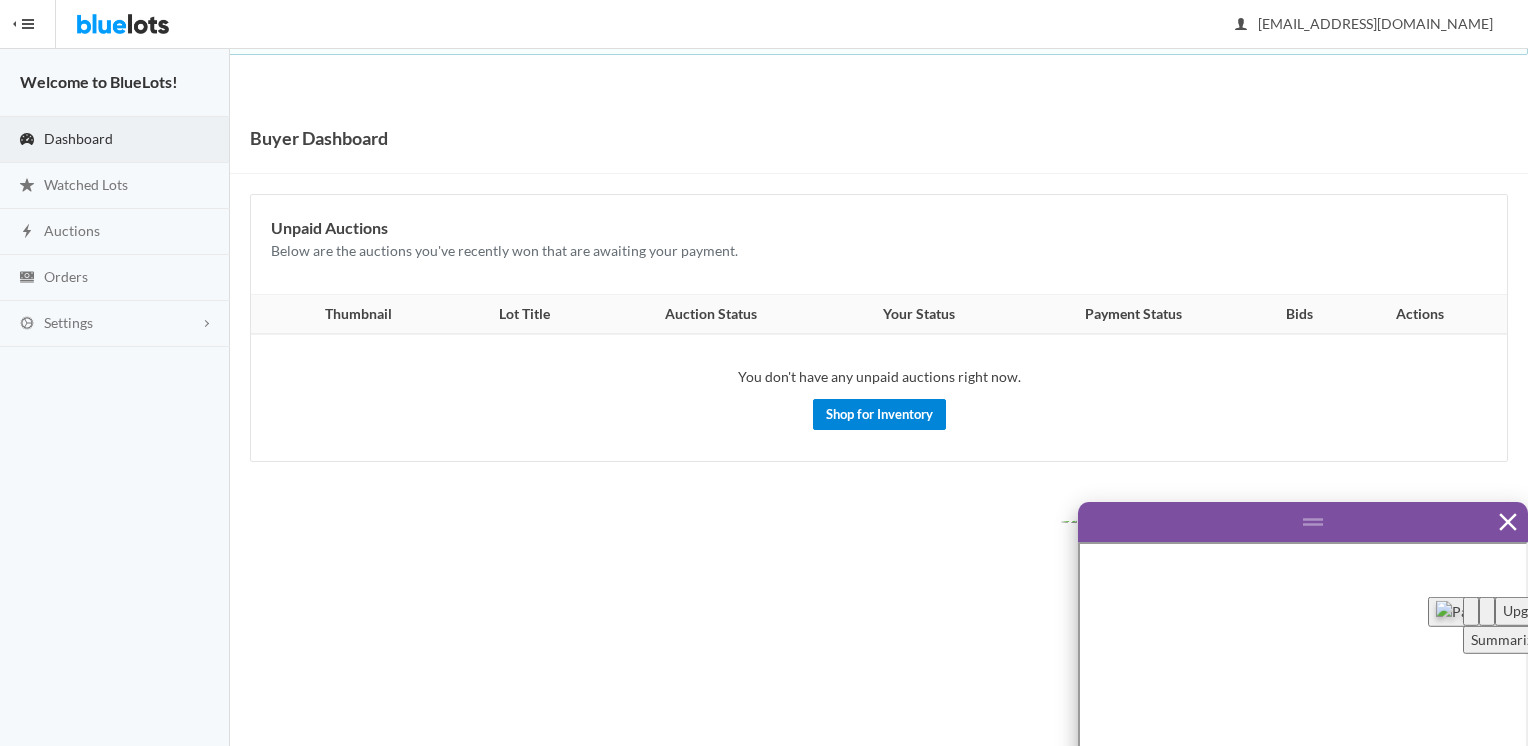 click on "Shop for Inventory" at bounding box center [879, 414] 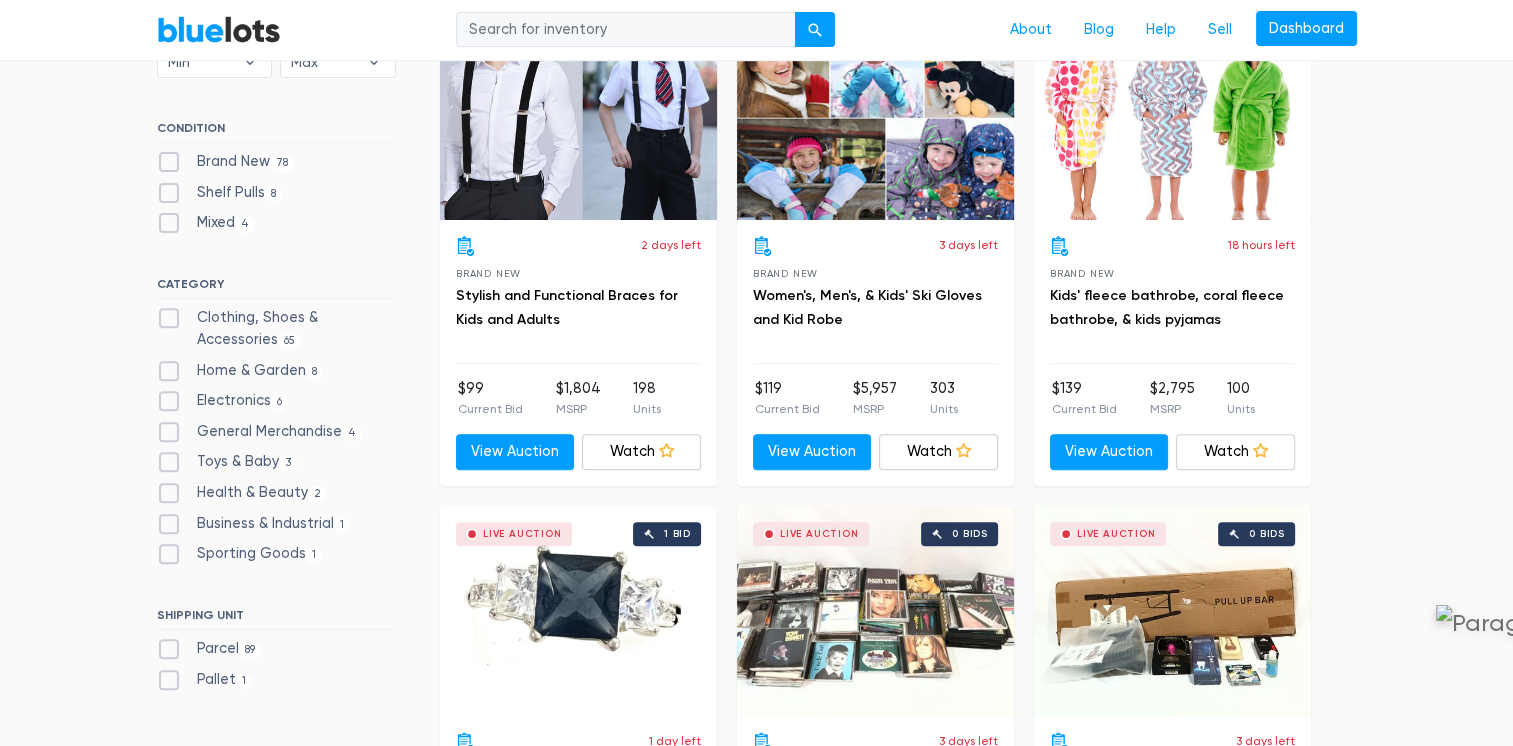 scroll, scrollTop: 668, scrollLeft: 0, axis: vertical 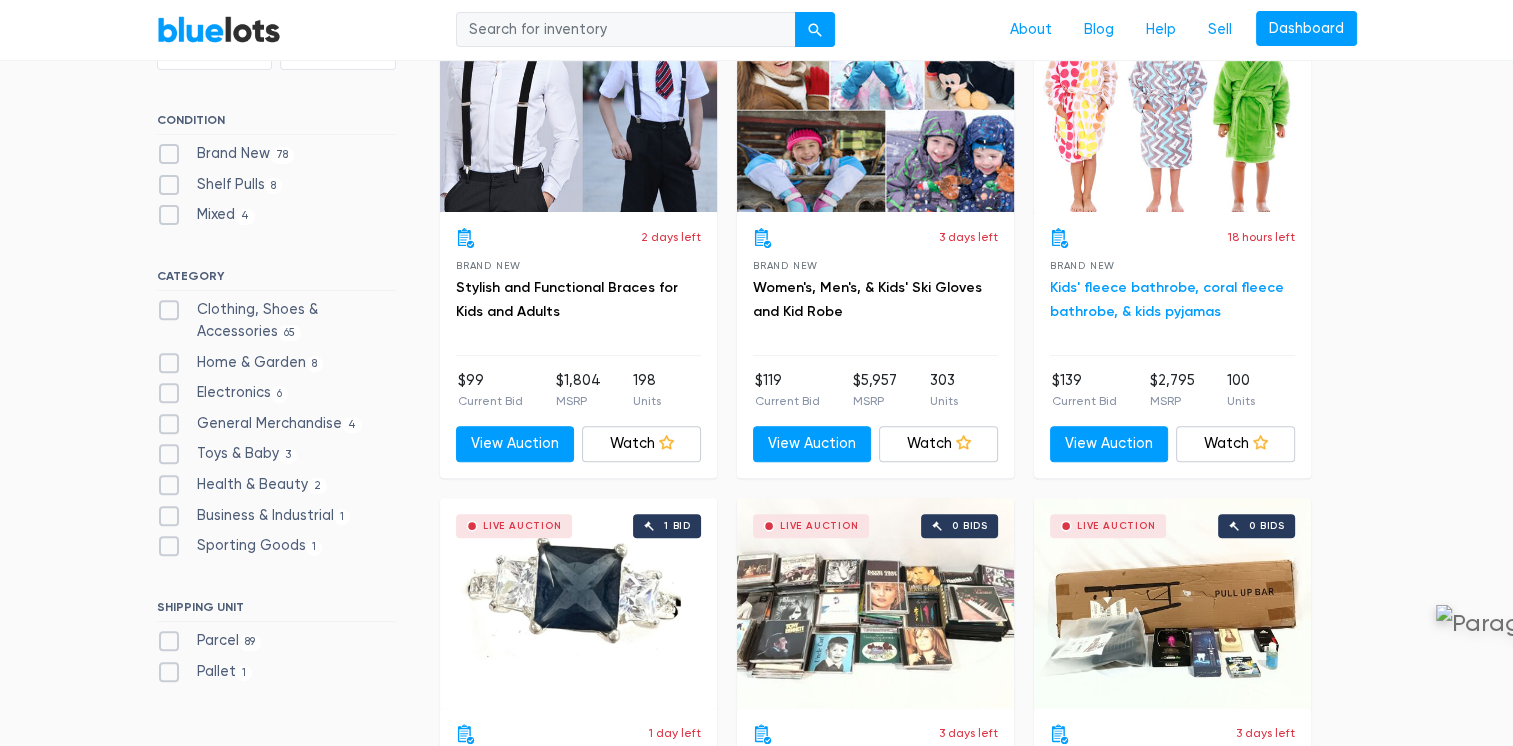 click on "Kids' fleece bathrobe, coral fleece bathrobe, & kids pyjamas" at bounding box center [1167, 299] 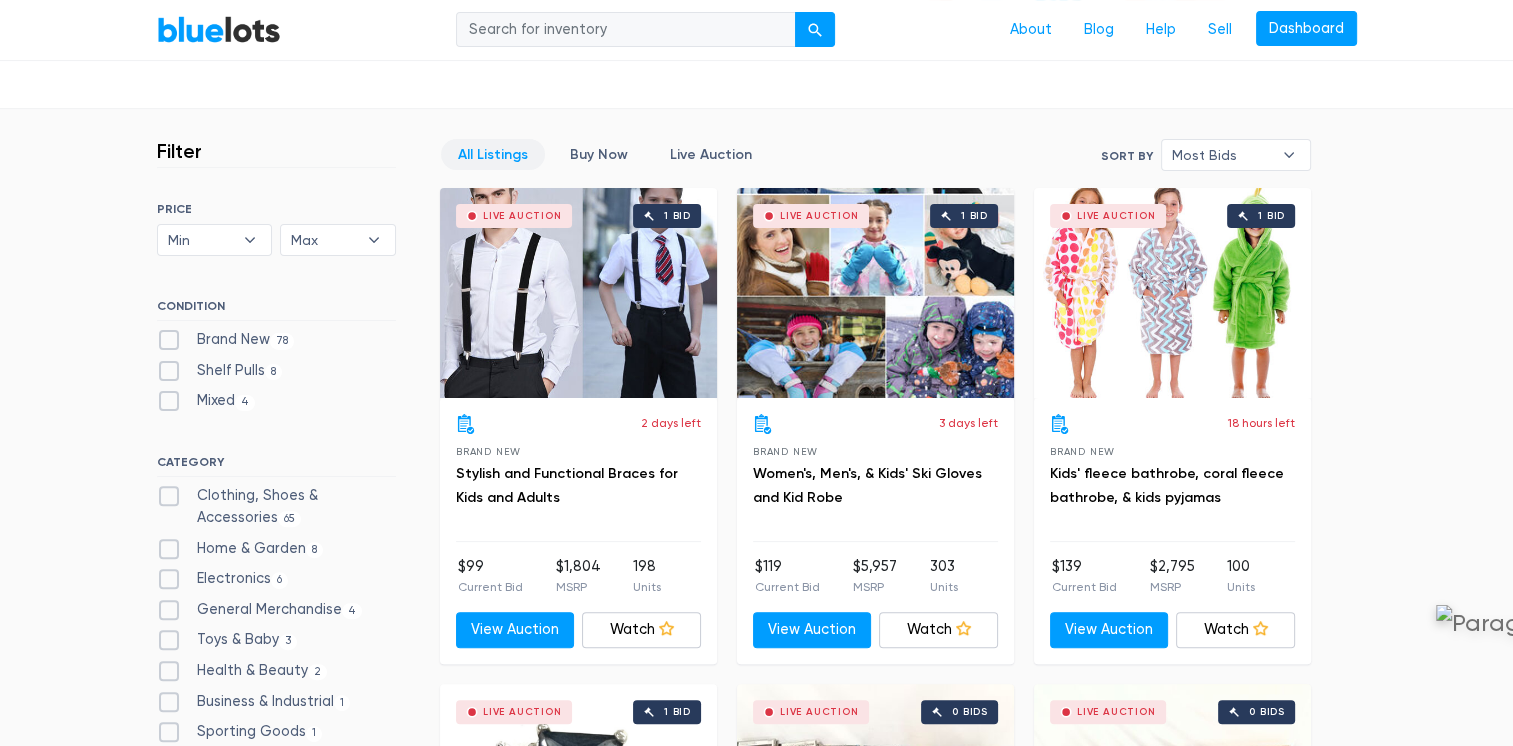 scroll, scrollTop: 483, scrollLeft: 0, axis: vertical 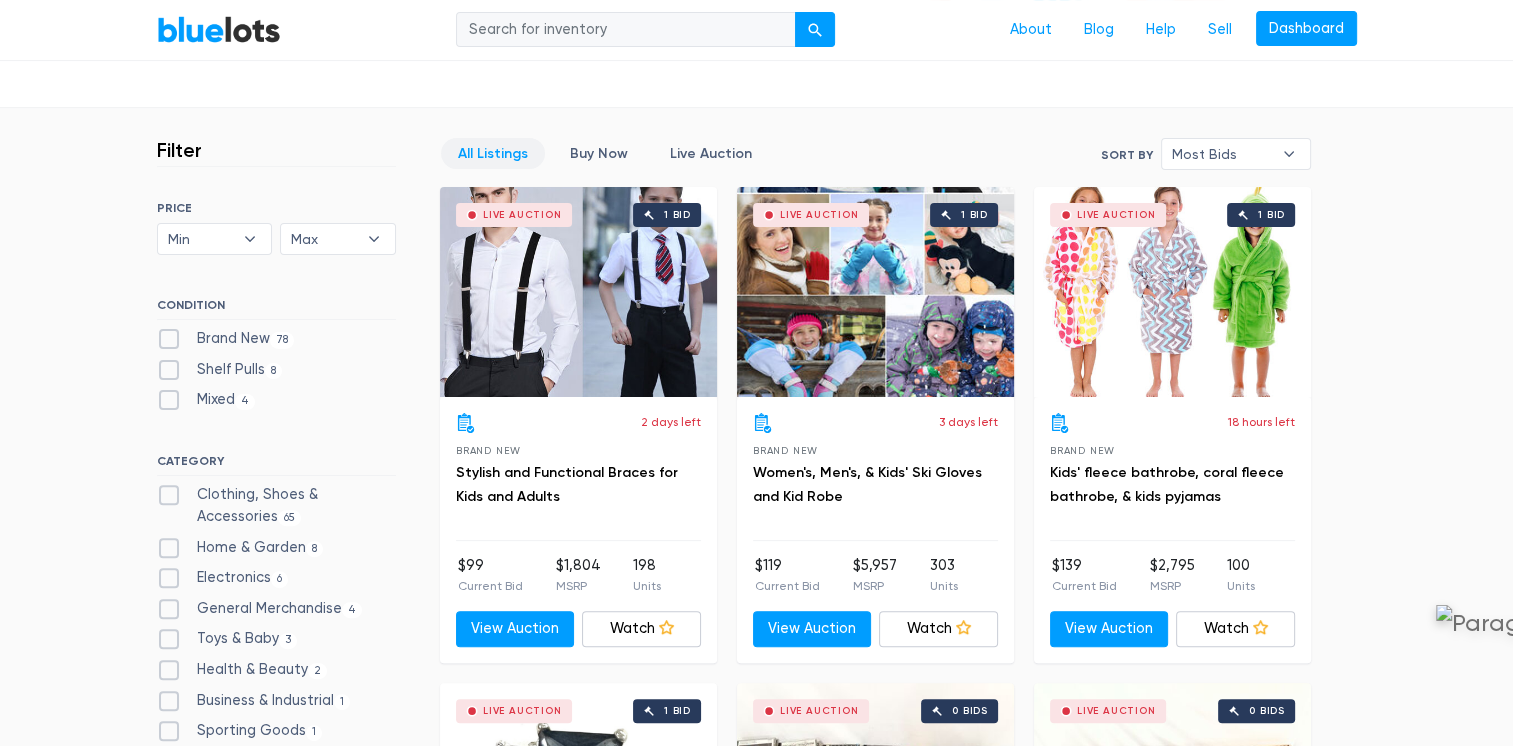 click on "1 bid" at bounding box center (974, 215) 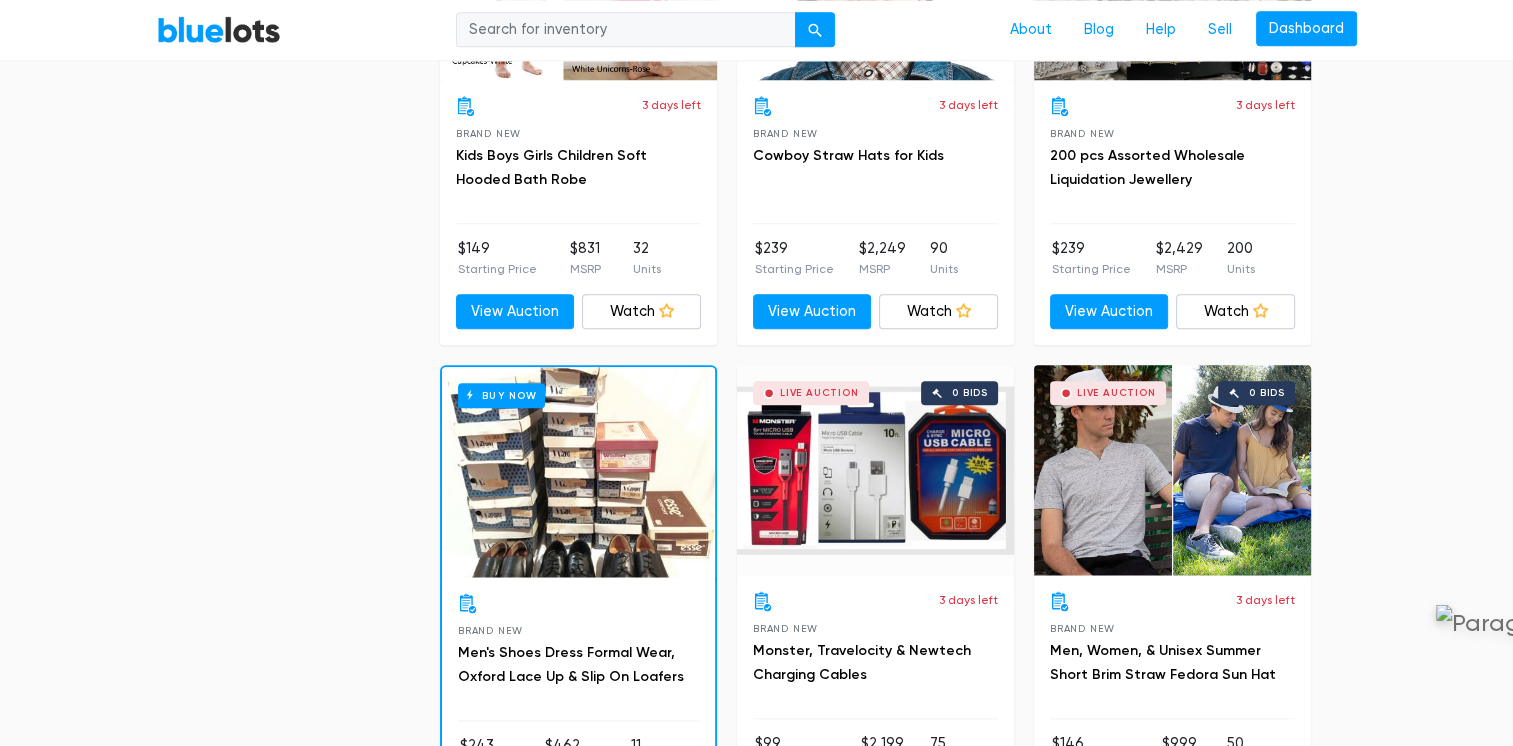 scroll, scrollTop: 2304, scrollLeft: 0, axis: vertical 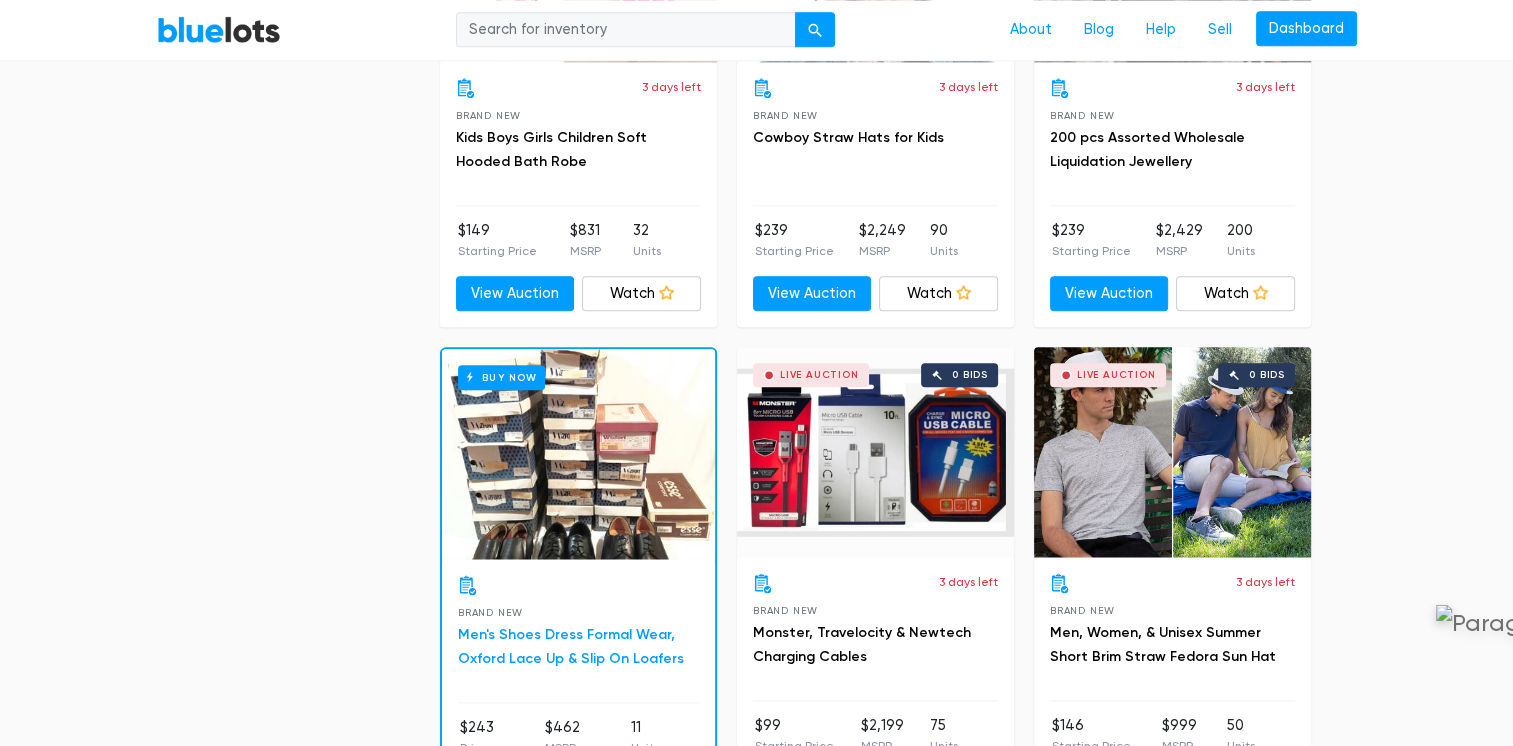 click on "Men's Shoes Dress Formal Wear, Oxford Lace Up  & Slip On Loafers" at bounding box center [571, 646] 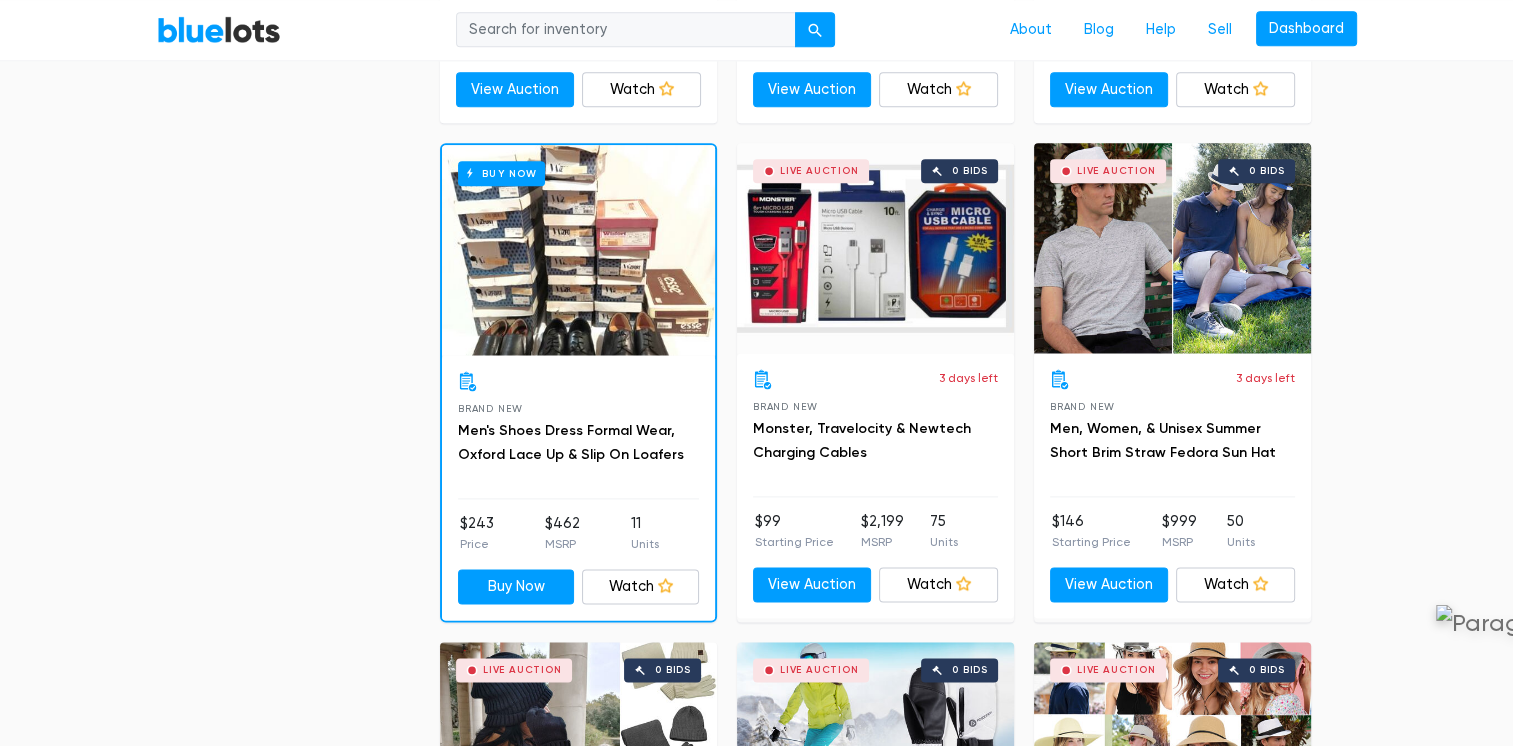 scroll, scrollTop: 2508, scrollLeft: 0, axis: vertical 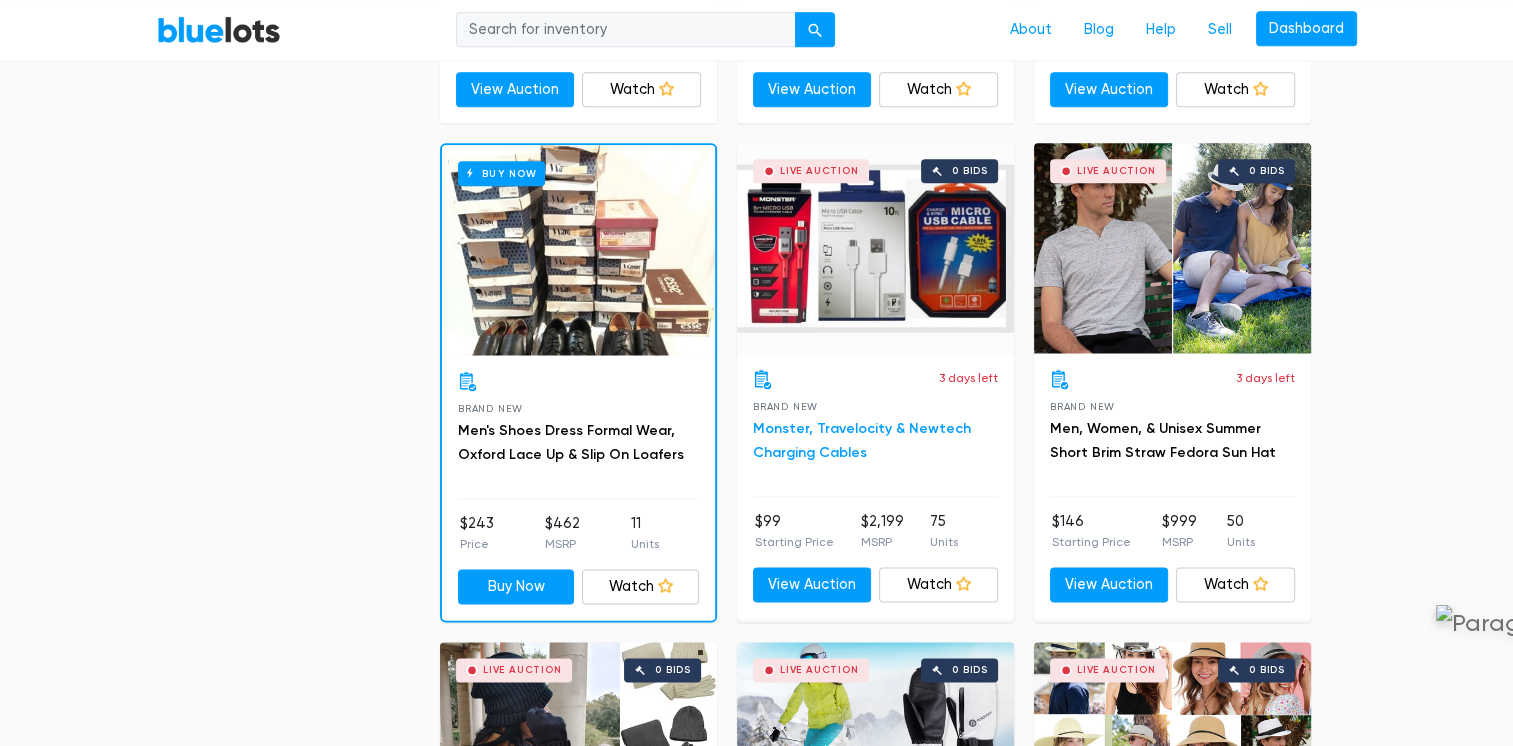click on "Monster, Travelocity & Newtech Charging Cables" at bounding box center [862, 440] 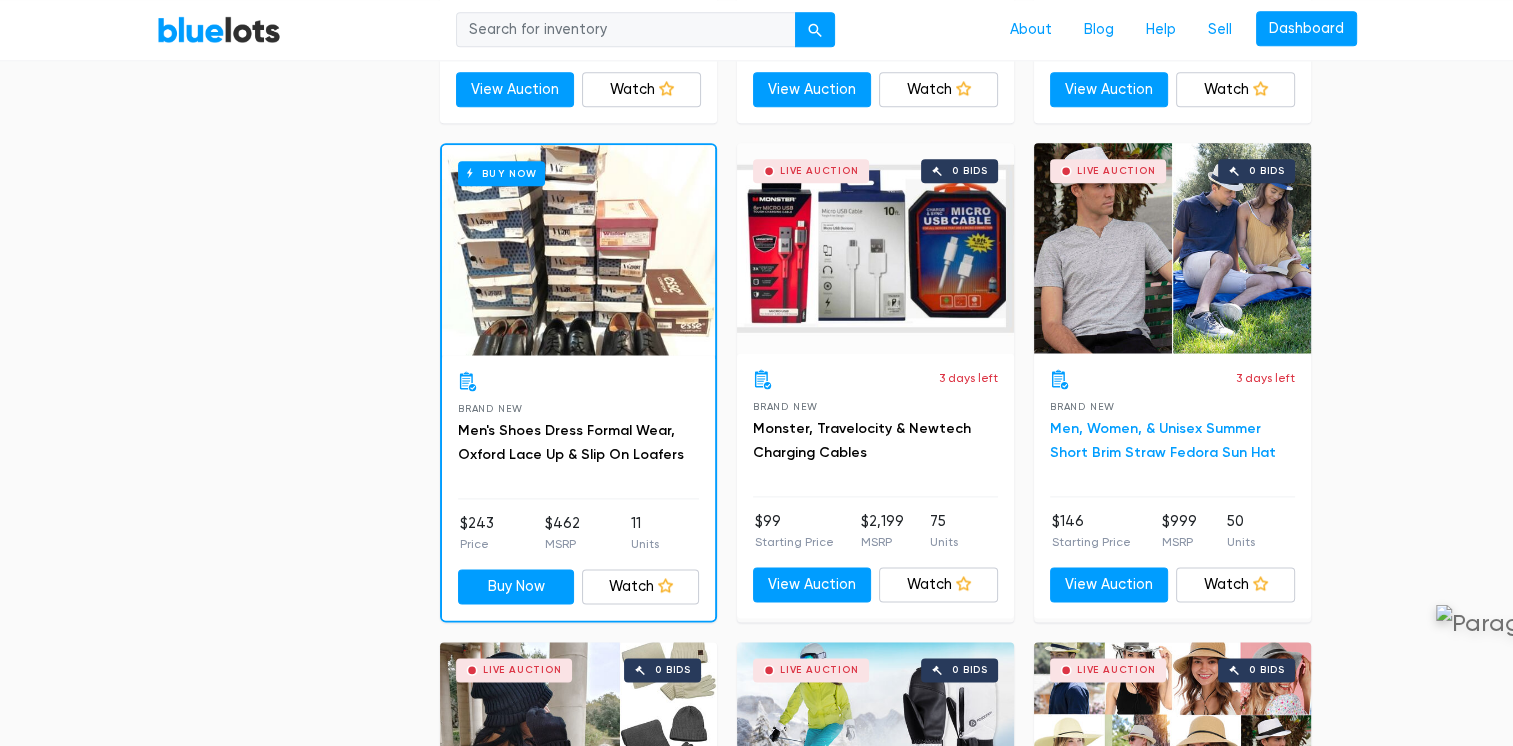 click on "Men, Women, & Unisex Summer Short Brim Straw Fedora Sun Hat" at bounding box center (1163, 440) 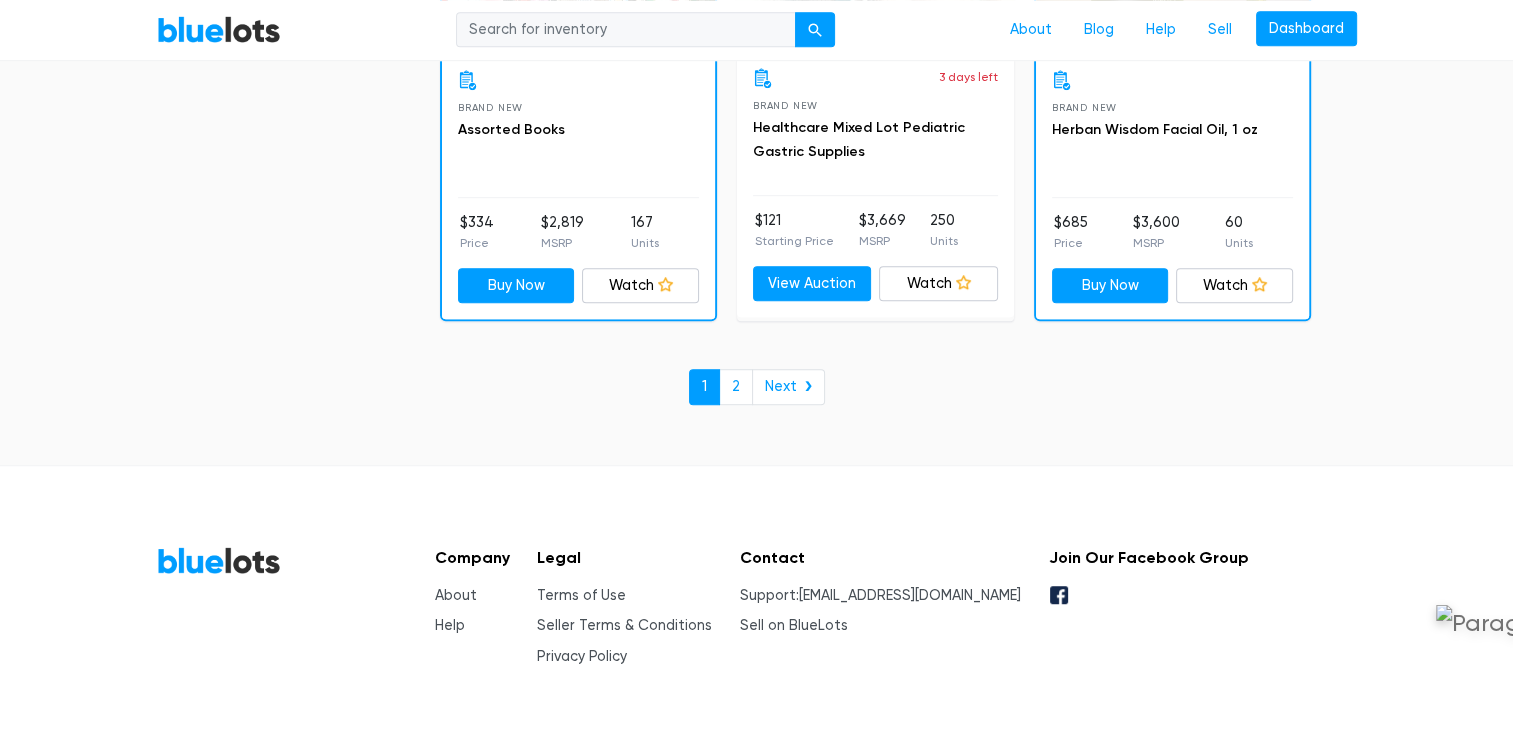 scroll, scrollTop: 8768, scrollLeft: 0, axis: vertical 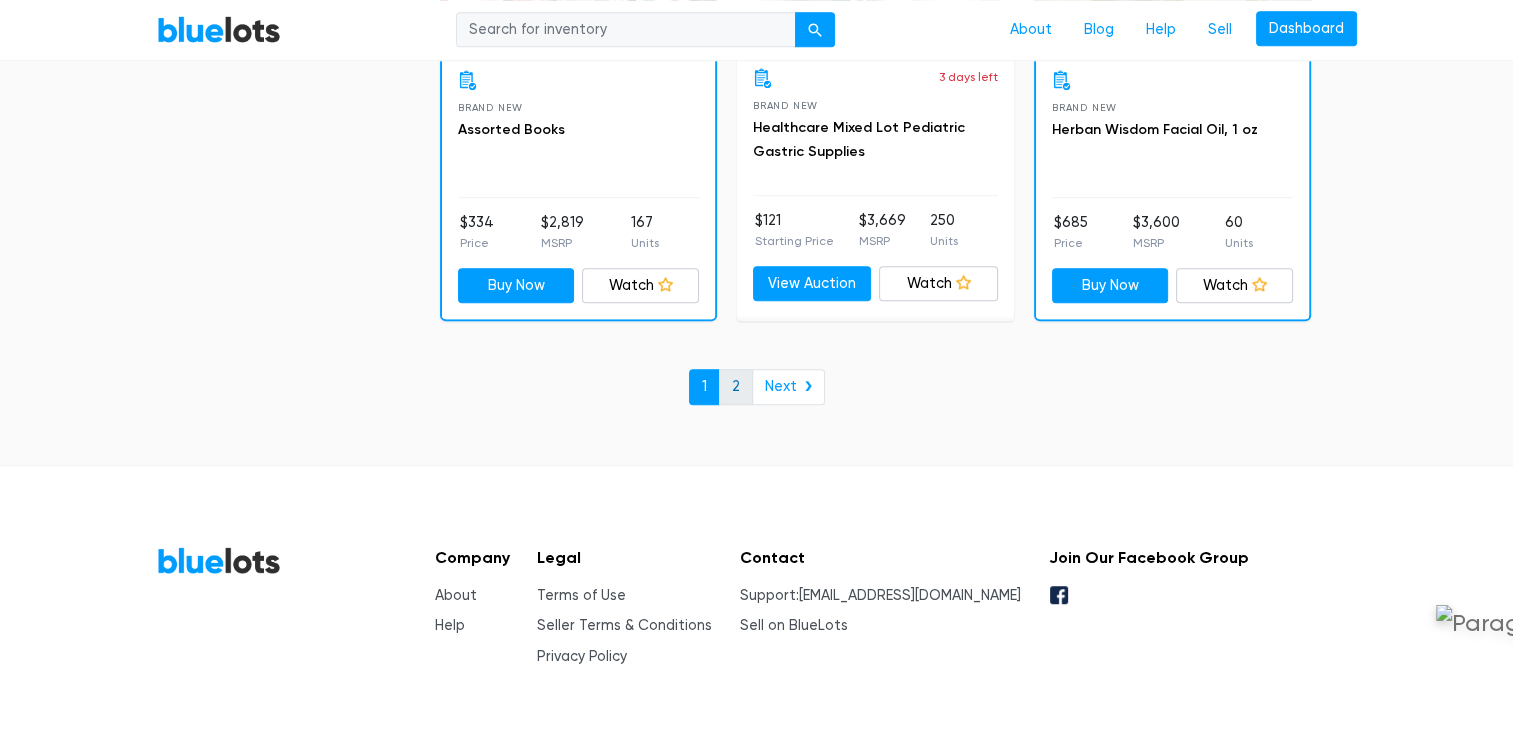 click on "2" at bounding box center [736, 387] 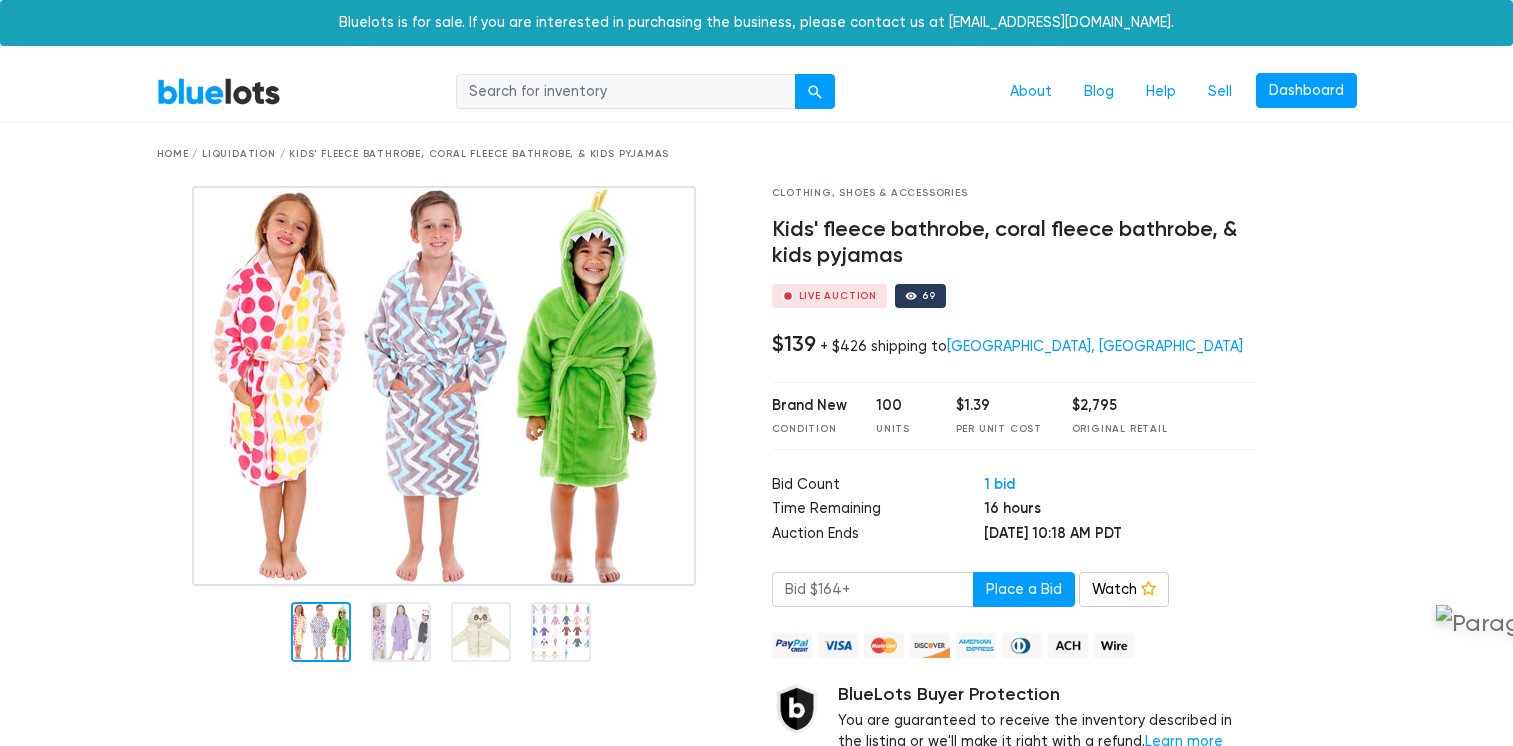 scroll, scrollTop: 0, scrollLeft: 0, axis: both 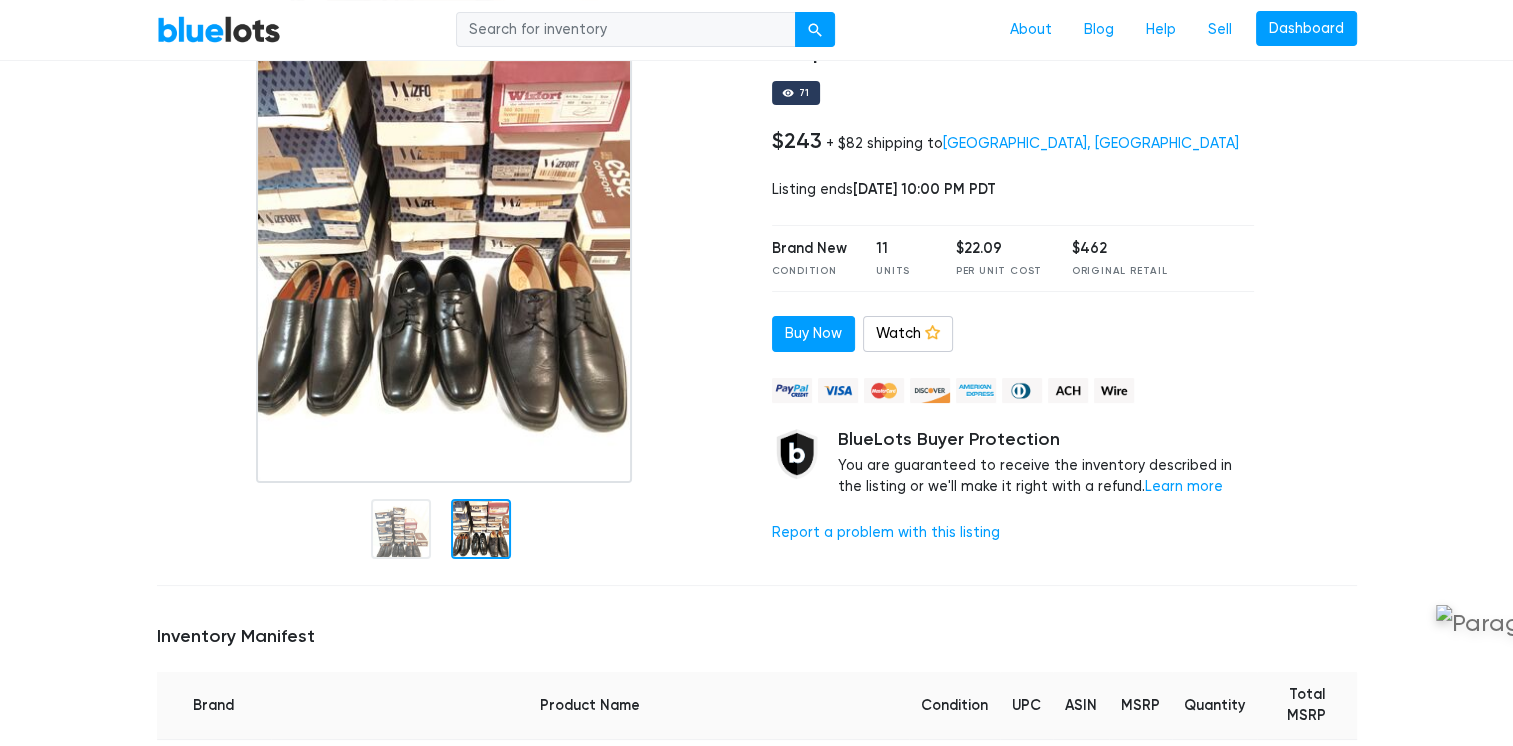 click at bounding box center (481, 529) 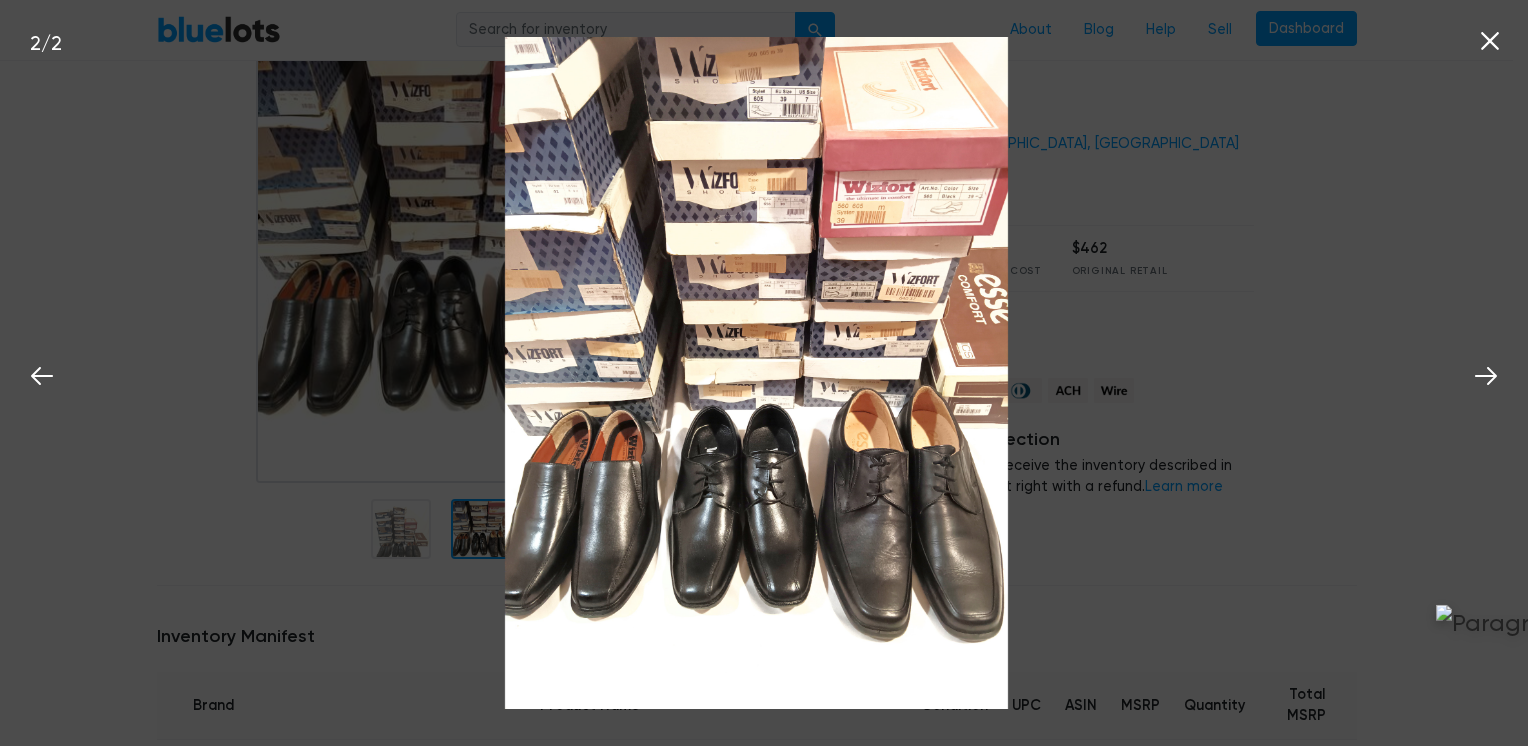 click on "2 / 2" at bounding box center (764, 373) 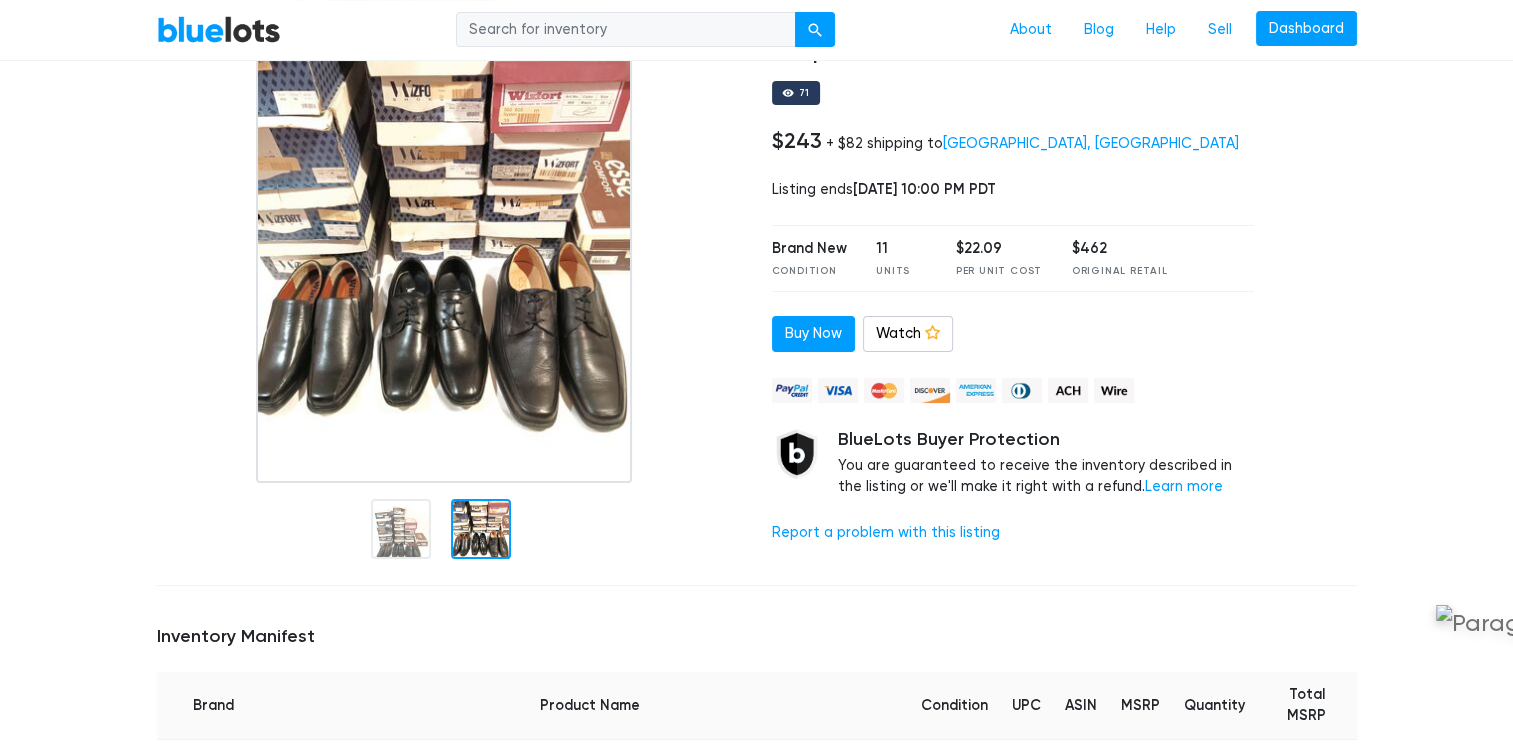 scroll, scrollTop: 0, scrollLeft: 0, axis: both 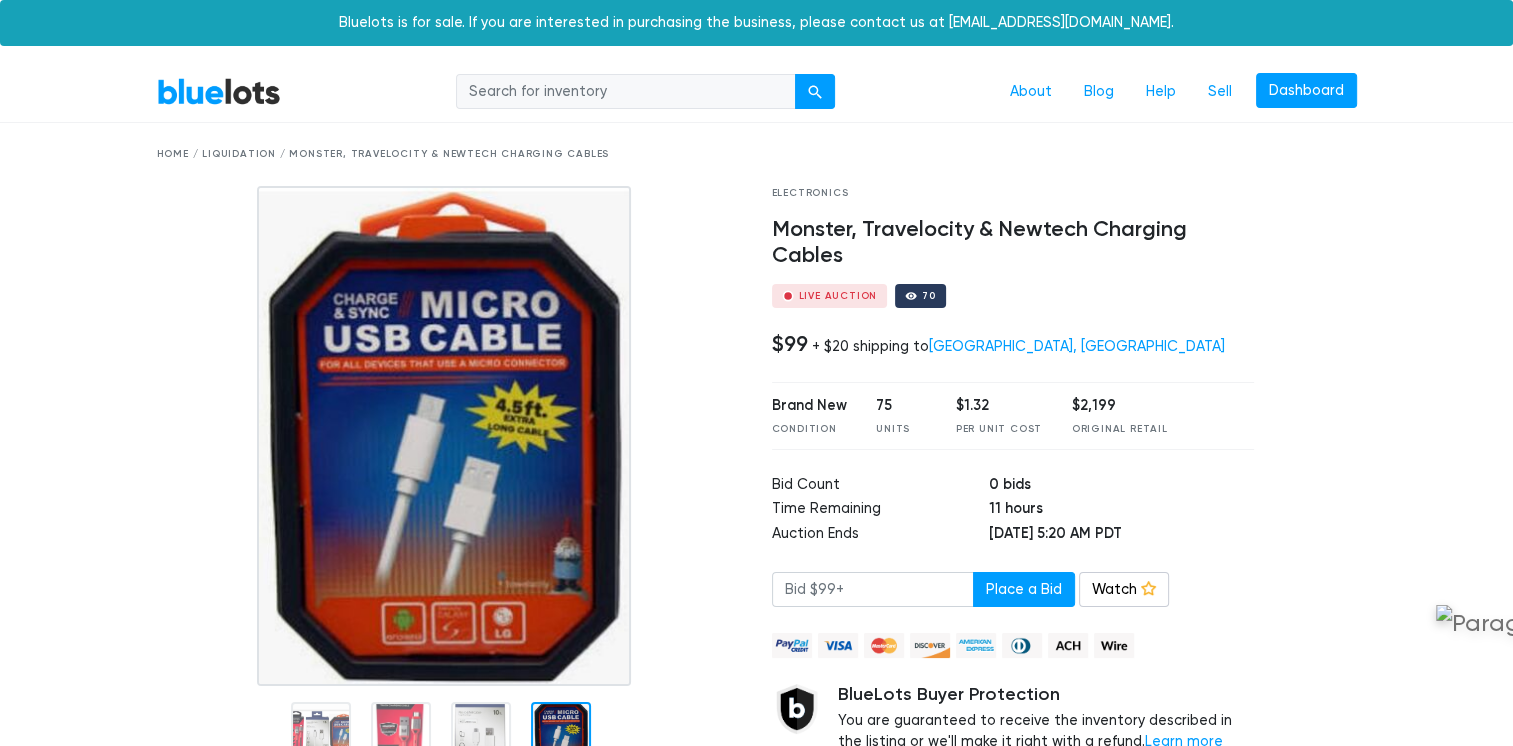 click at bounding box center (444, 436) 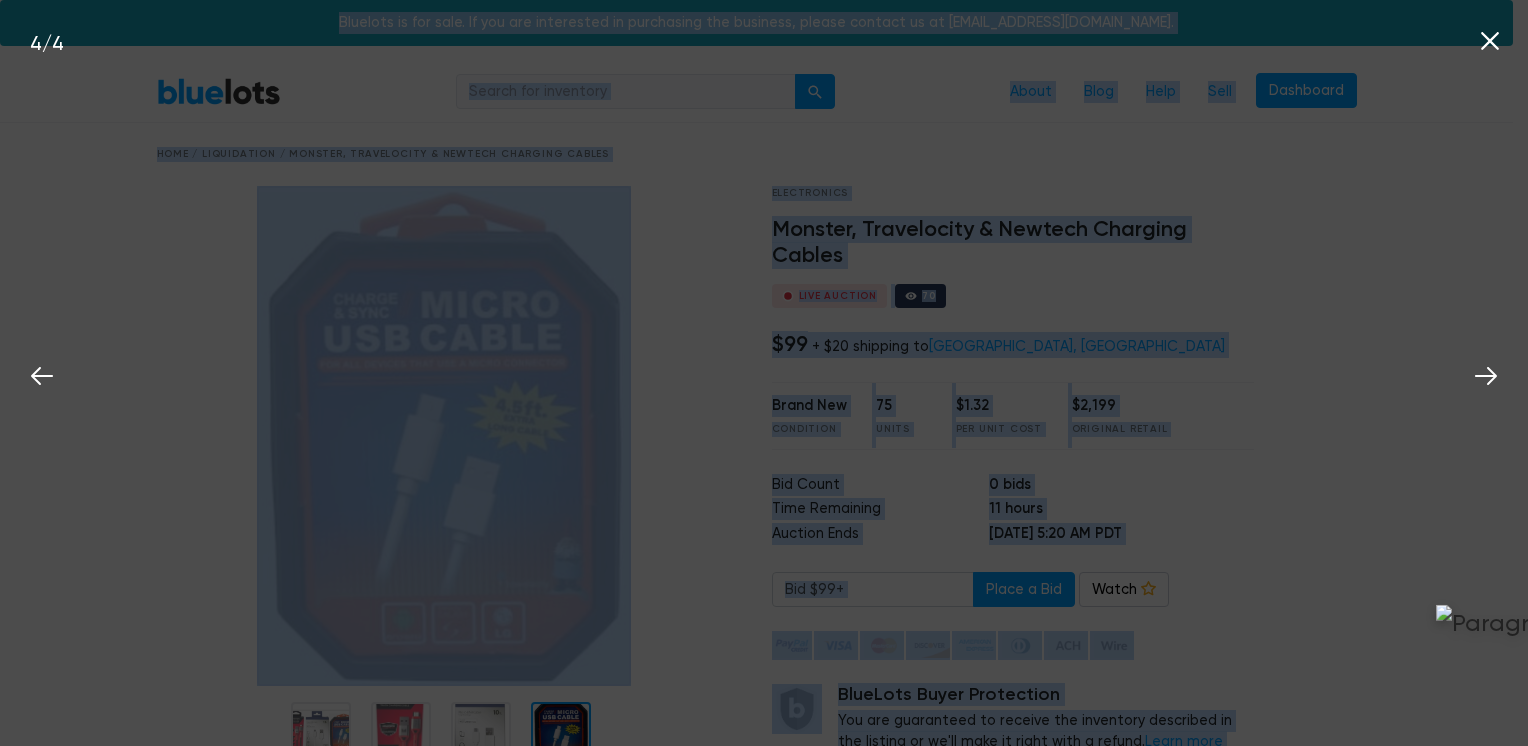 click on "4 / 4" at bounding box center (764, 373) 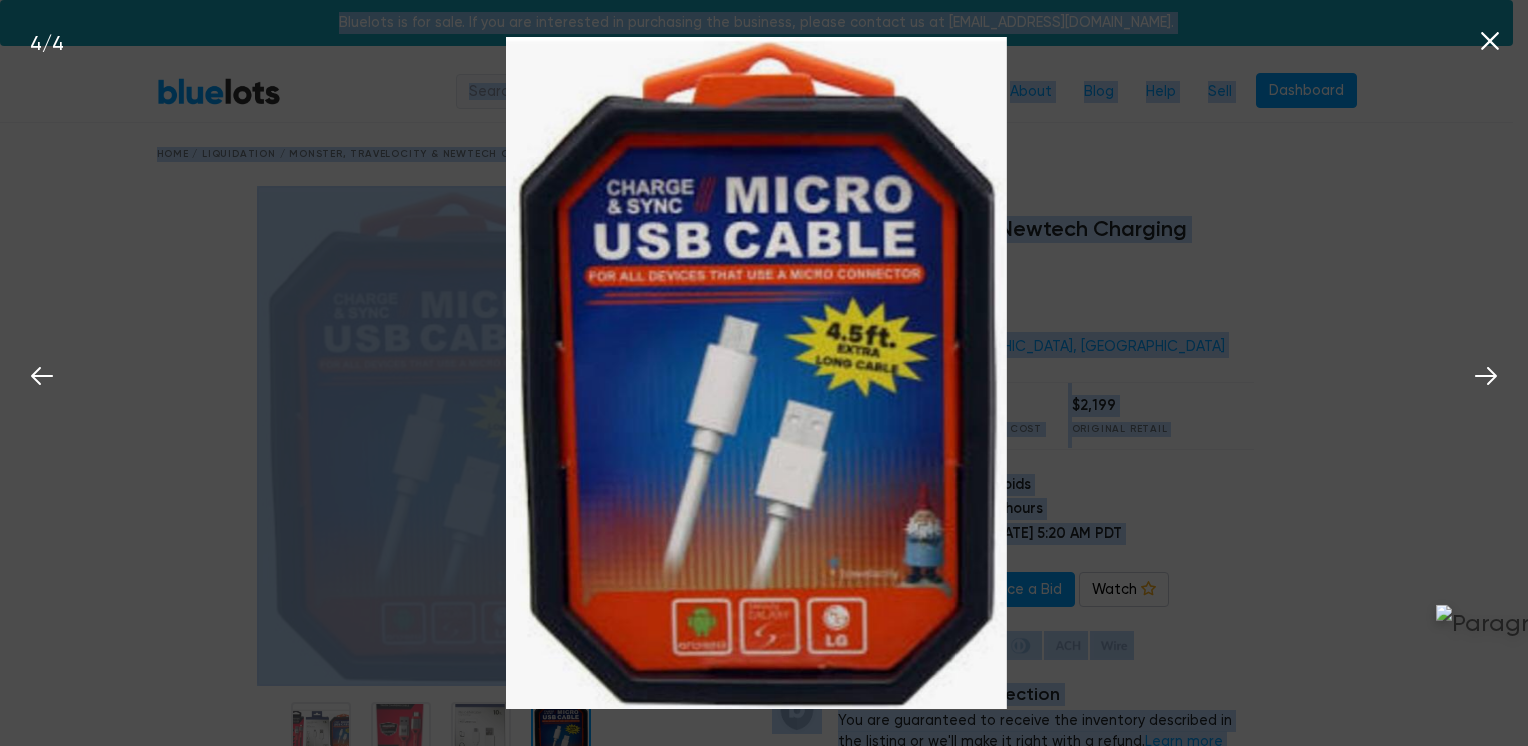 click at bounding box center (756, 372) 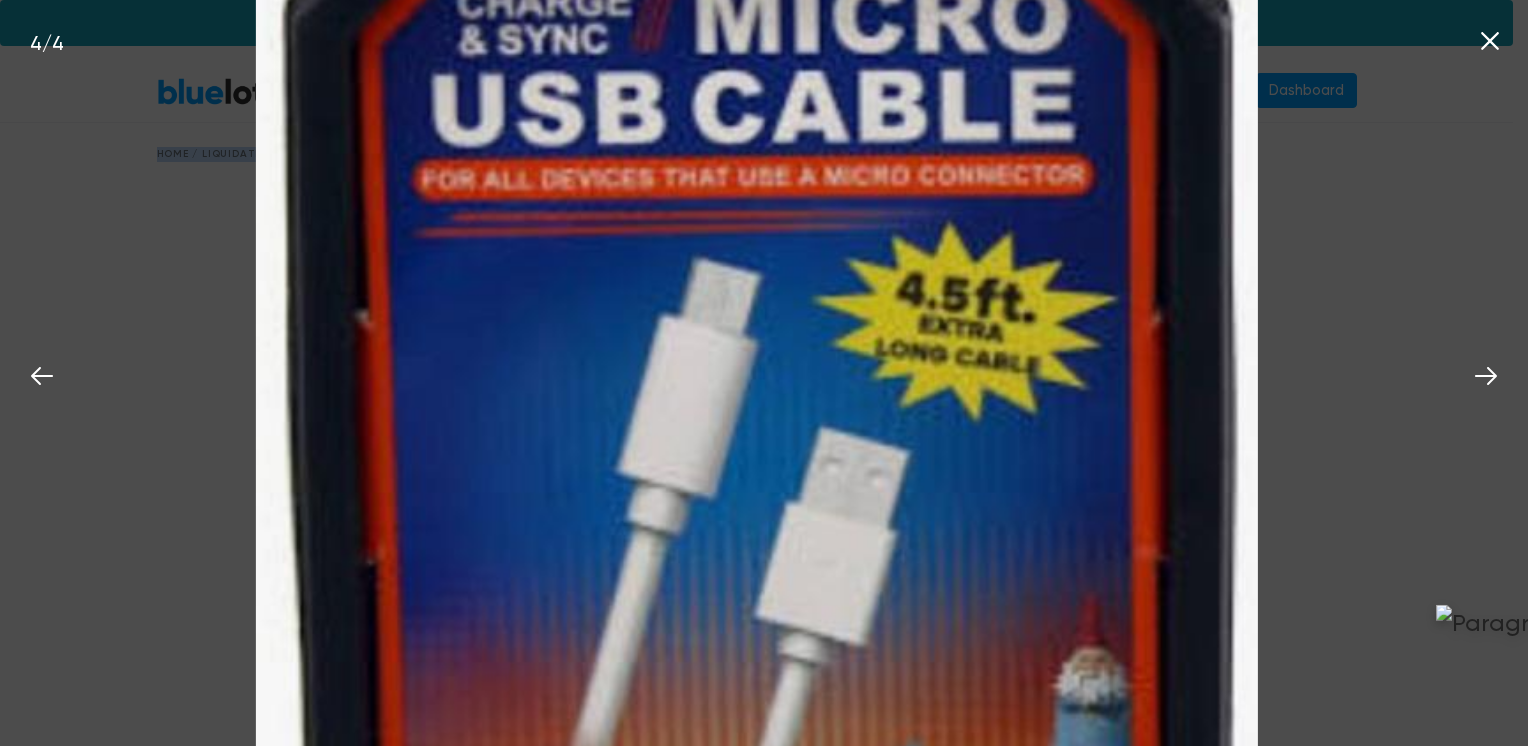click at bounding box center (756, 373) 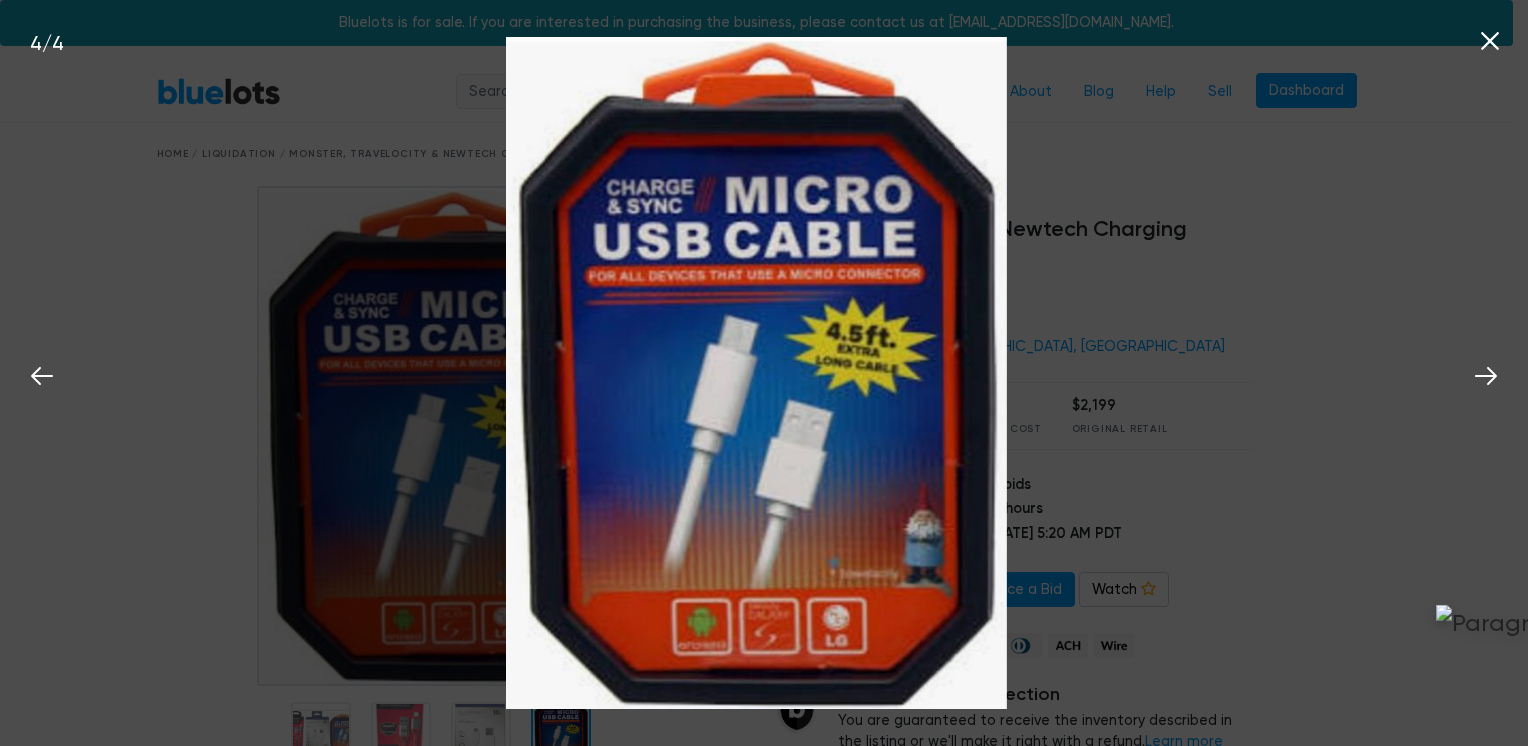 click on "4 / 4" at bounding box center (764, 373) 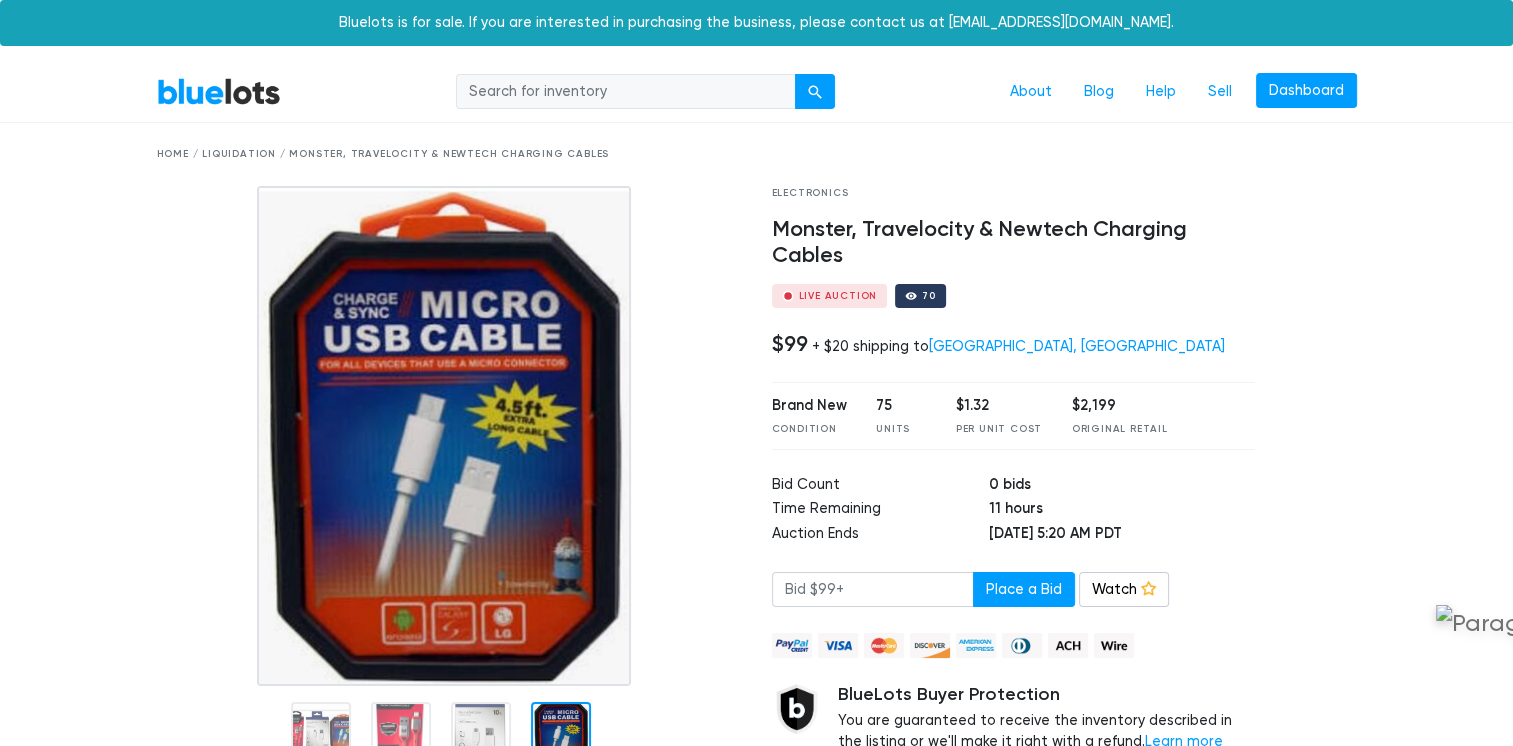 scroll, scrollTop: 196, scrollLeft: 0, axis: vertical 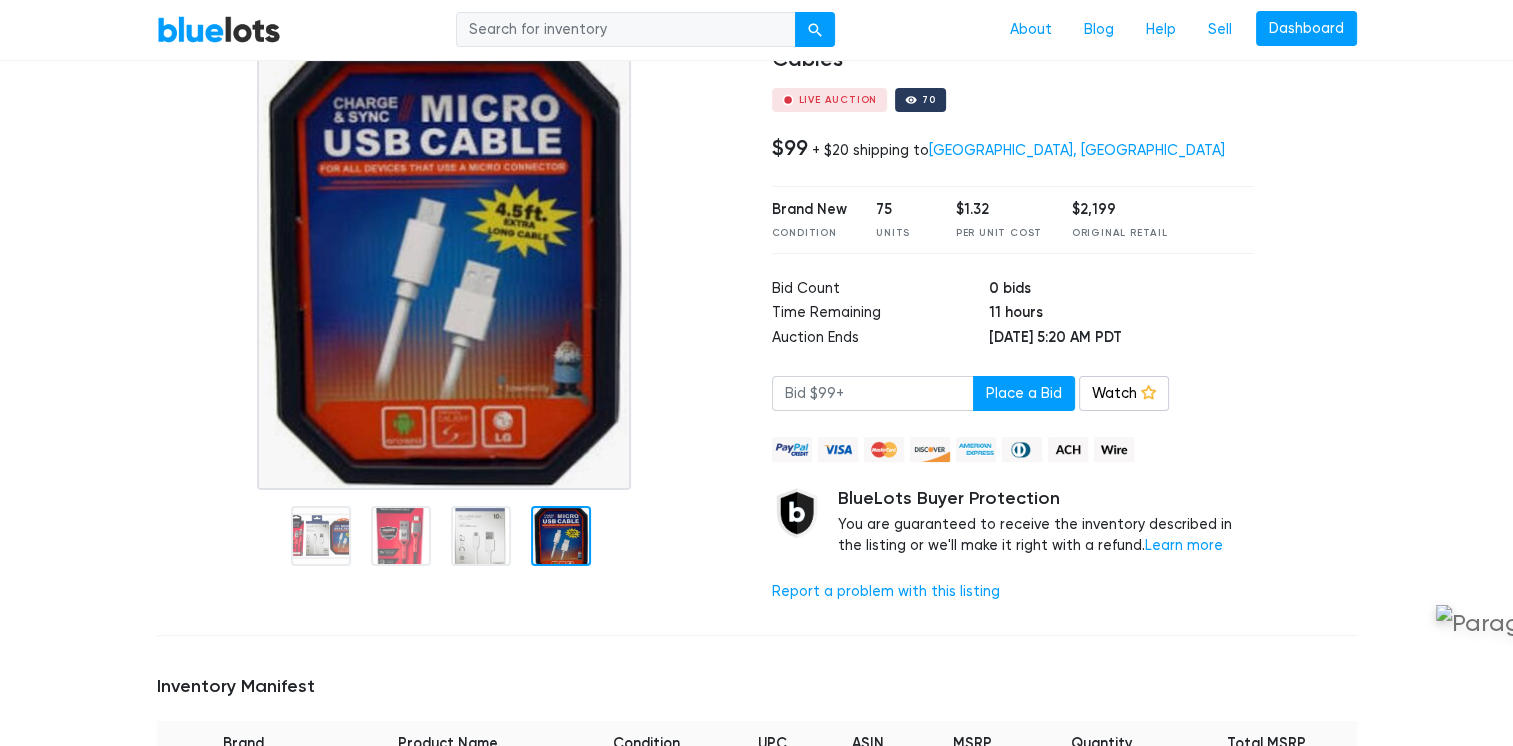 click at bounding box center [449, 304] 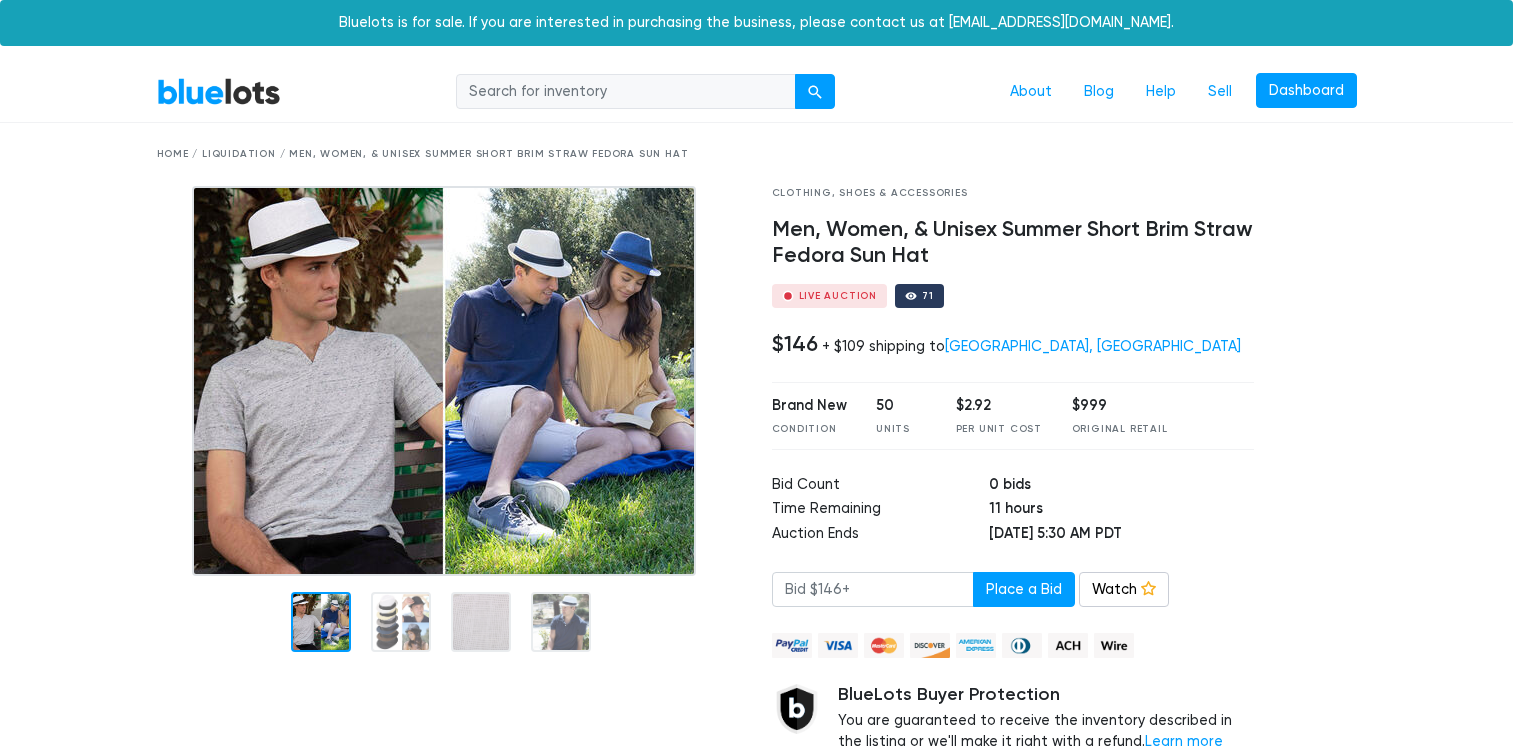 scroll, scrollTop: 0, scrollLeft: 0, axis: both 